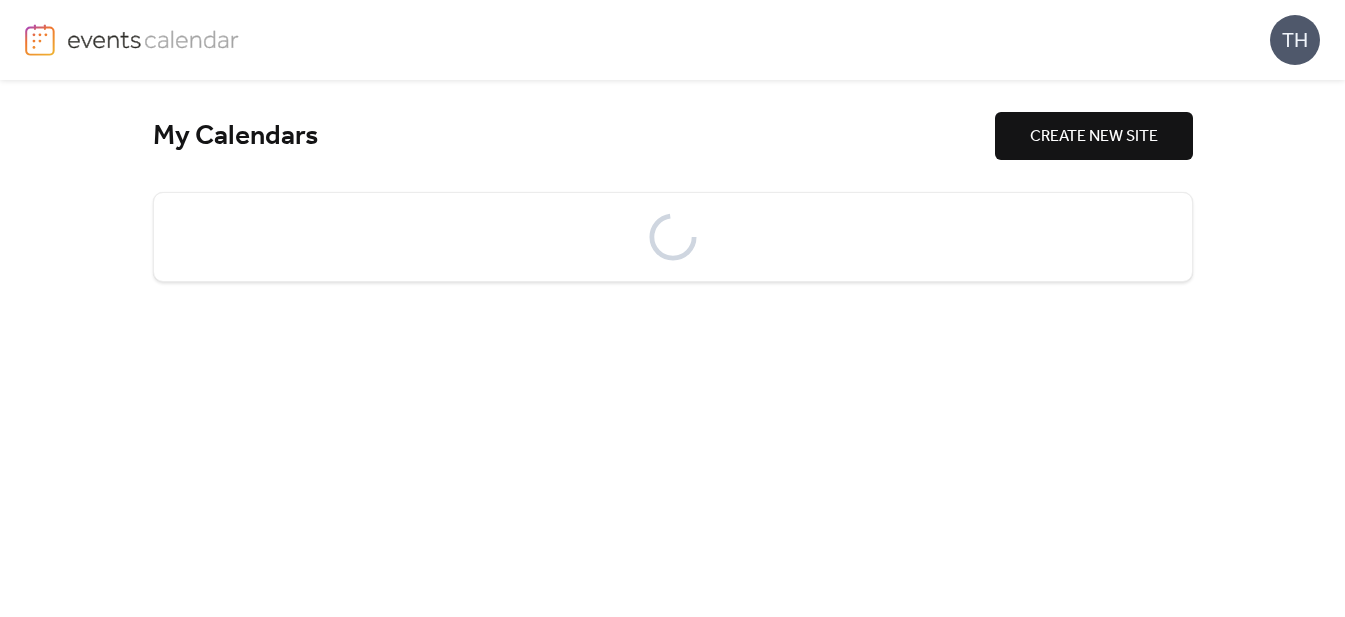 scroll, scrollTop: 0, scrollLeft: 0, axis: both 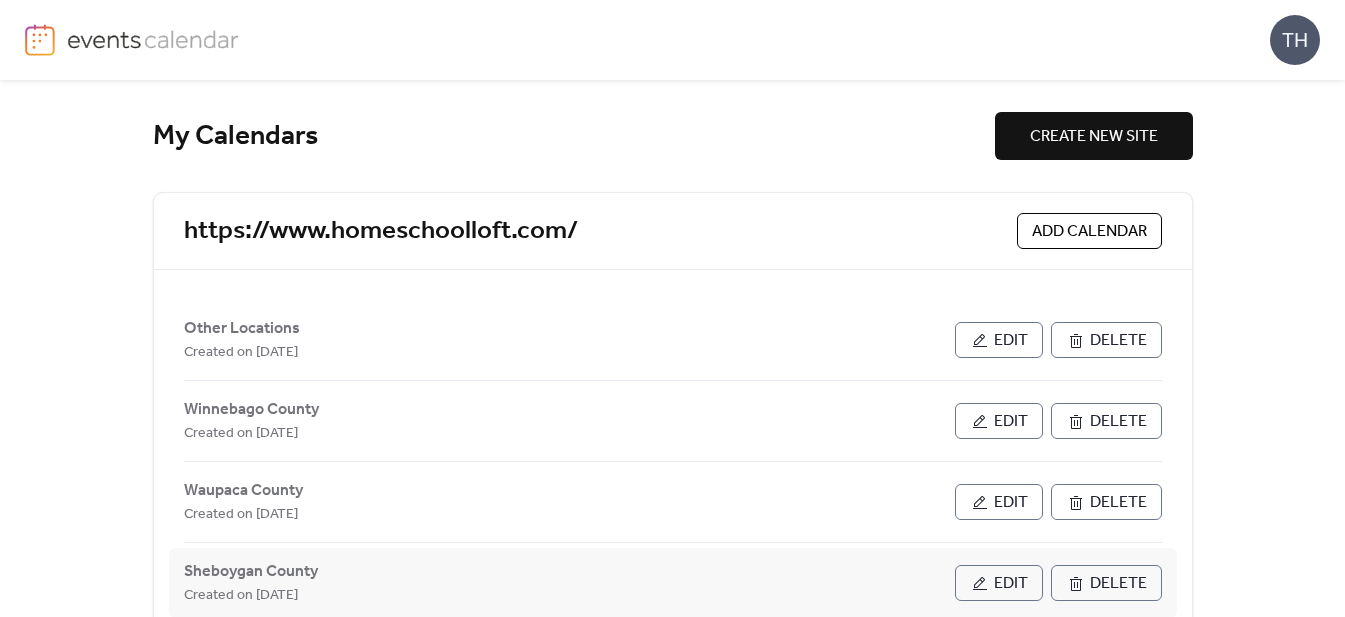 click on "Edit" at bounding box center (1011, 584) 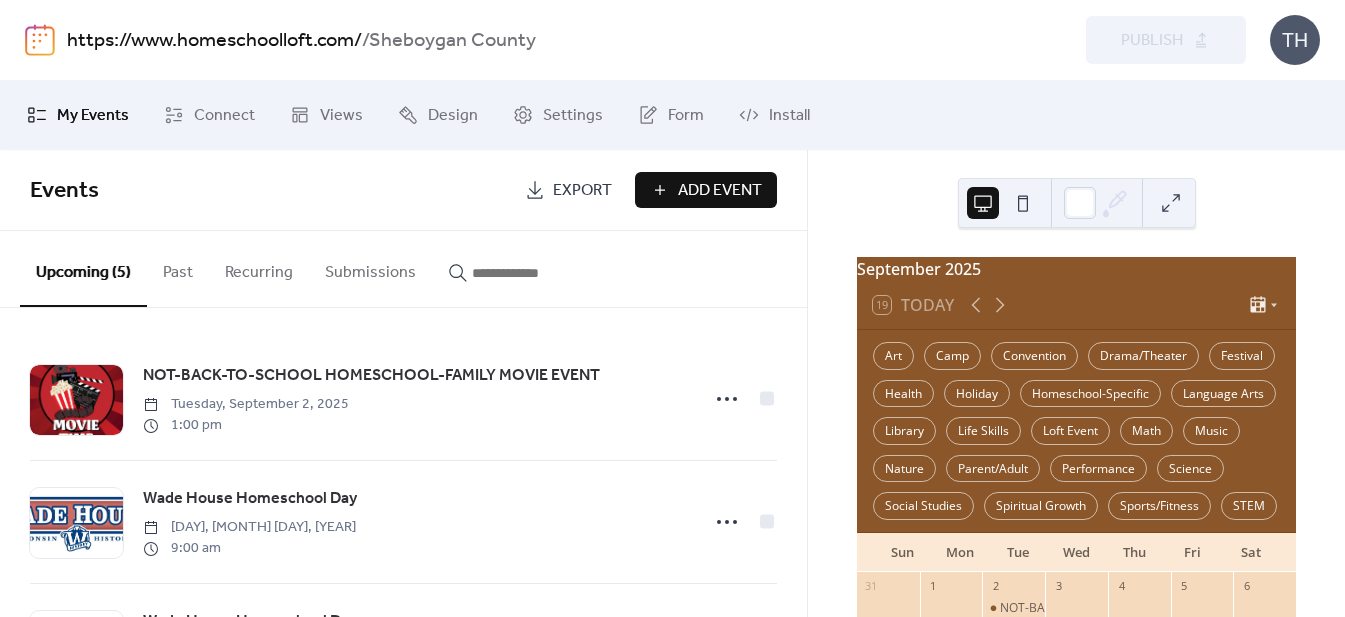 click on "Add Event" at bounding box center [720, 191] 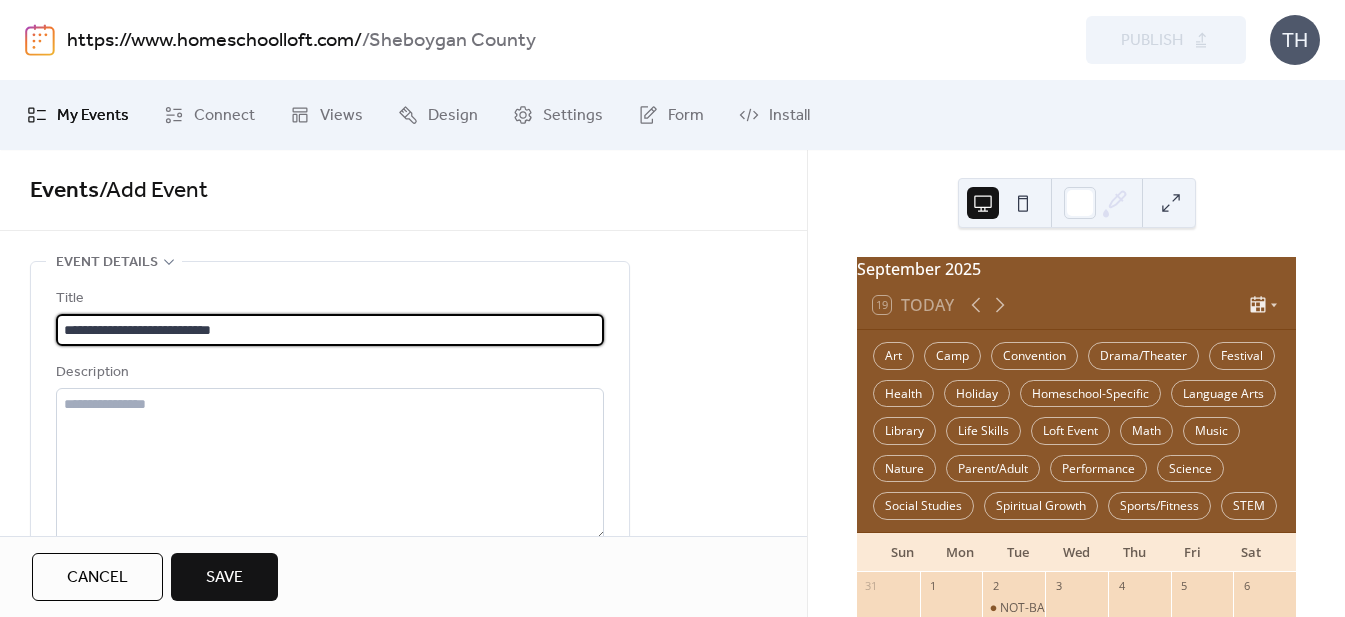 type on "**********" 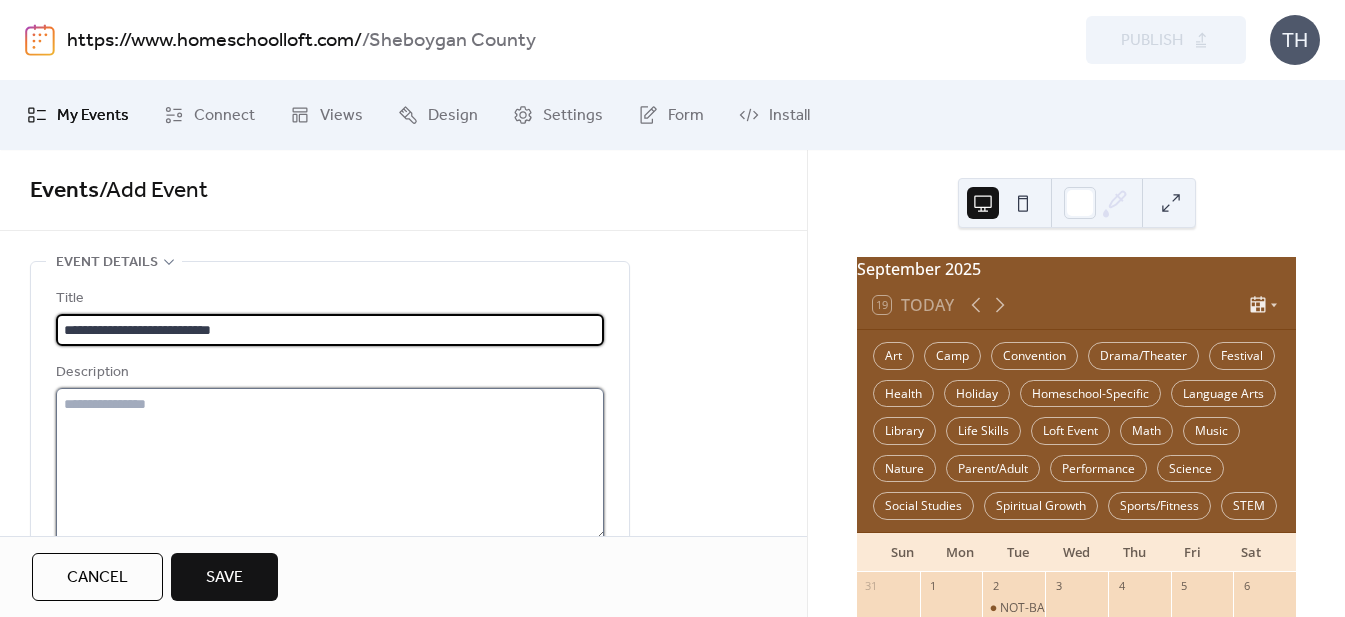 click at bounding box center (330, 464) 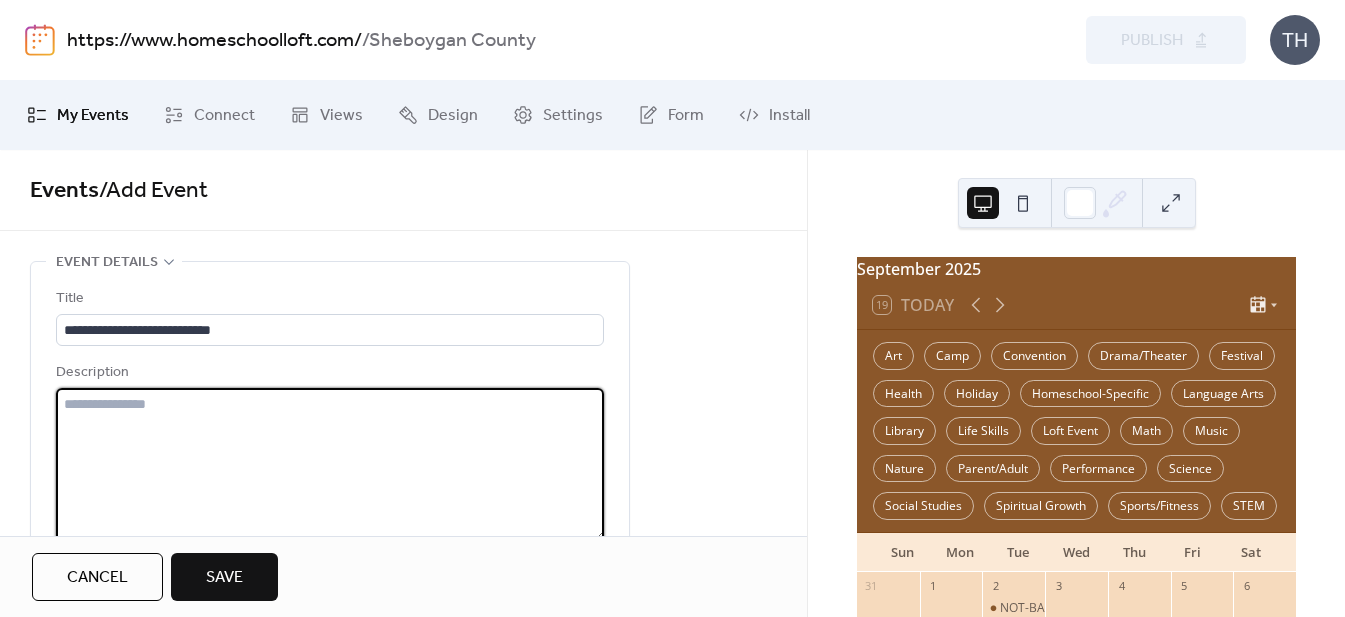 paste on "**********" 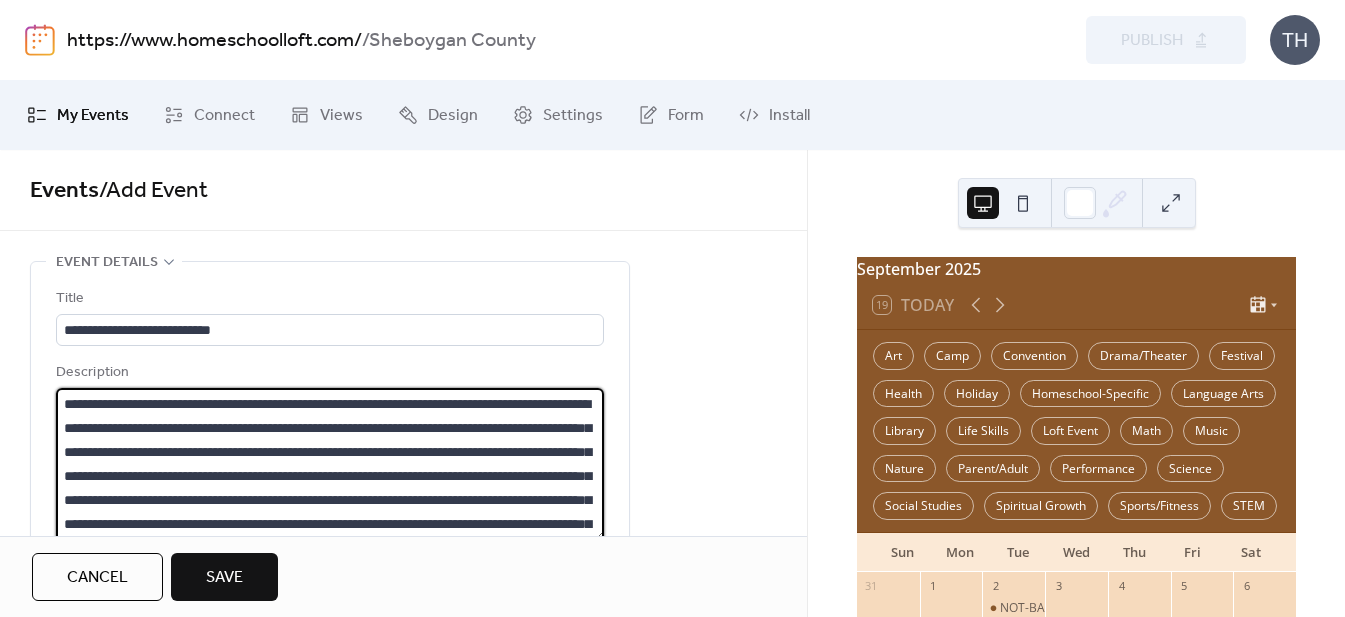 scroll, scrollTop: 45, scrollLeft: 0, axis: vertical 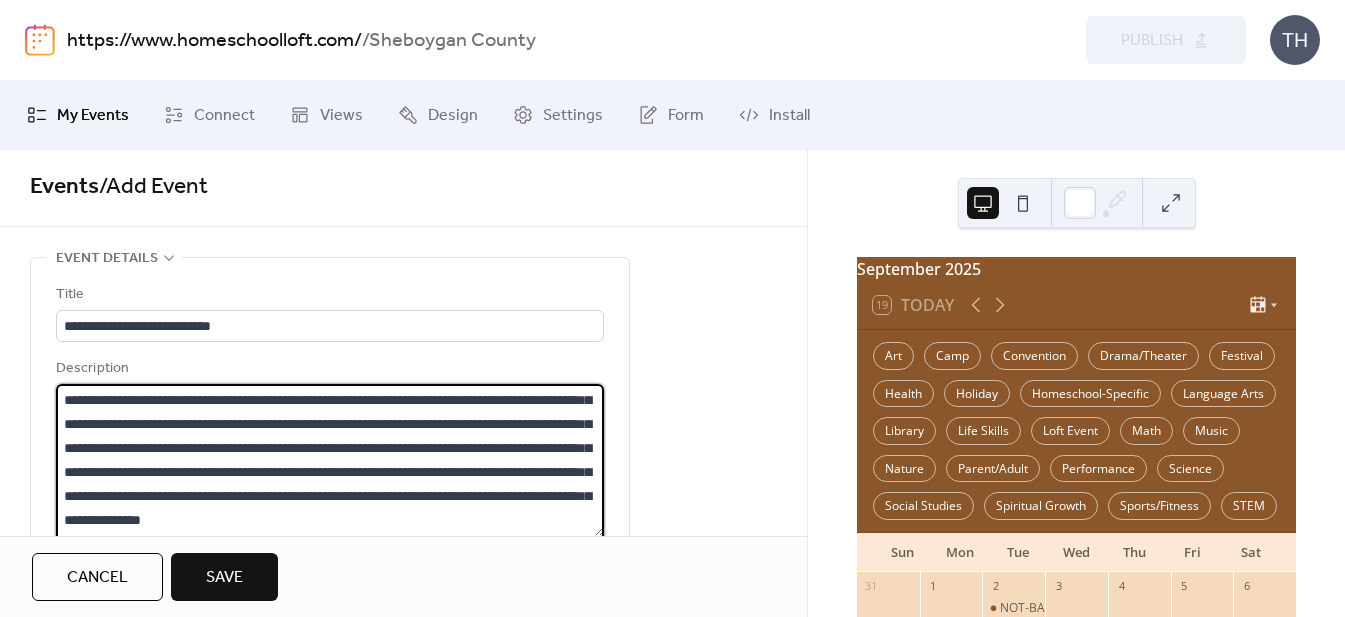 click on "**********" at bounding box center [330, 460] 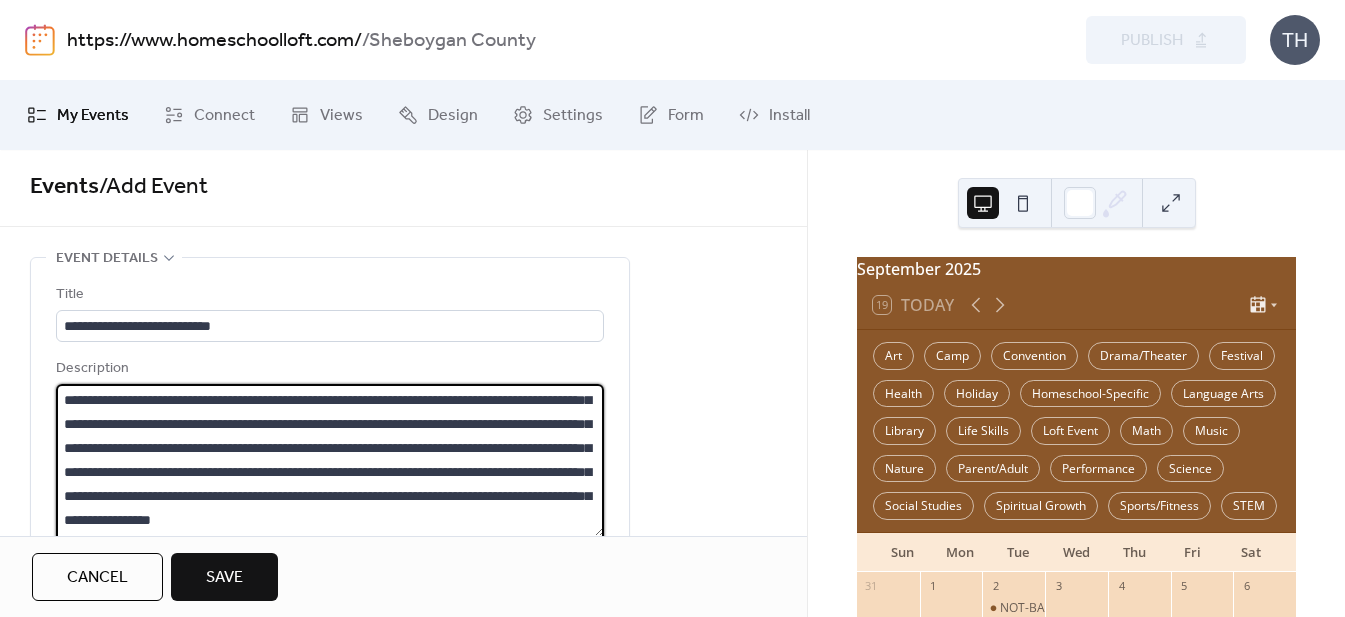 paste on "**********" 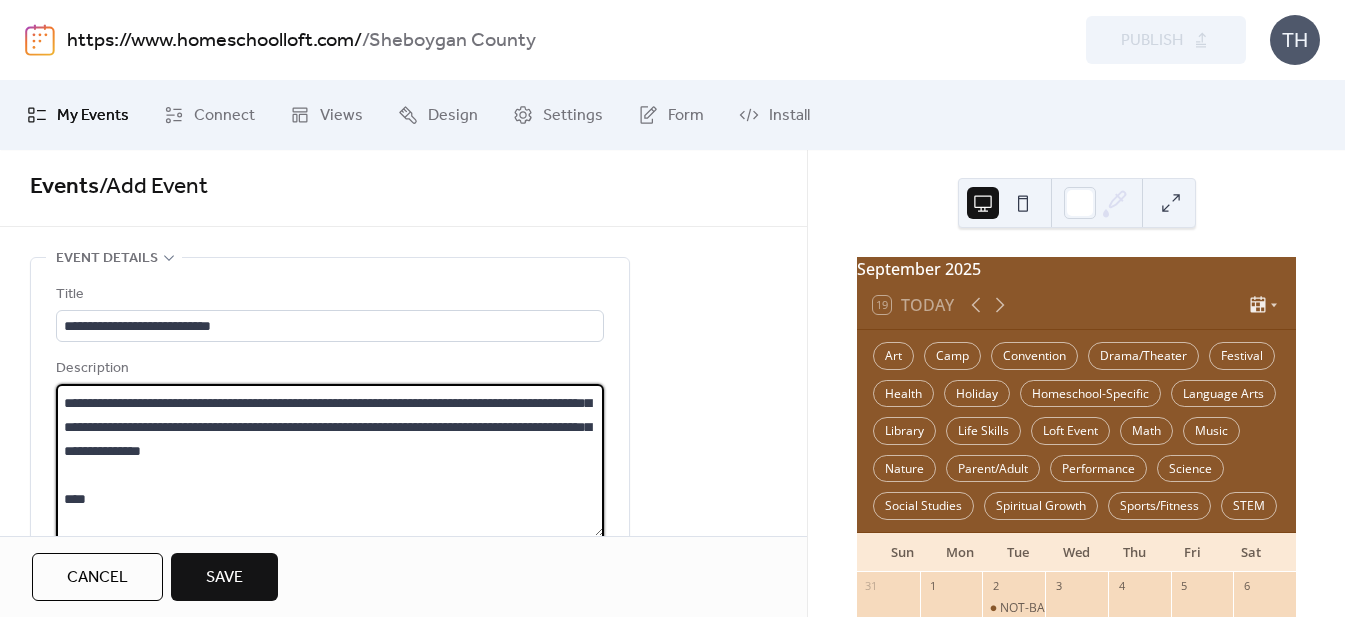 scroll, scrollTop: 237, scrollLeft: 0, axis: vertical 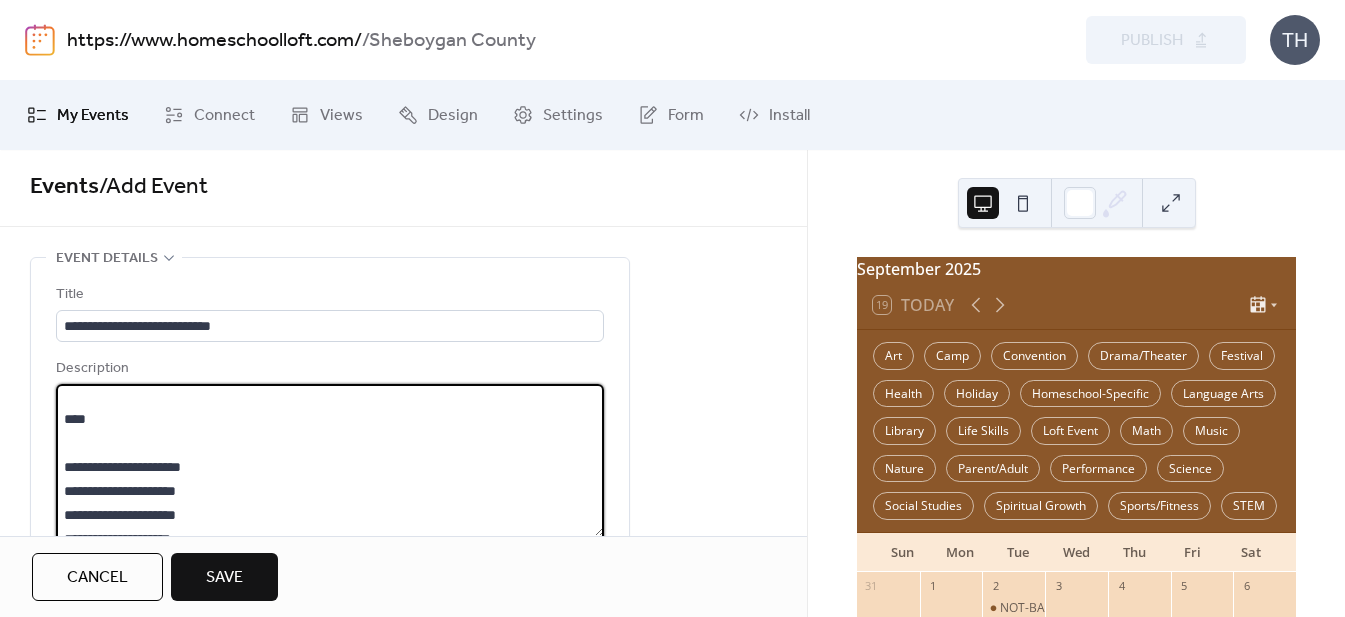 click on "**********" at bounding box center (330, 460) 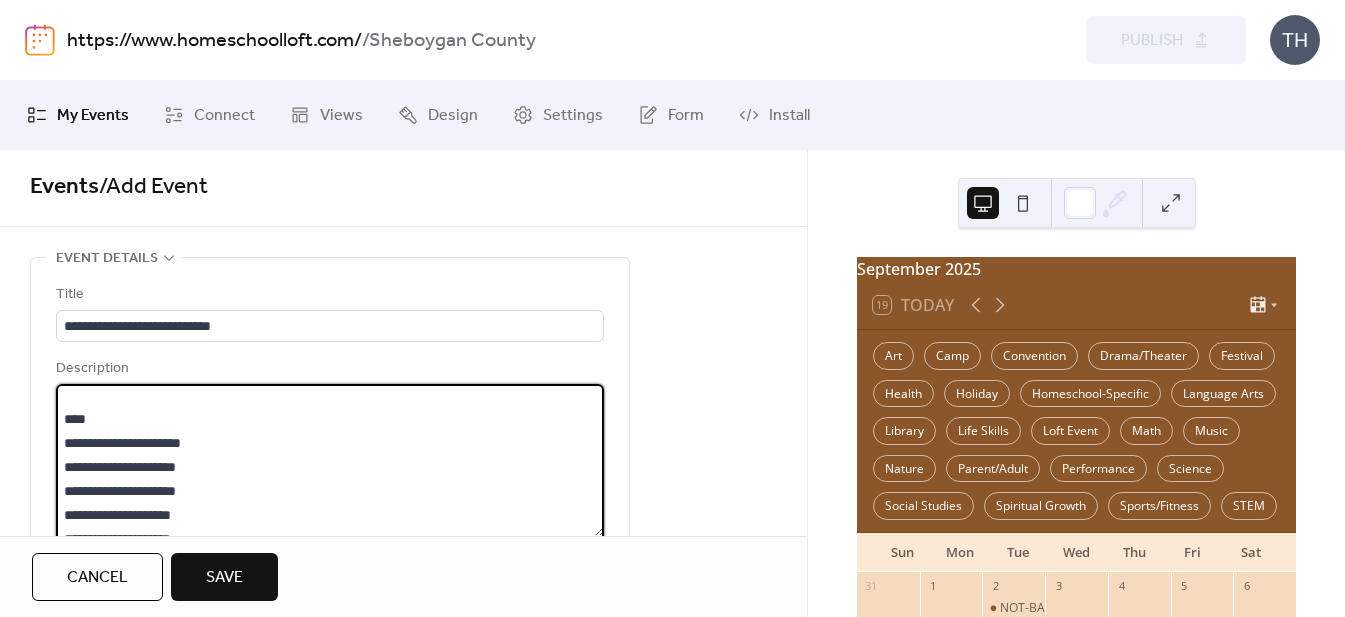 type on "**********" 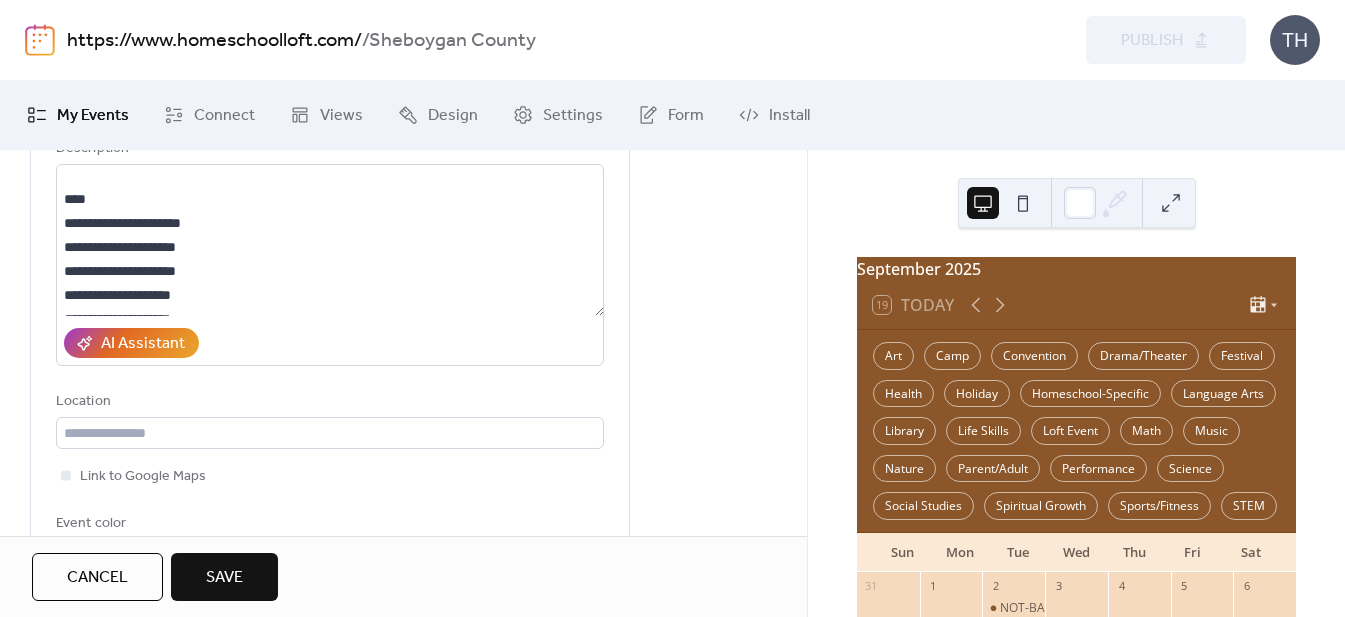 scroll, scrollTop: 229, scrollLeft: 0, axis: vertical 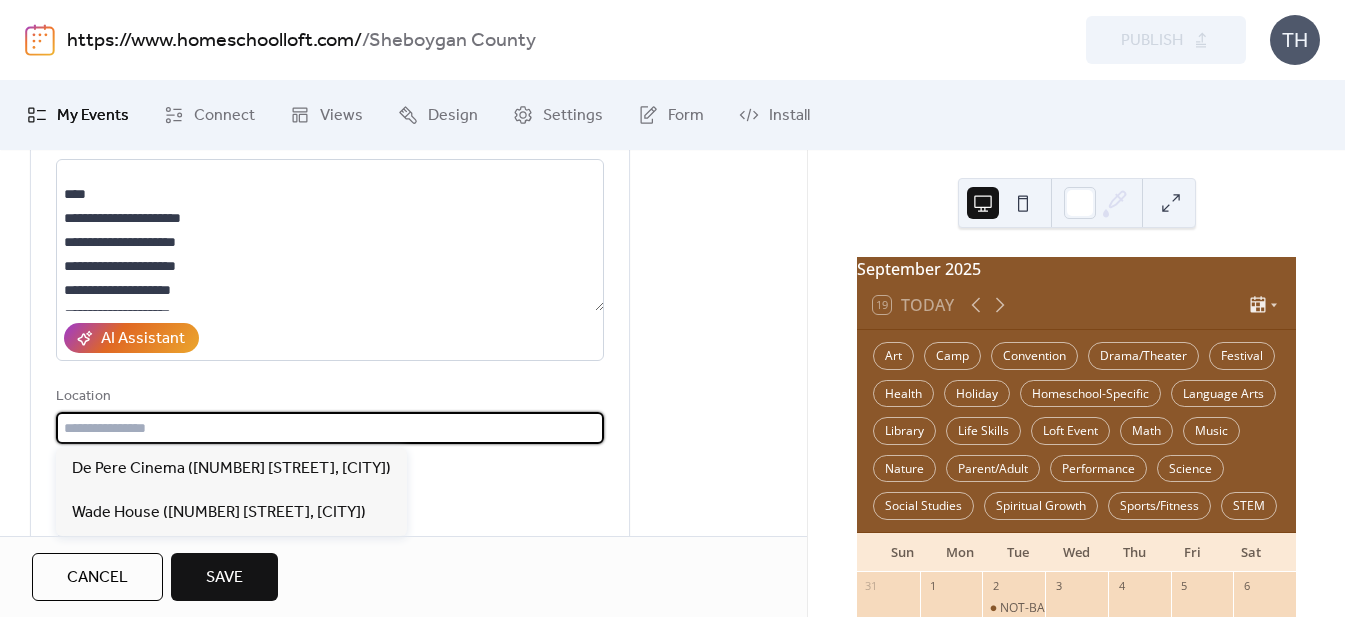 click at bounding box center [330, 428] 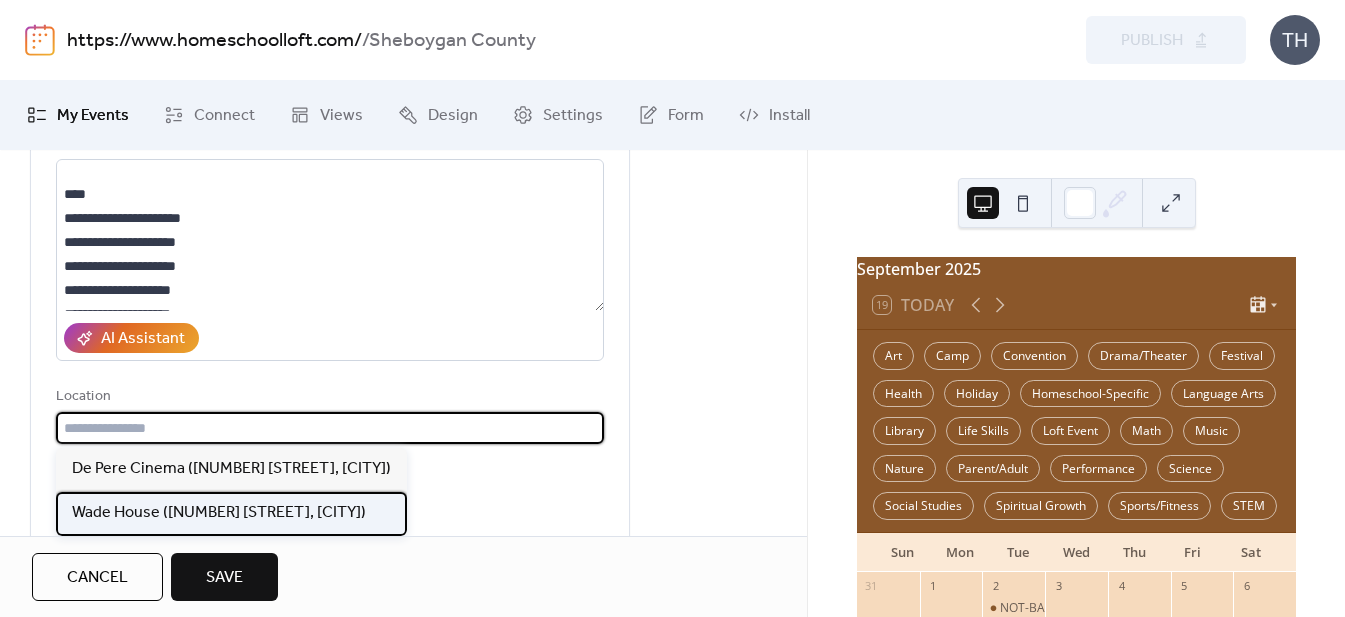click on "Wade House ([NUMBER] [STREET], [CITY])" at bounding box center [219, 513] 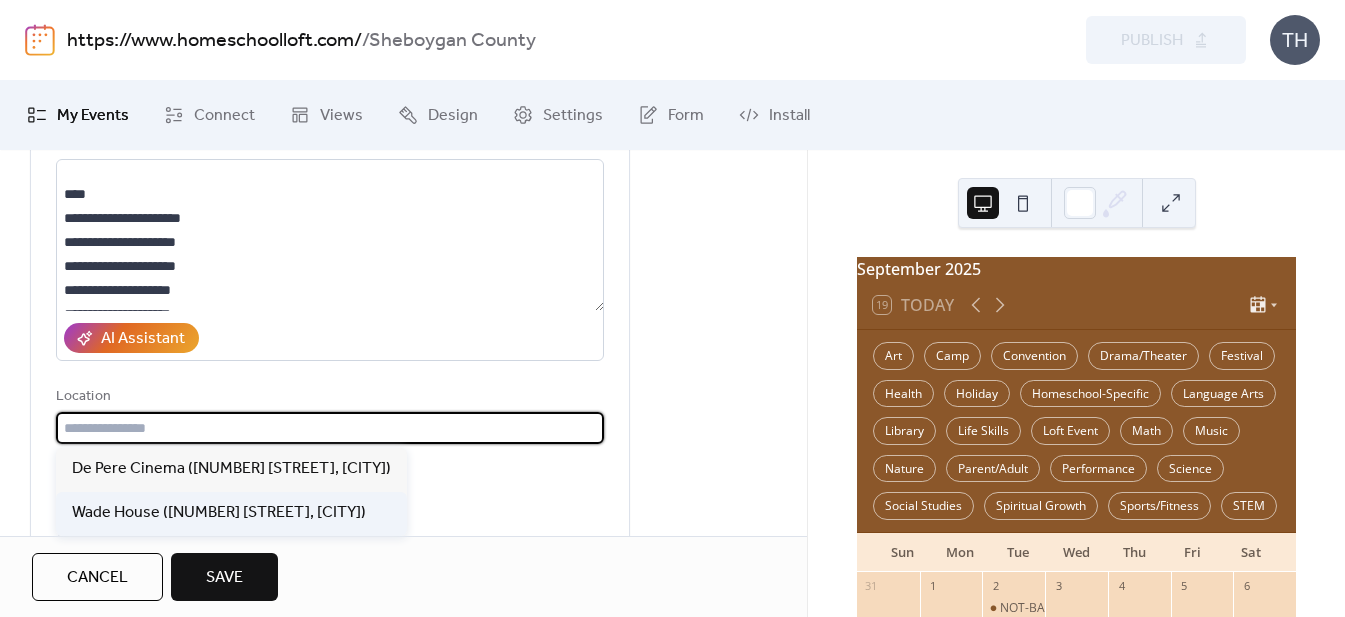 type on "**********" 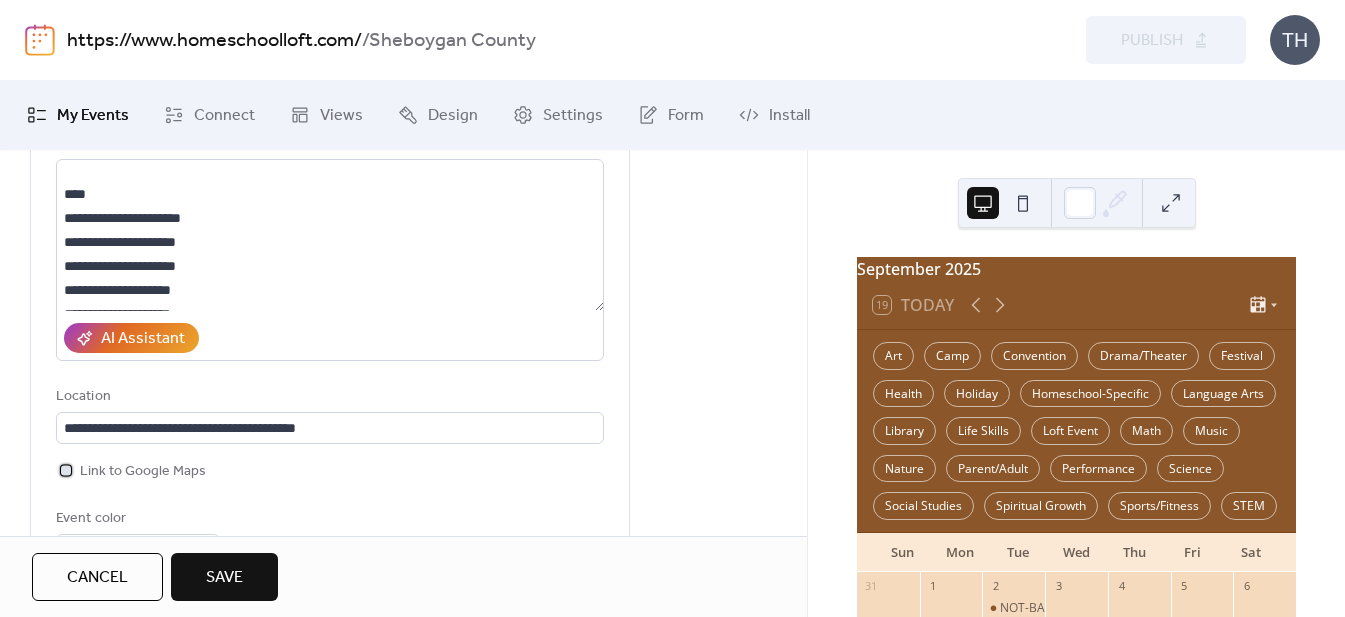 click on "Link to Google Maps" at bounding box center [143, 472] 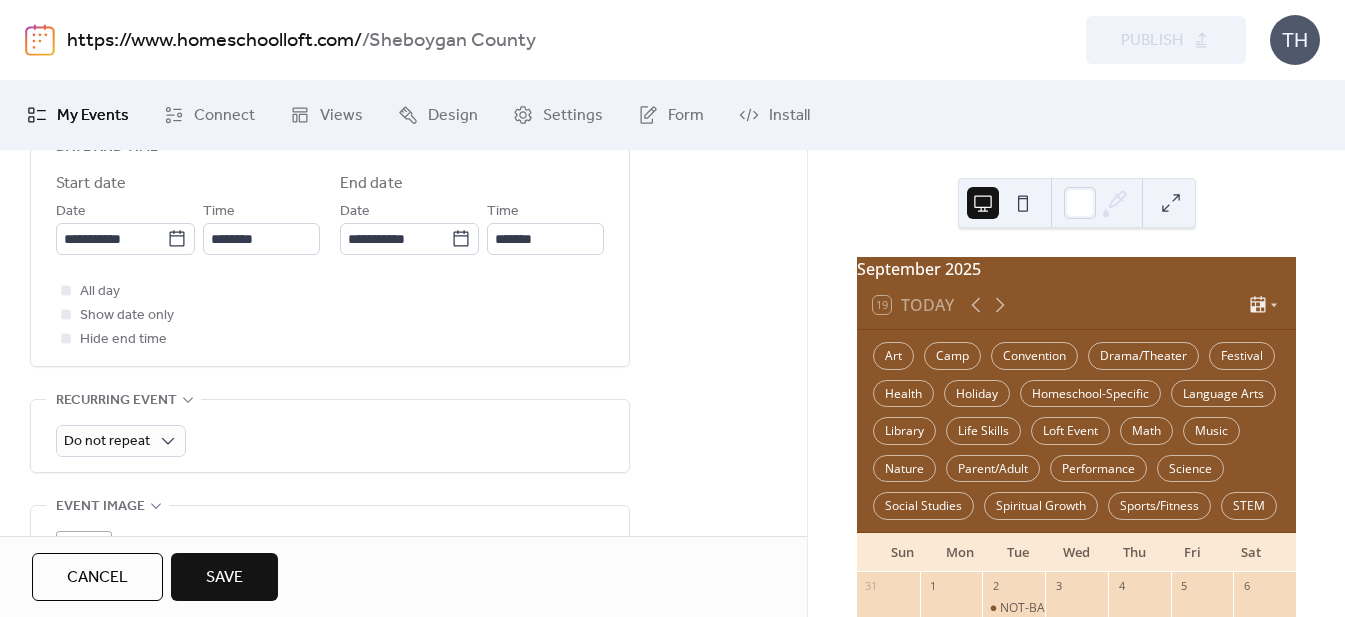 scroll, scrollTop: 702, scrollLeft: 0, axis: vertical 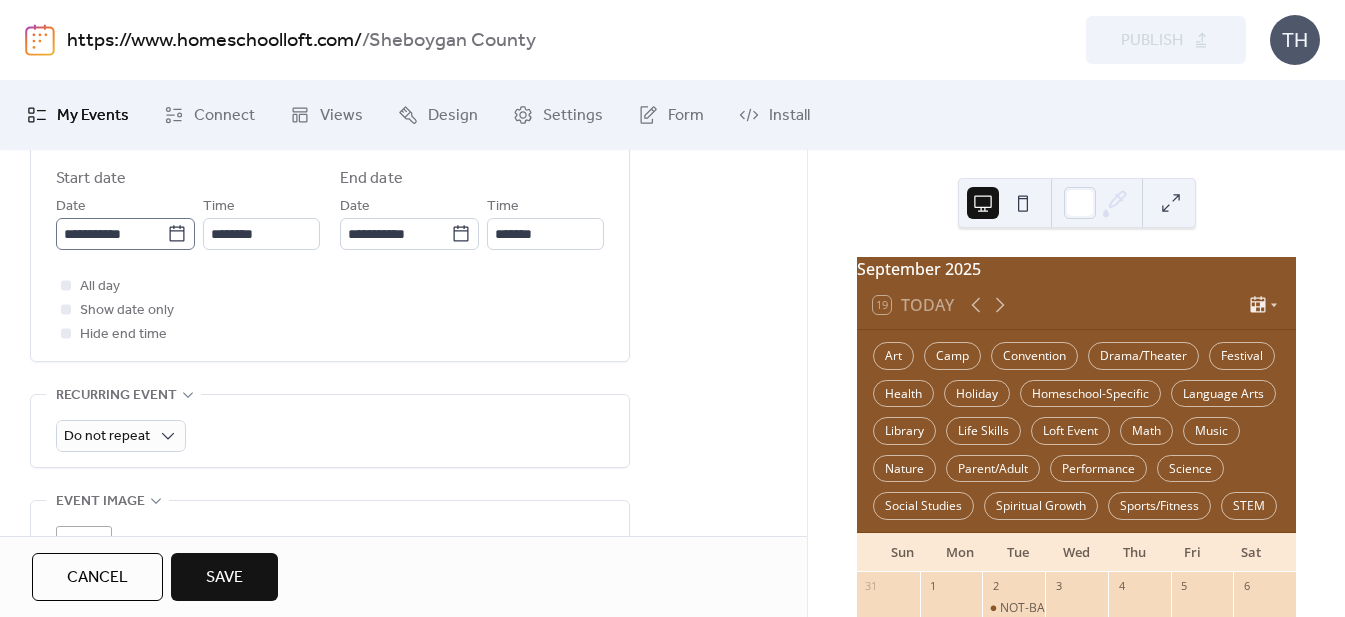 click 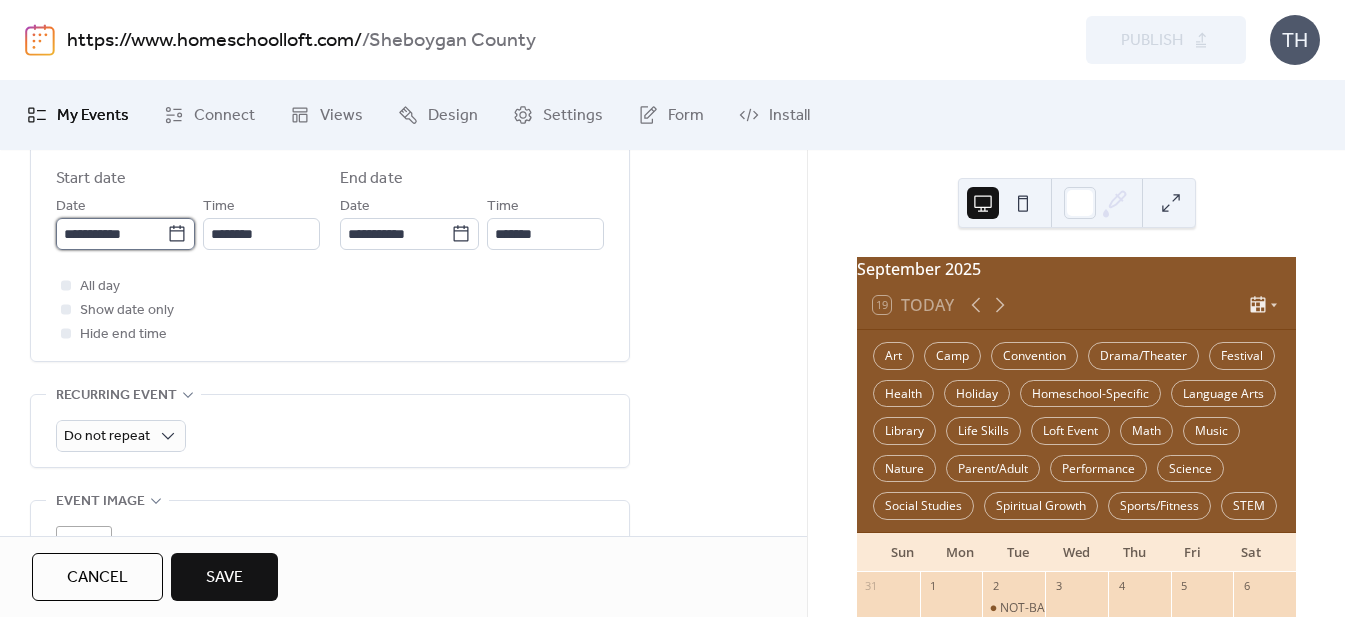 click on "**********" at bounding box center [111, 234] 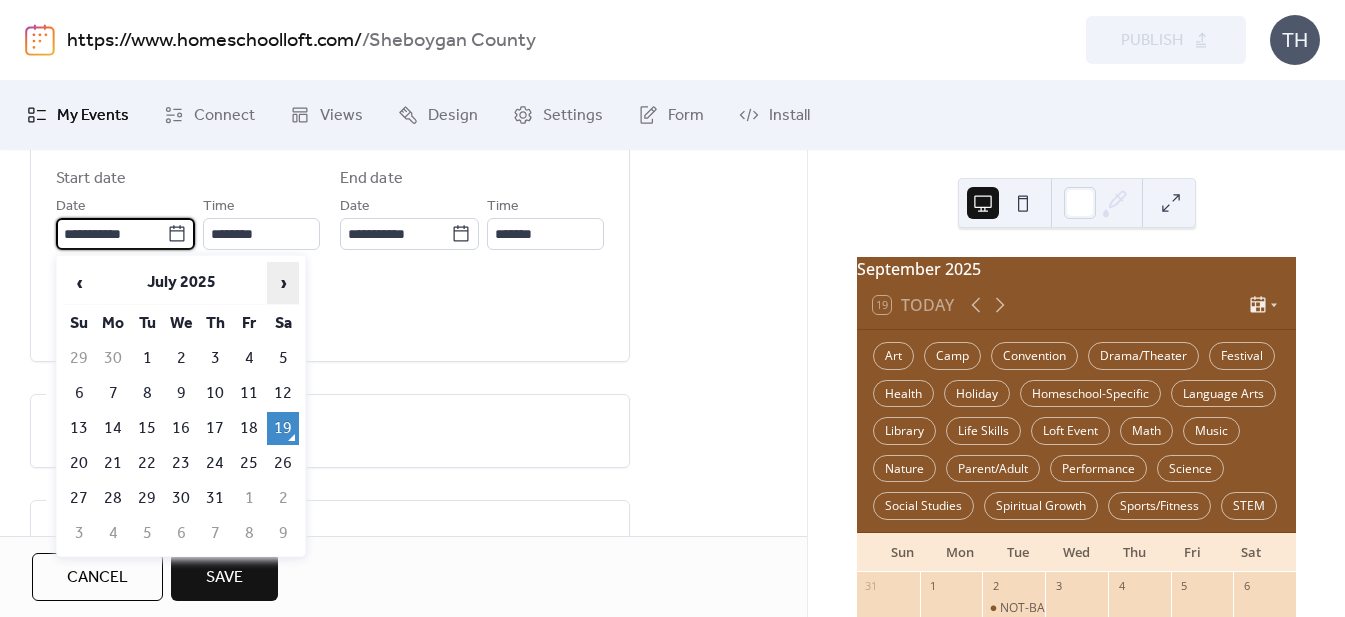 click on "›" at bounding box center (283, 283) 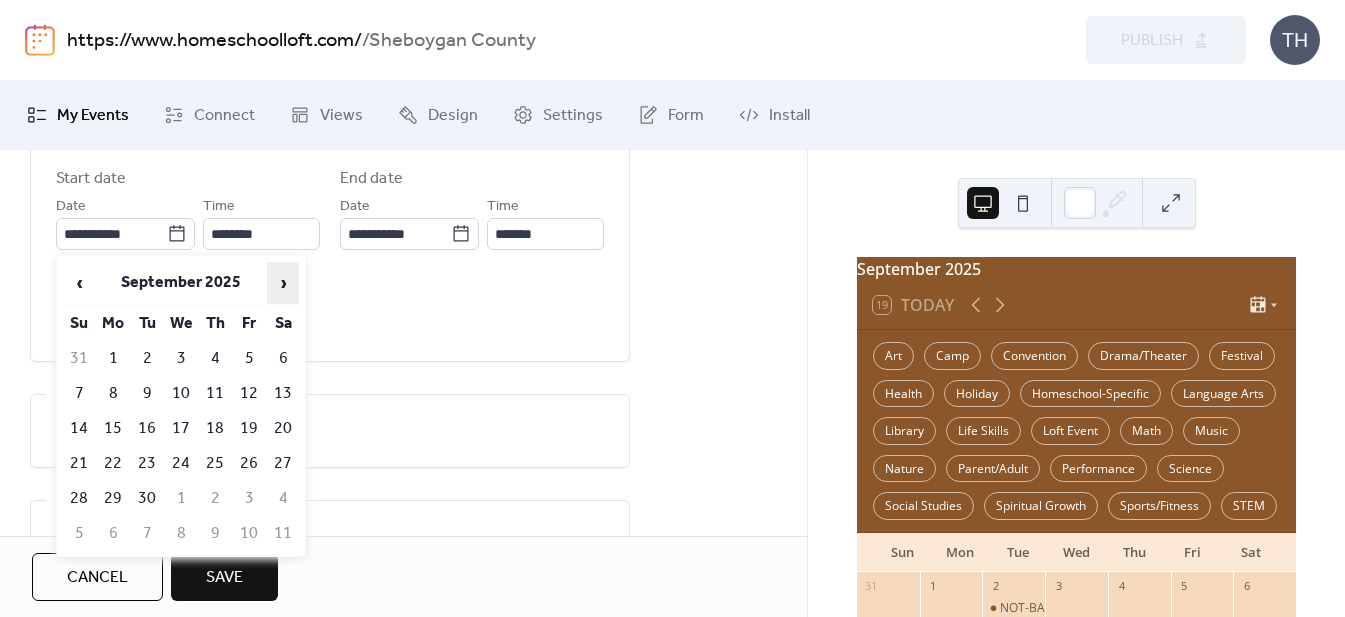 click on "›" at bounding box center [283, 283] 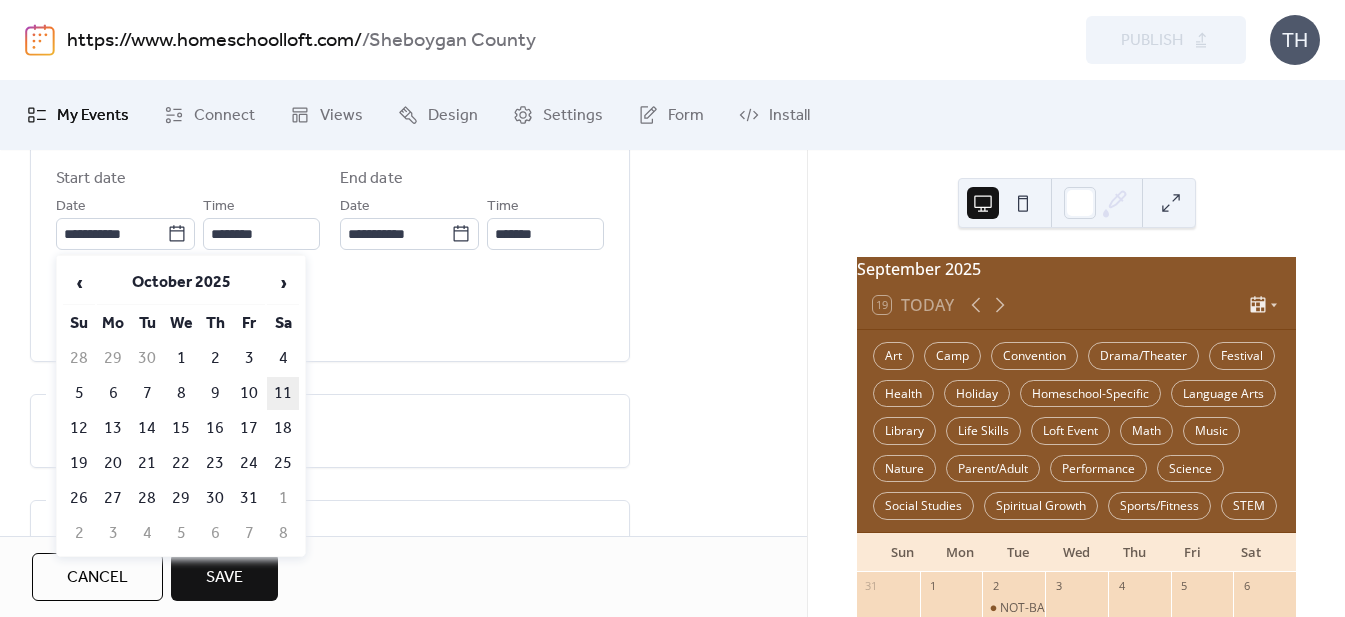 click on "11" at bounding box center (283, 393) 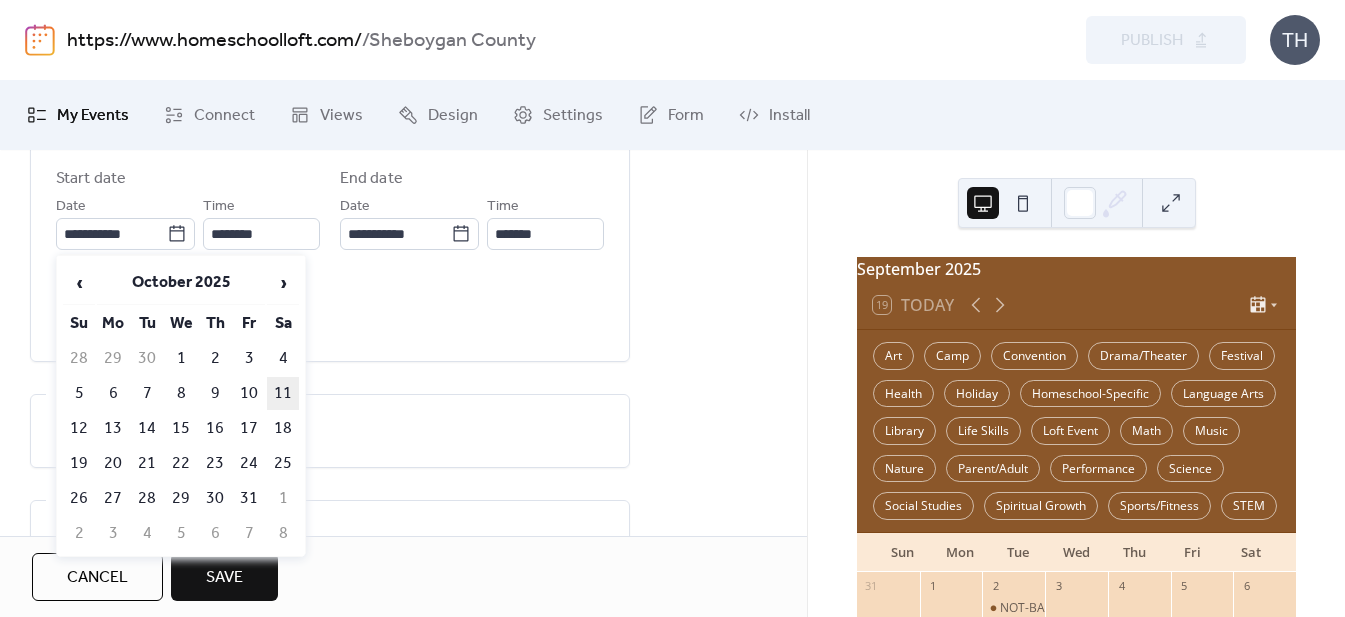 type on "**********" 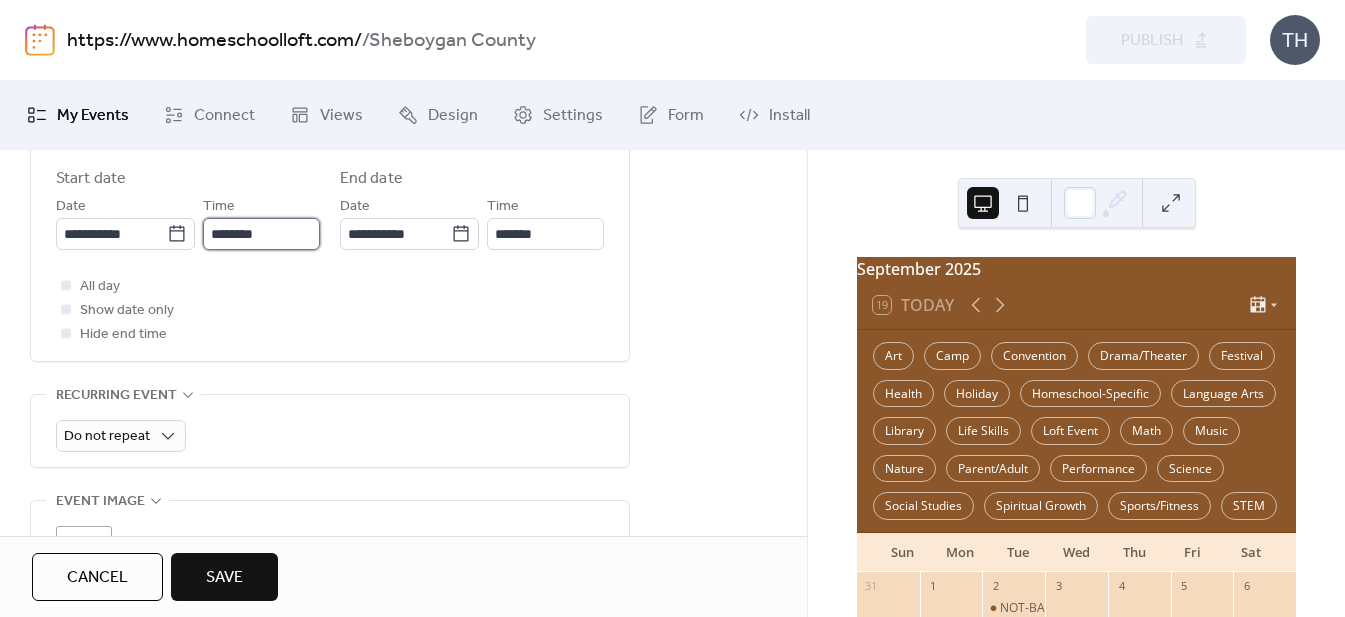click on "********" at bounding box center (261, 234) 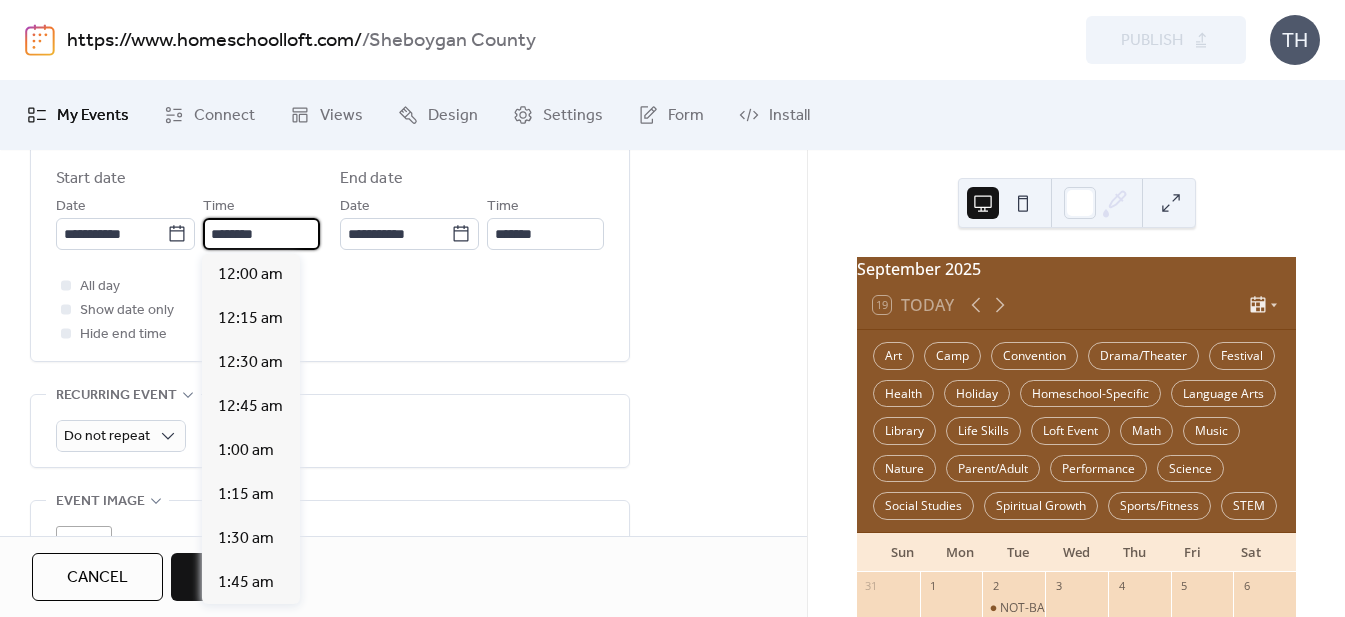 scroll, scrollTop: 2184, scrollLeft: 0, axis: vertical 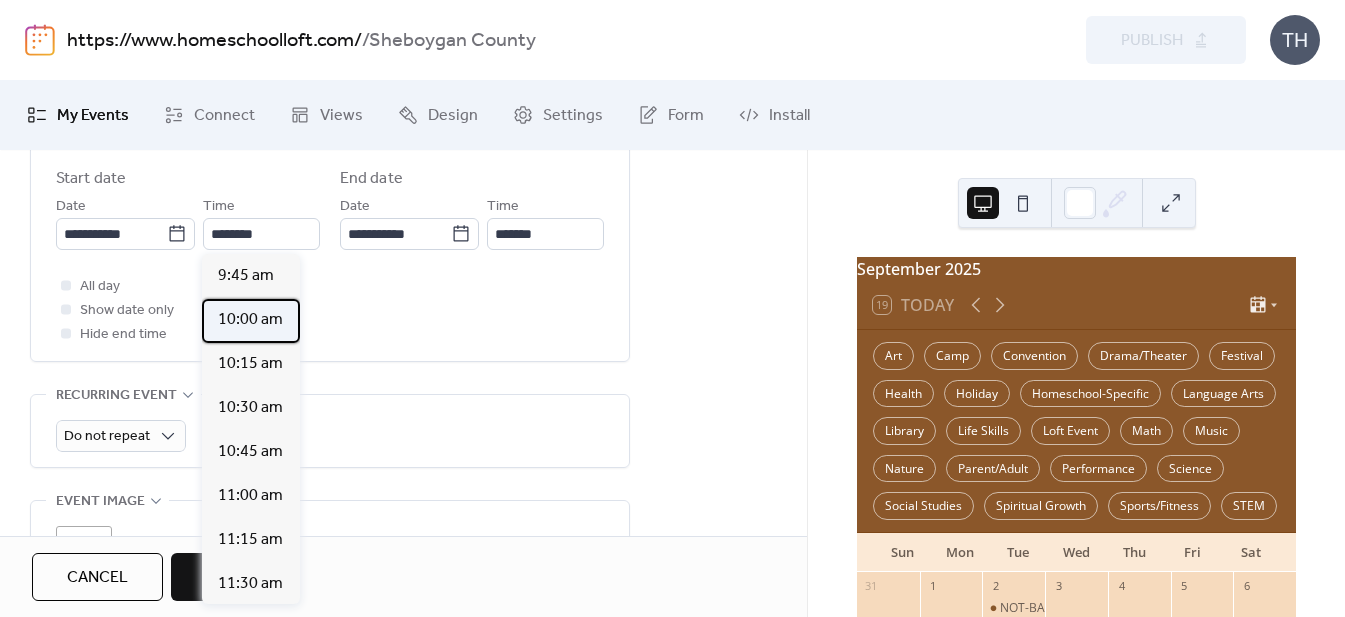 click on "10:00 am" at bounding box center [251, 321] 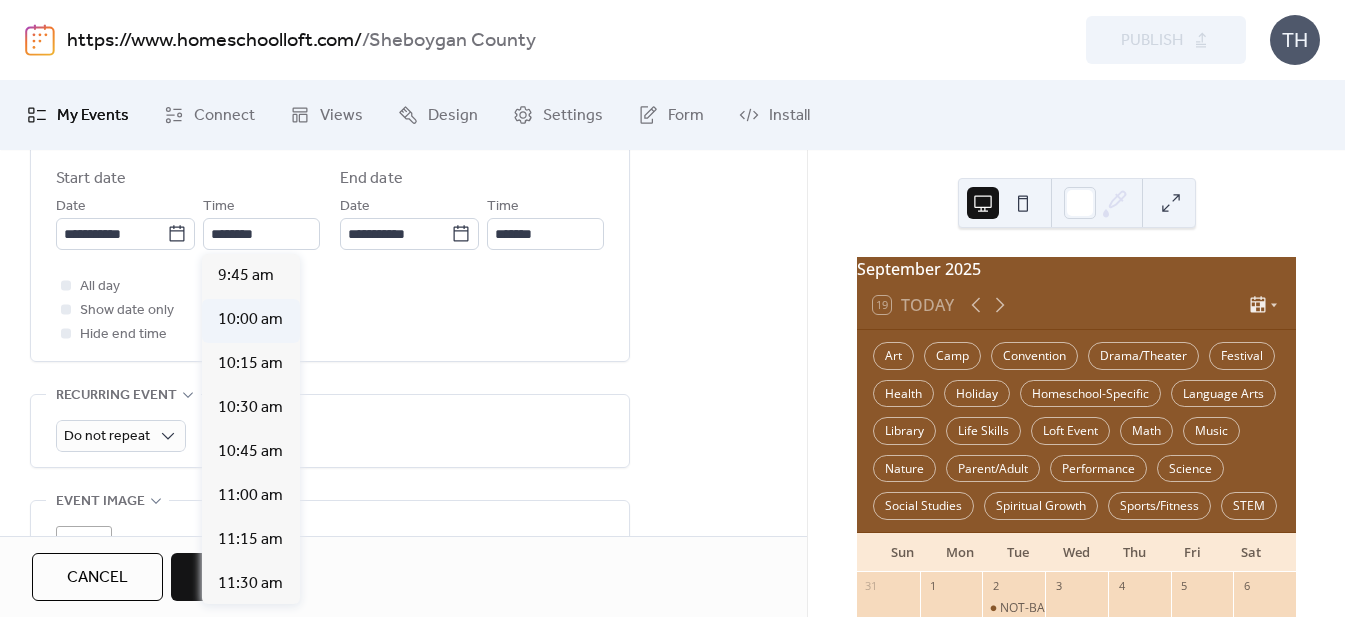 type on "********" 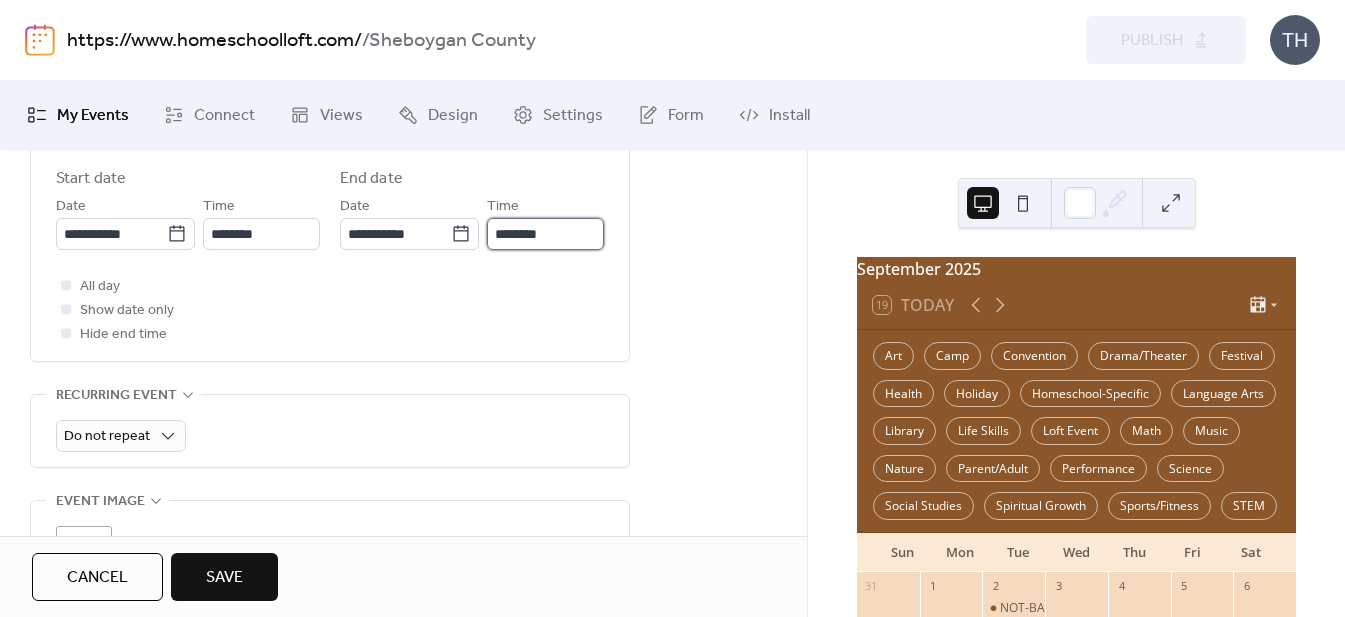 click on "********" at bounding box center (545, 234) 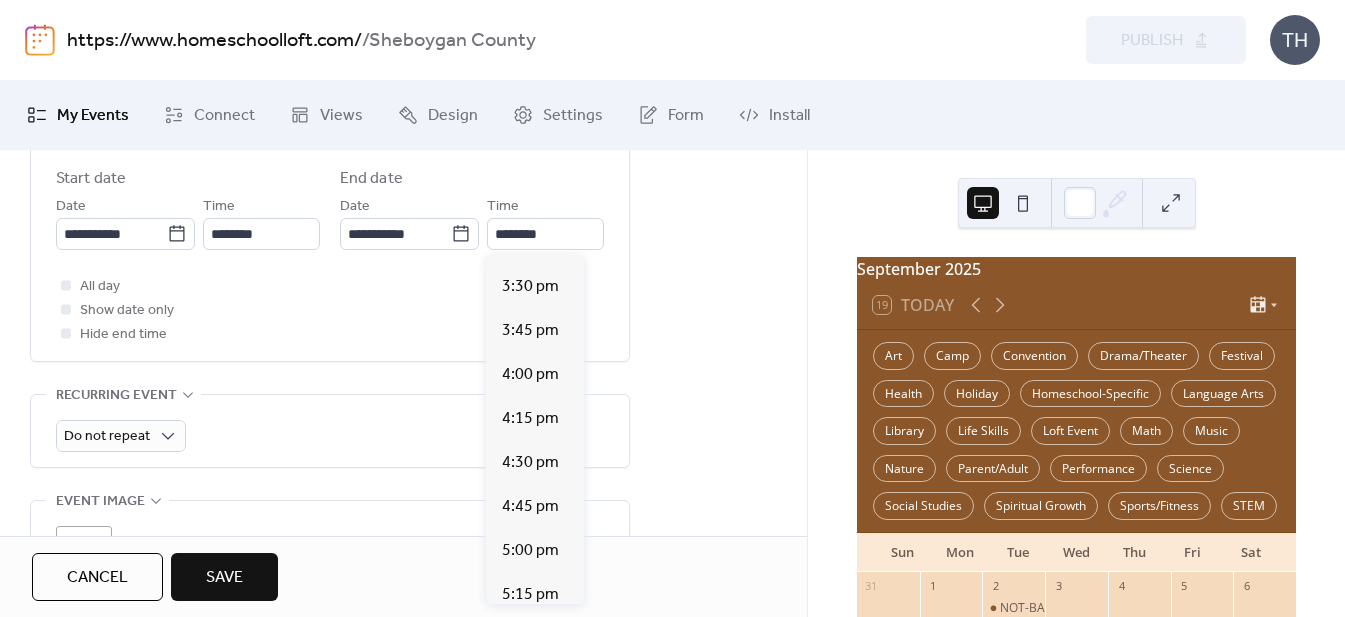 scroll, scrollTop: 919, scrollLeft: 0, axis: vertical 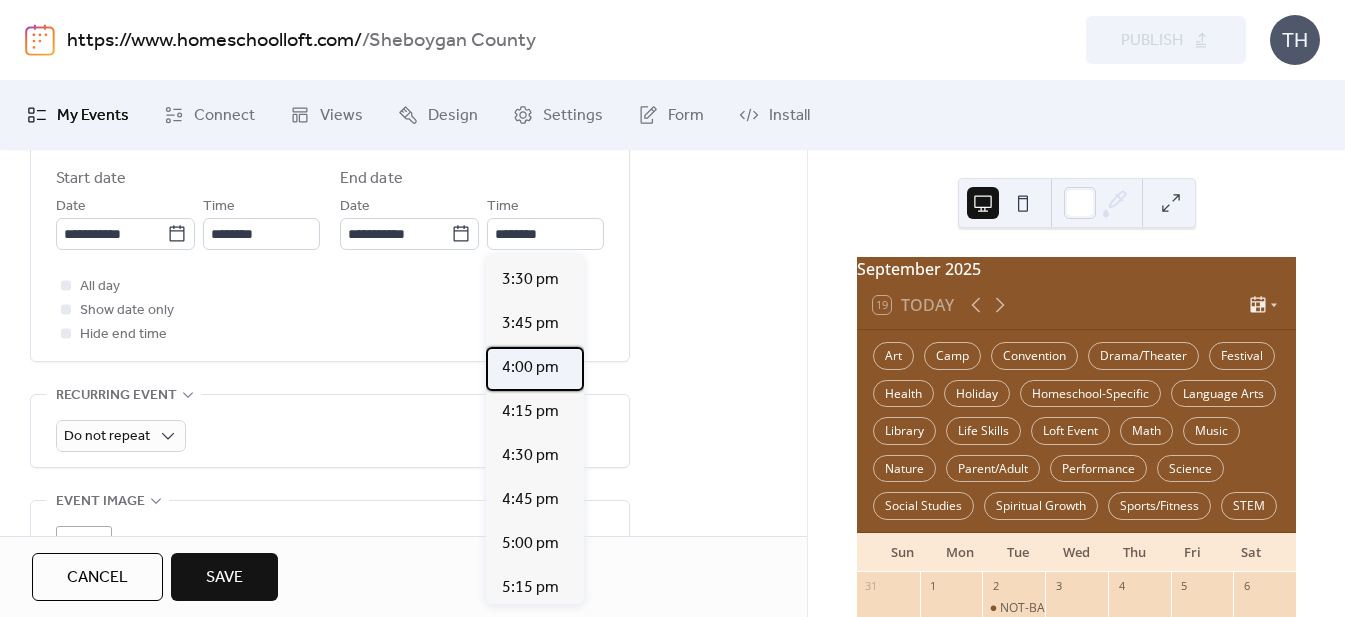 click on "4:00 pm" at bounding box center [530, 368] 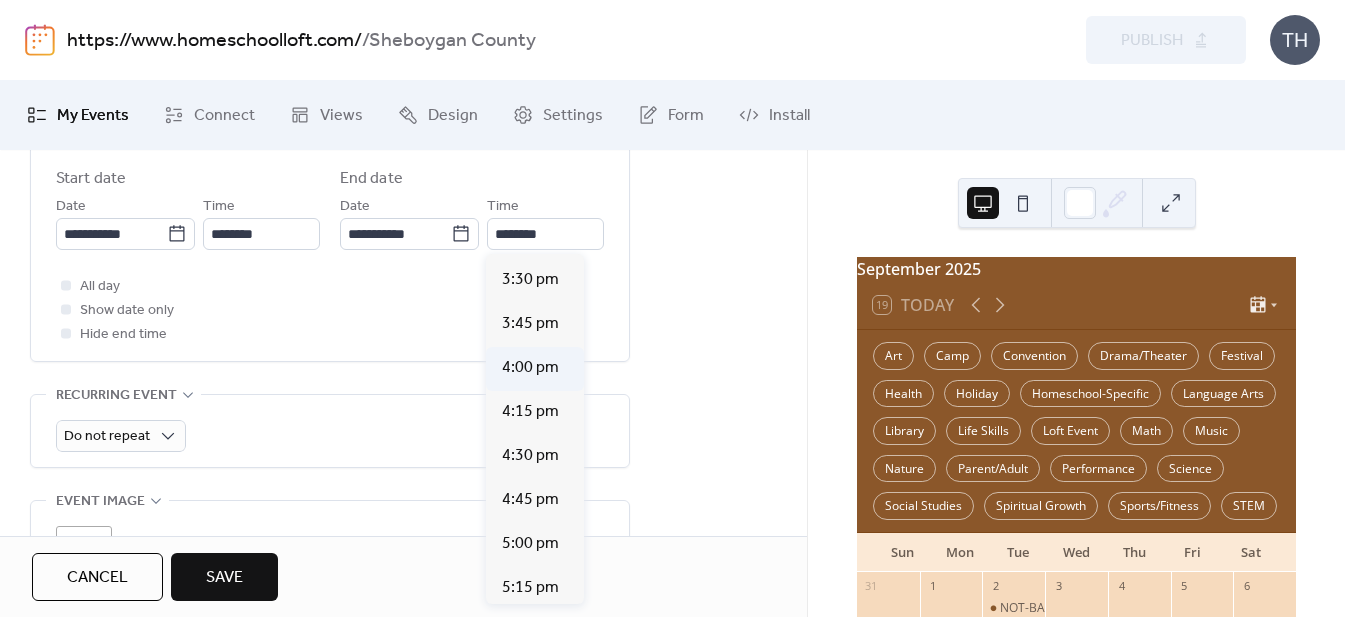 type on "*******" 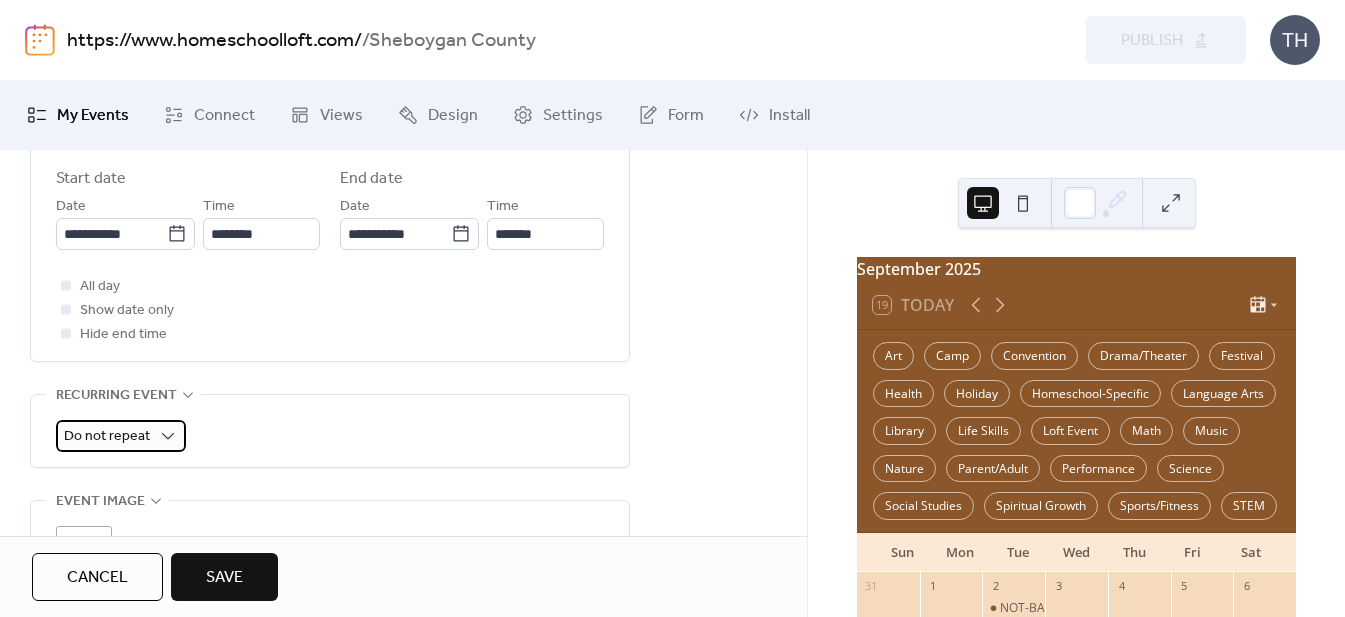 click on "Do not repeat" at bounding box center [107, 436] 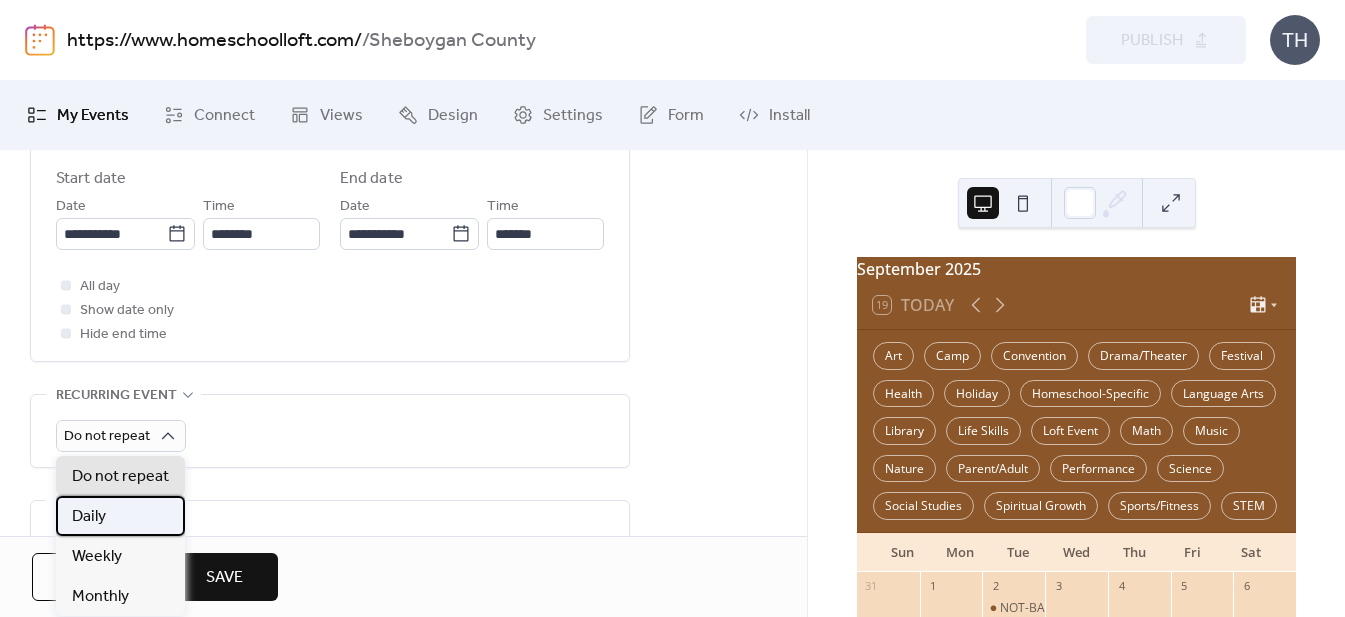 click on "Daily" at bounding box center [120, 516] 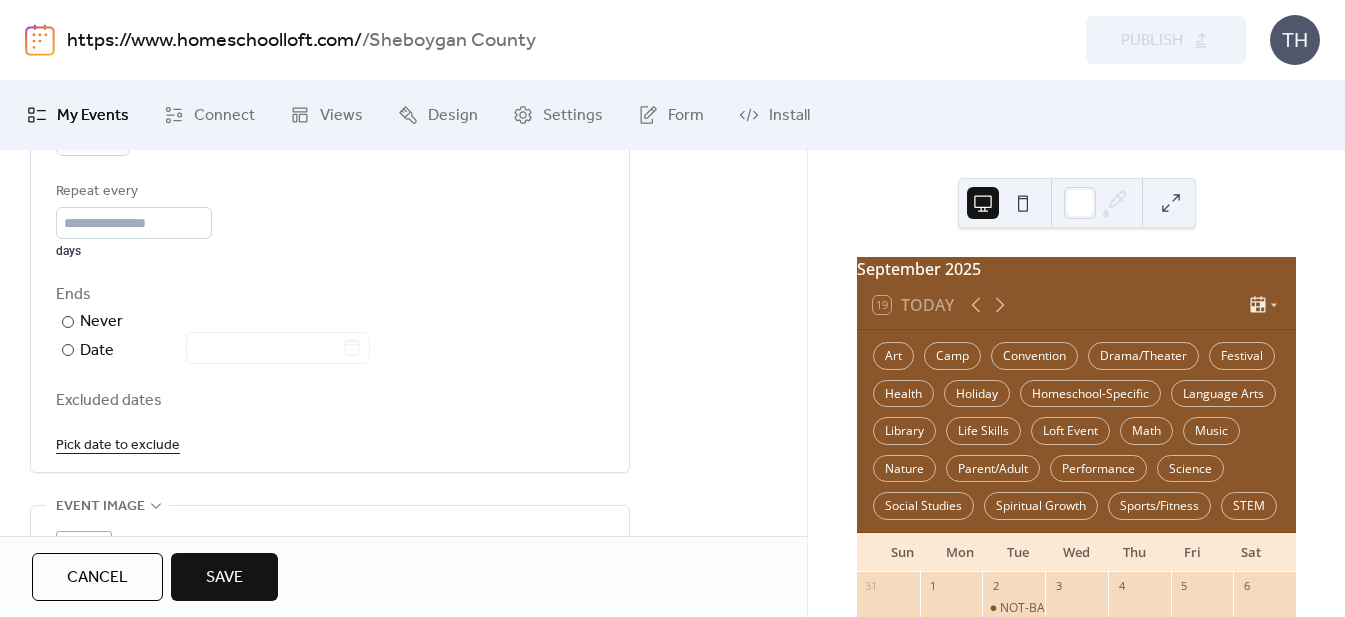 scroll, scrollTop: 1023, scrollLeft: 0, axis: vertical 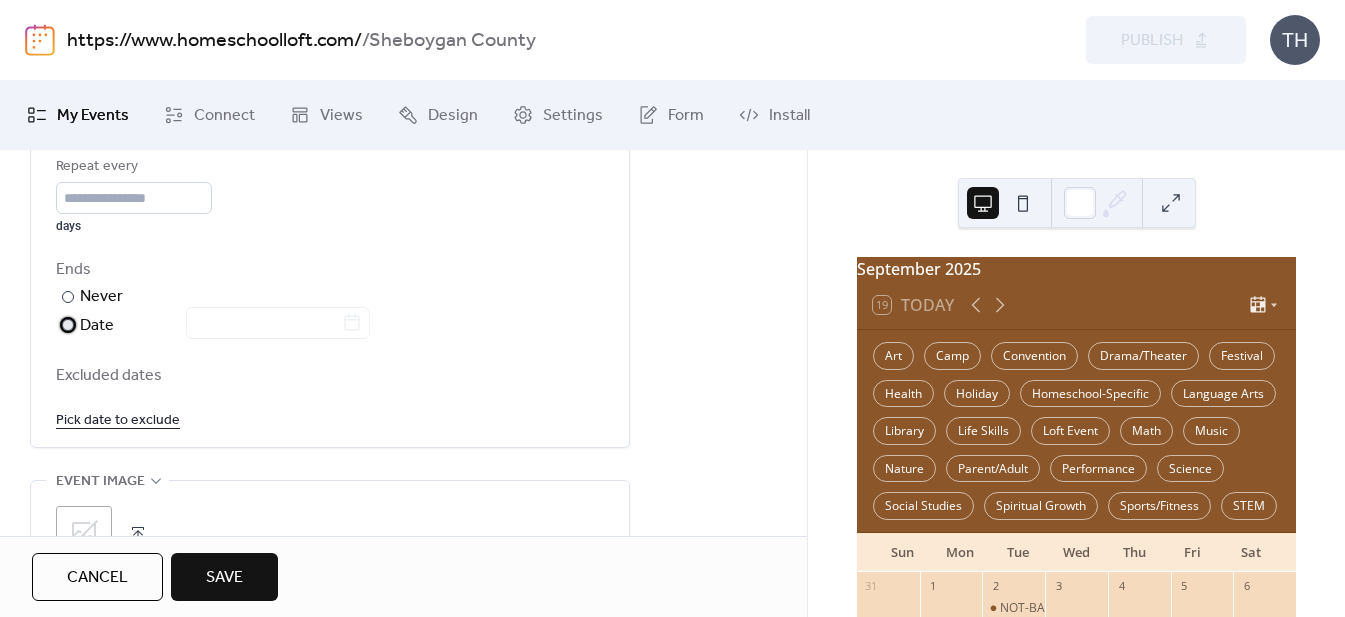 click on "Date" at bounding box center [225, 326] 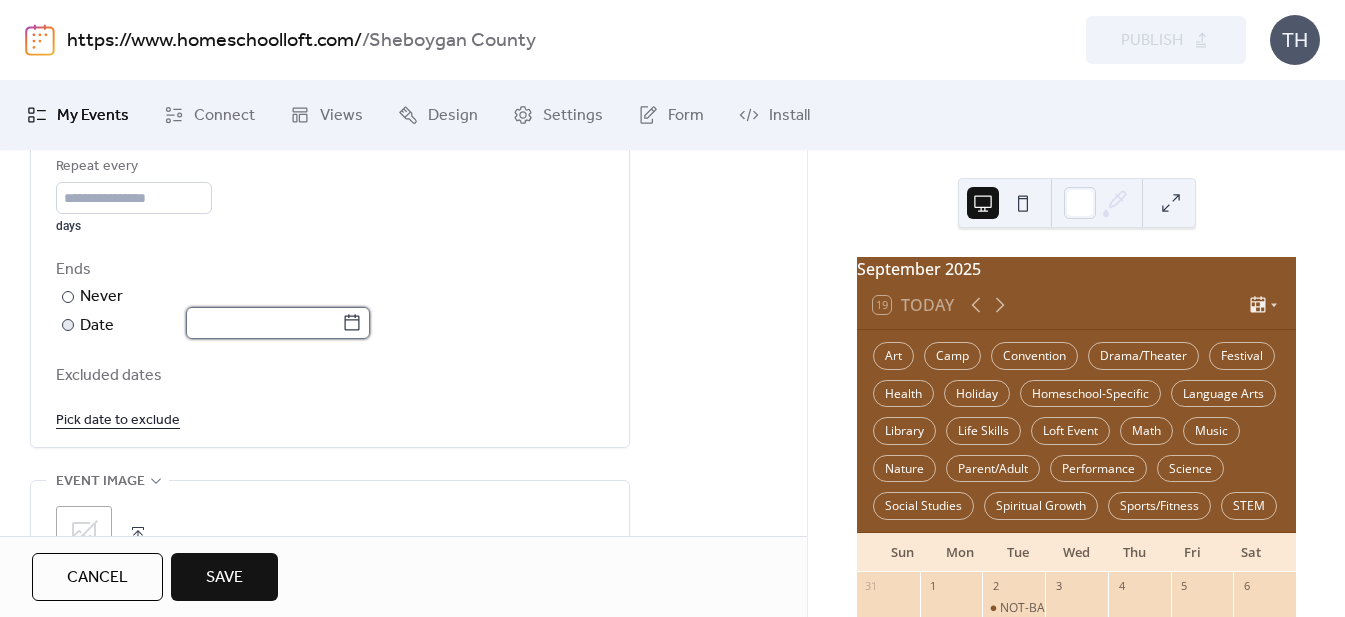 click at bounding box center (264, 323) 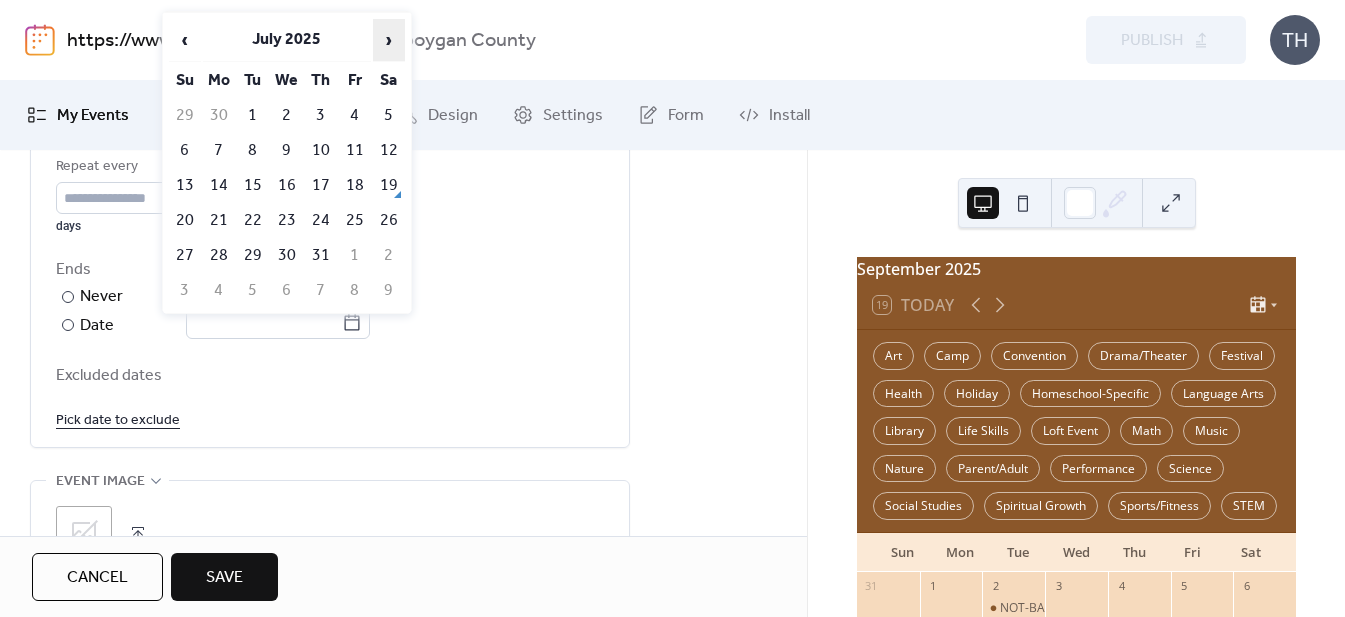 click on "›" at bounding box center [389, 40] 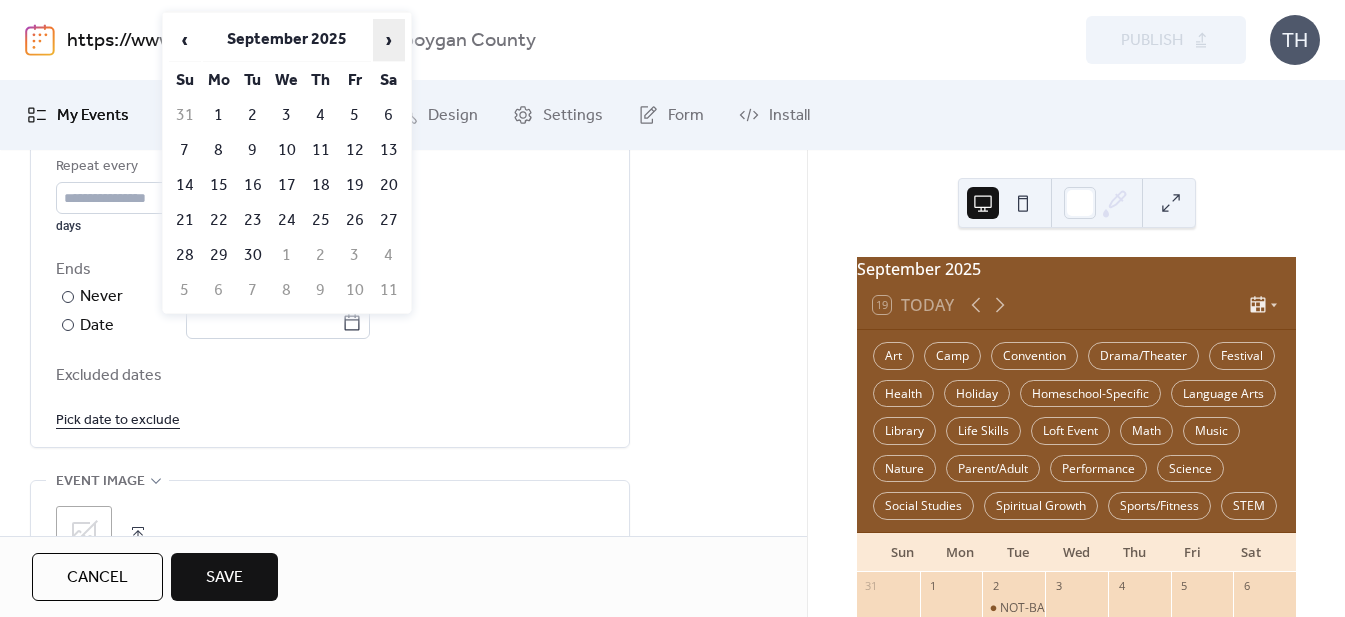click on "›" at bounding box center (389, 40) 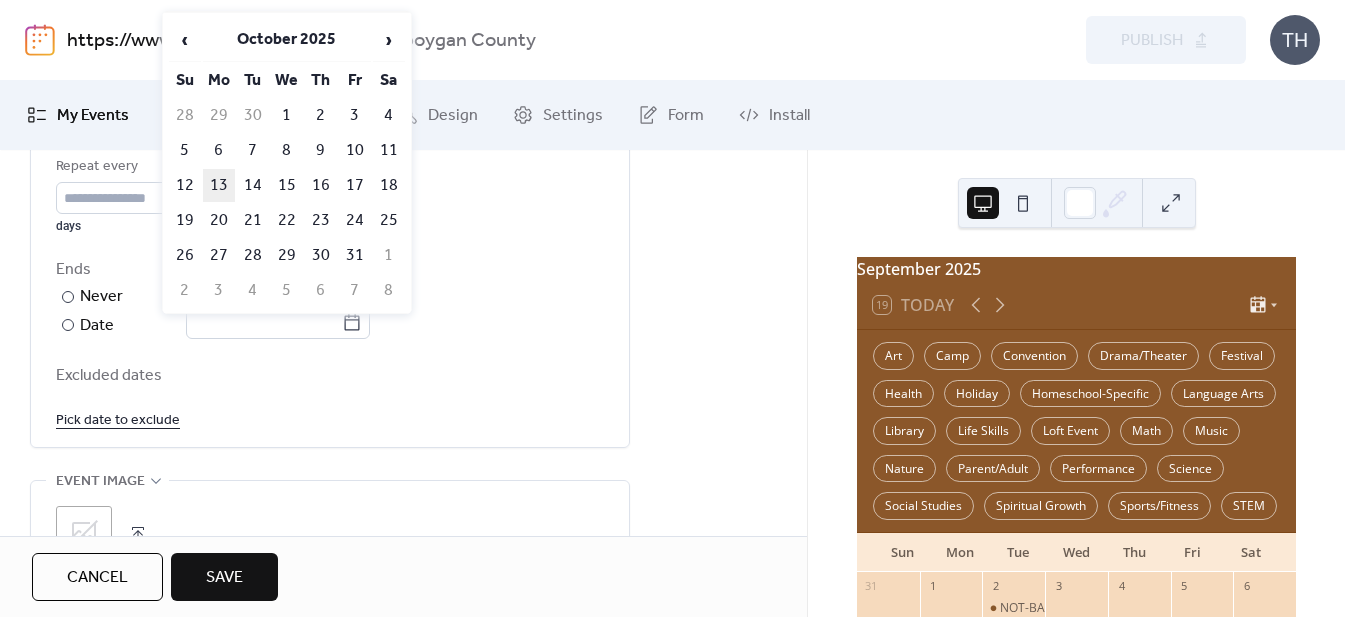 click on "13" at bounding box center [219, 185] 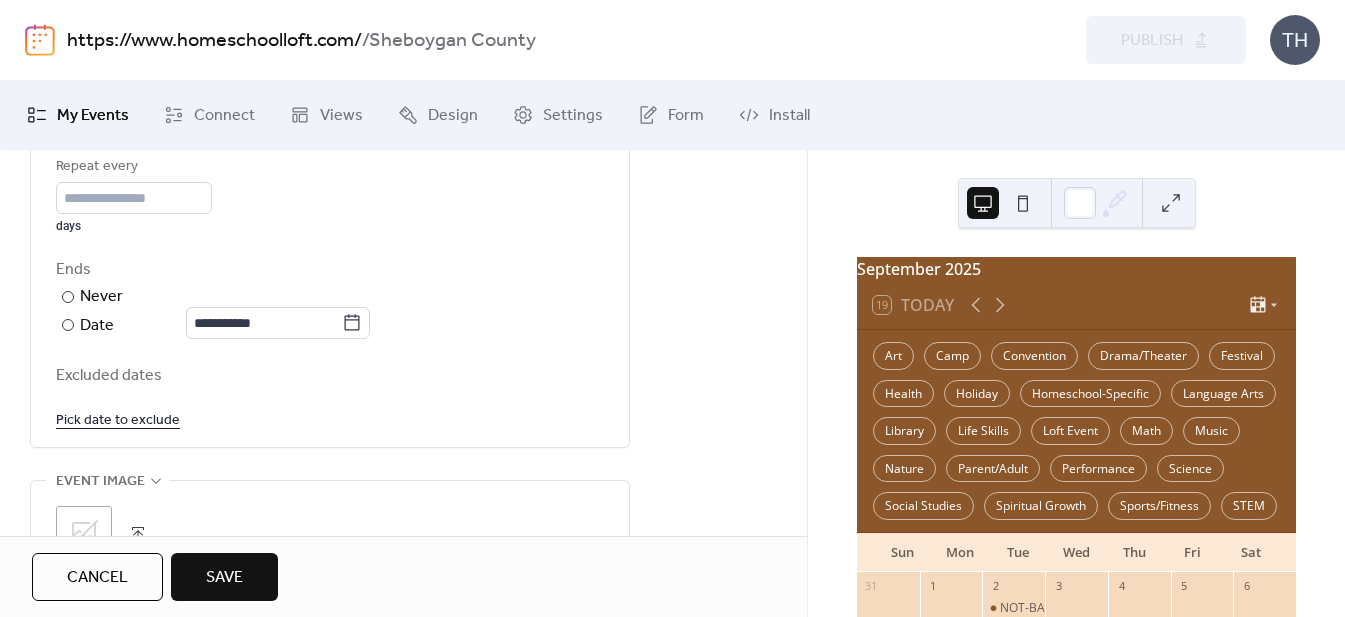 click on "**********" at bounding box center (403, 235) 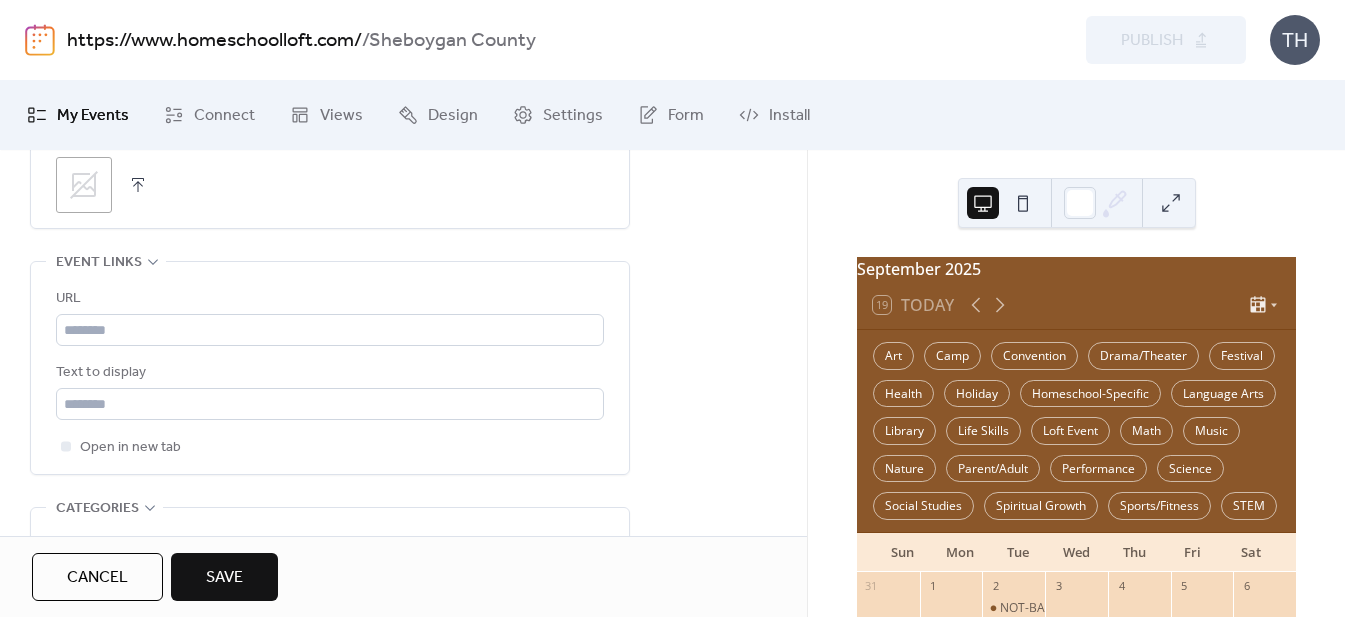 scroll, scrollTop: 1378, scrollLeft: 0, axis: vertical 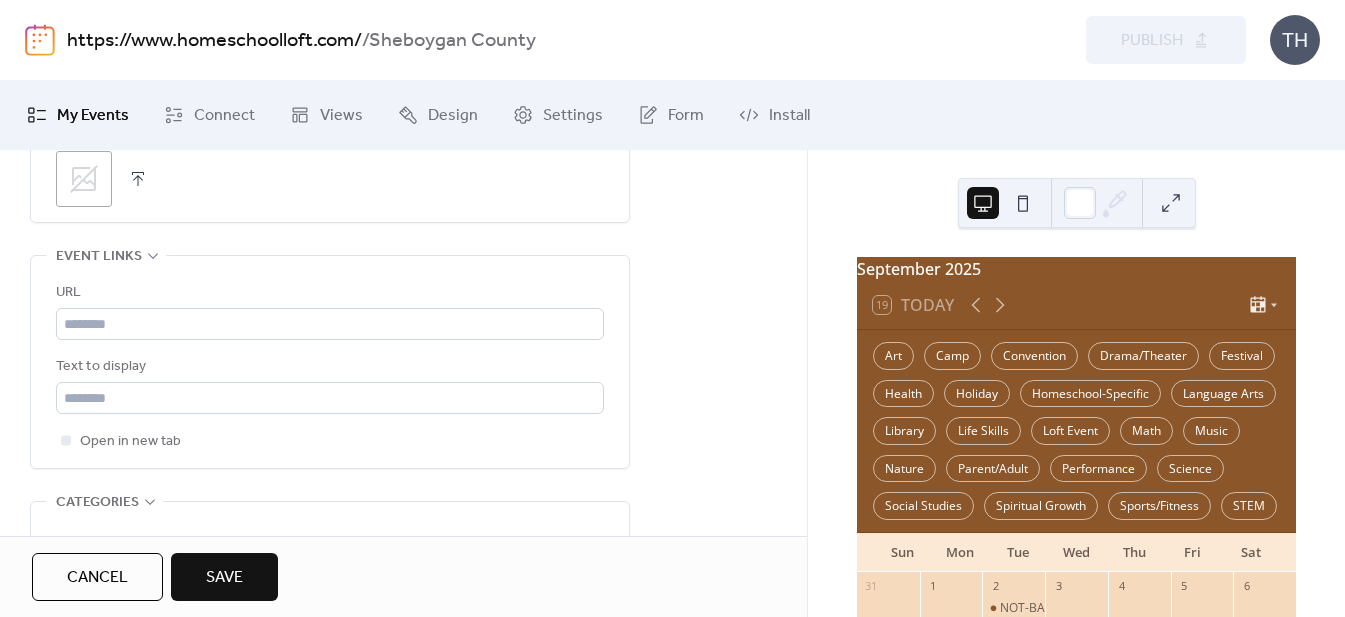 click at bounding box center [138, 179] 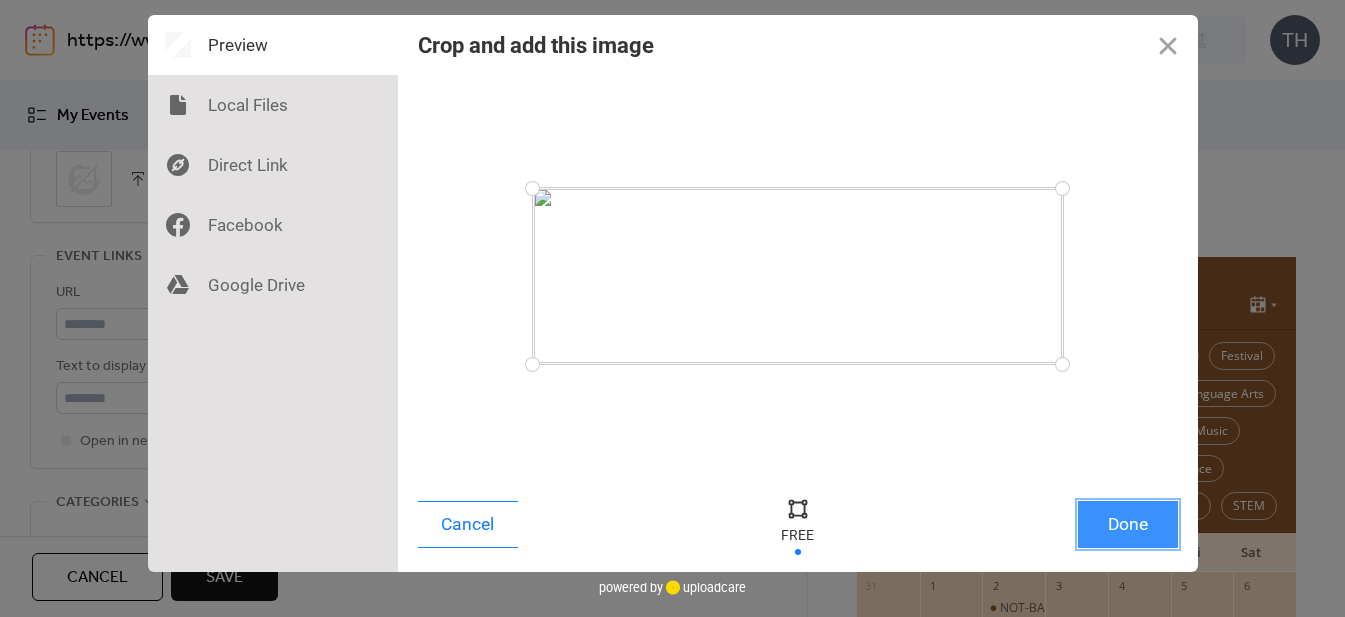 click on "Done" at bounding box center (1128, 524) 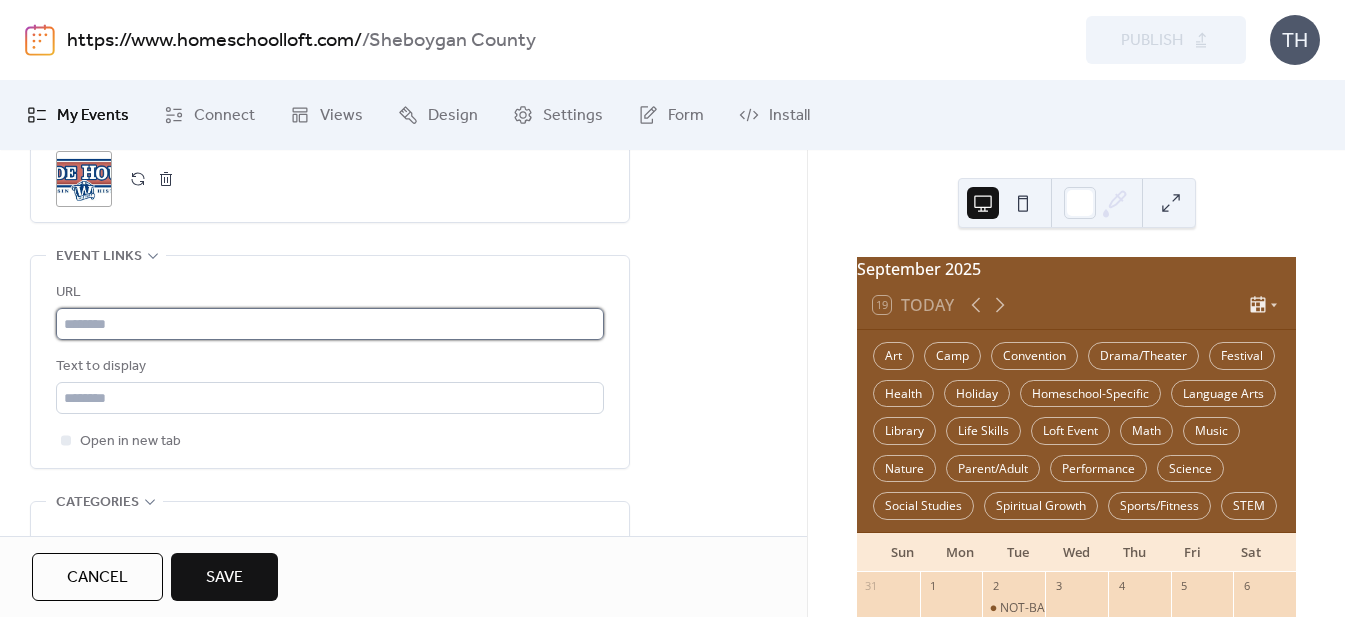click at bounding box center [330, 324] 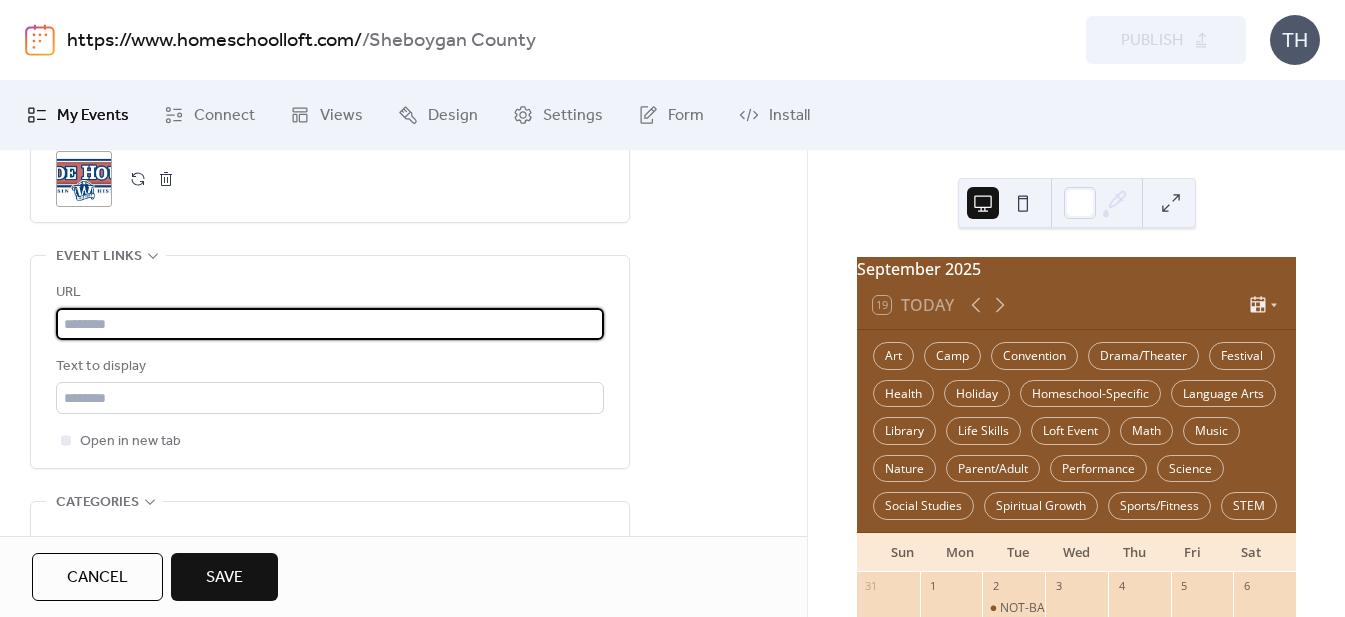 paste on "**********" 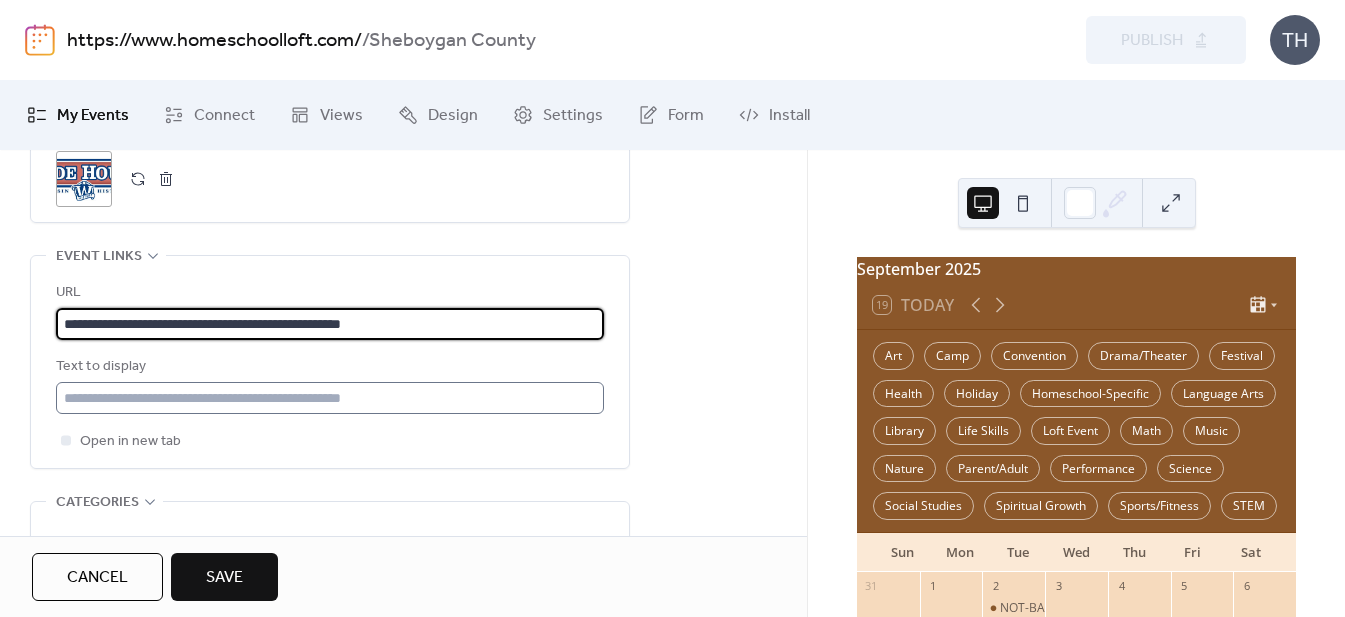 type on "**********" 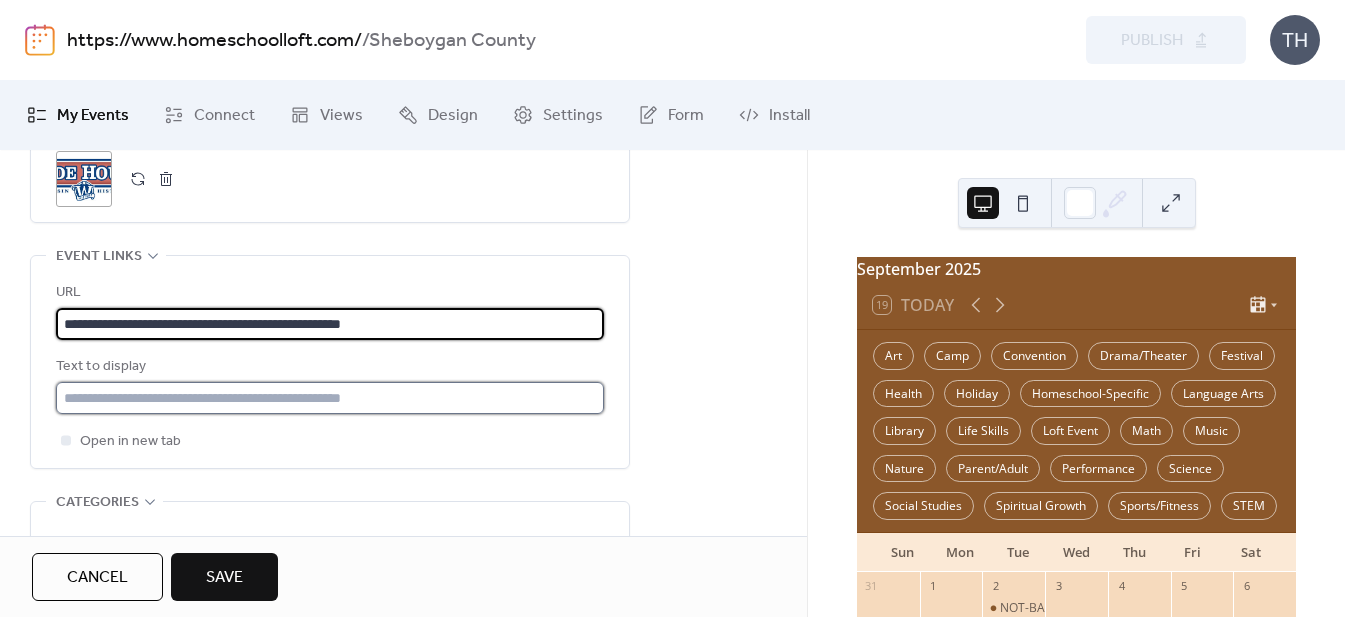 click at bounding box center (330, 398) 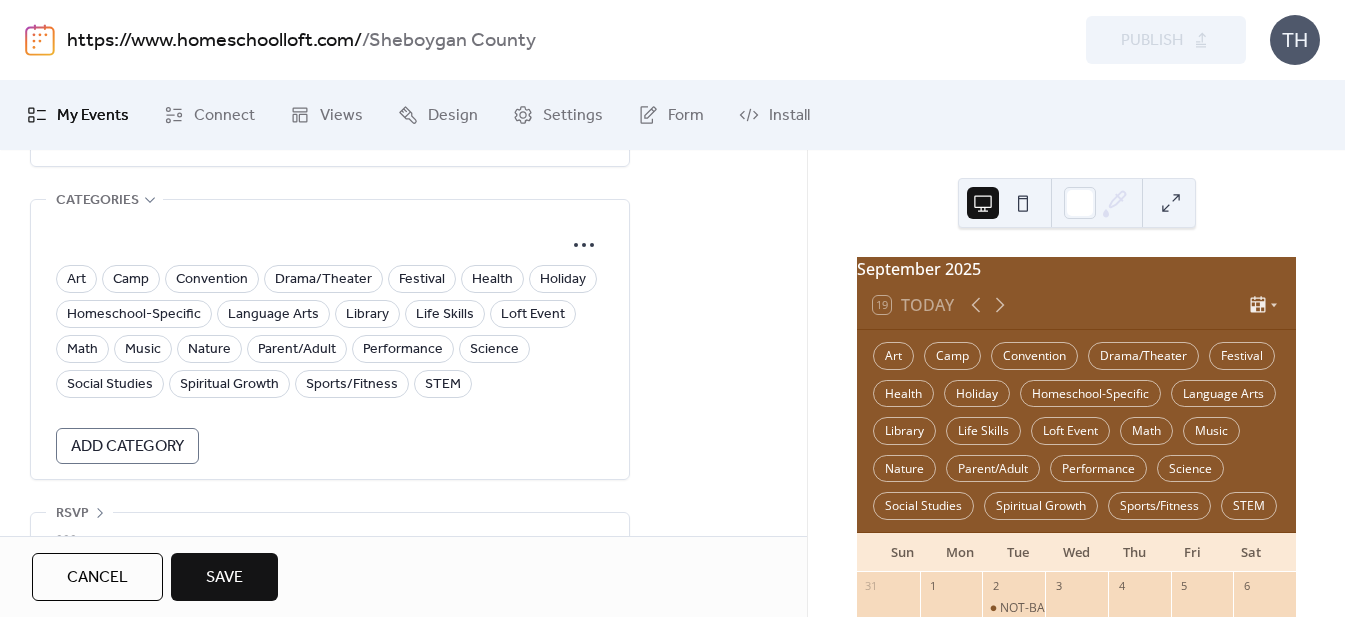 scroll, scrollTop: 1683, scrollLeft: 0, axis: vertical 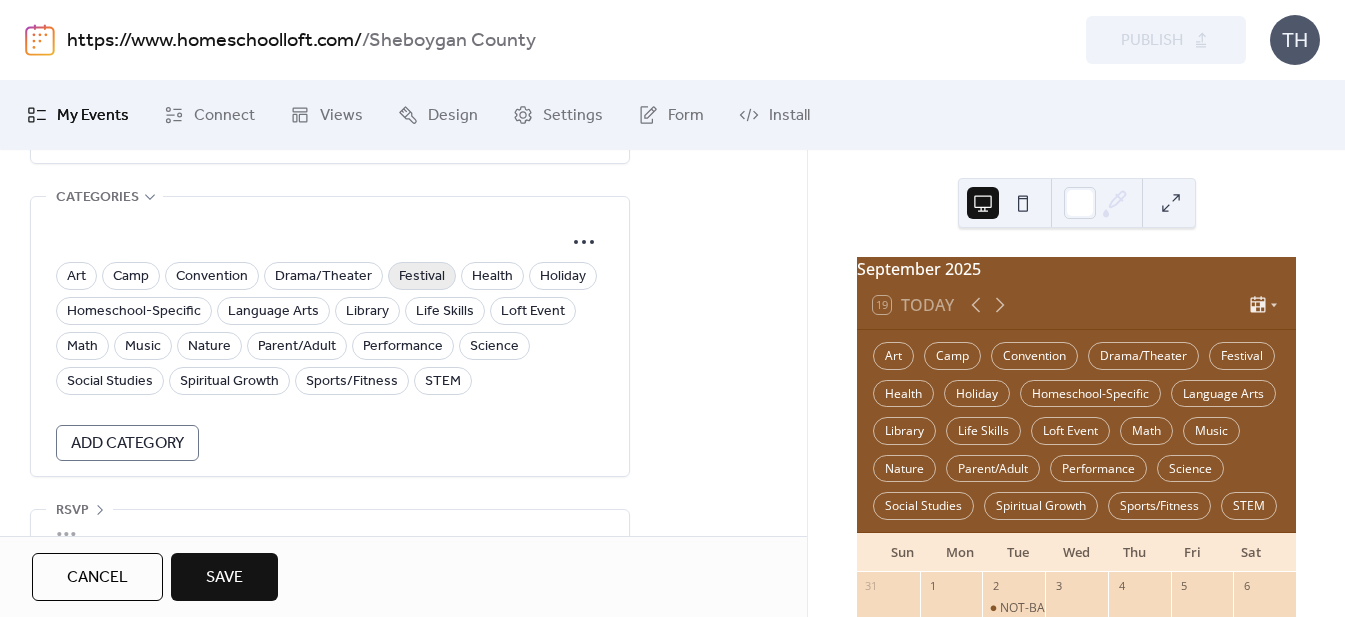 type on "**********" 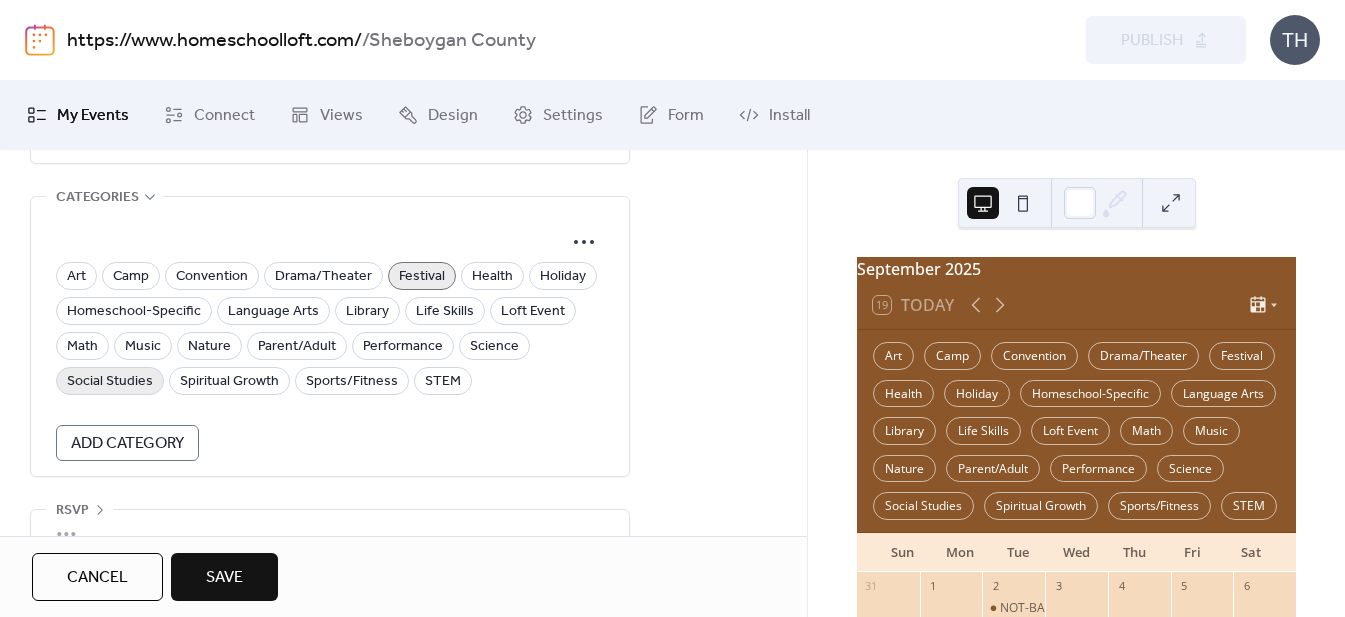 click on "Social Studies" at bounding box center [110, 382] 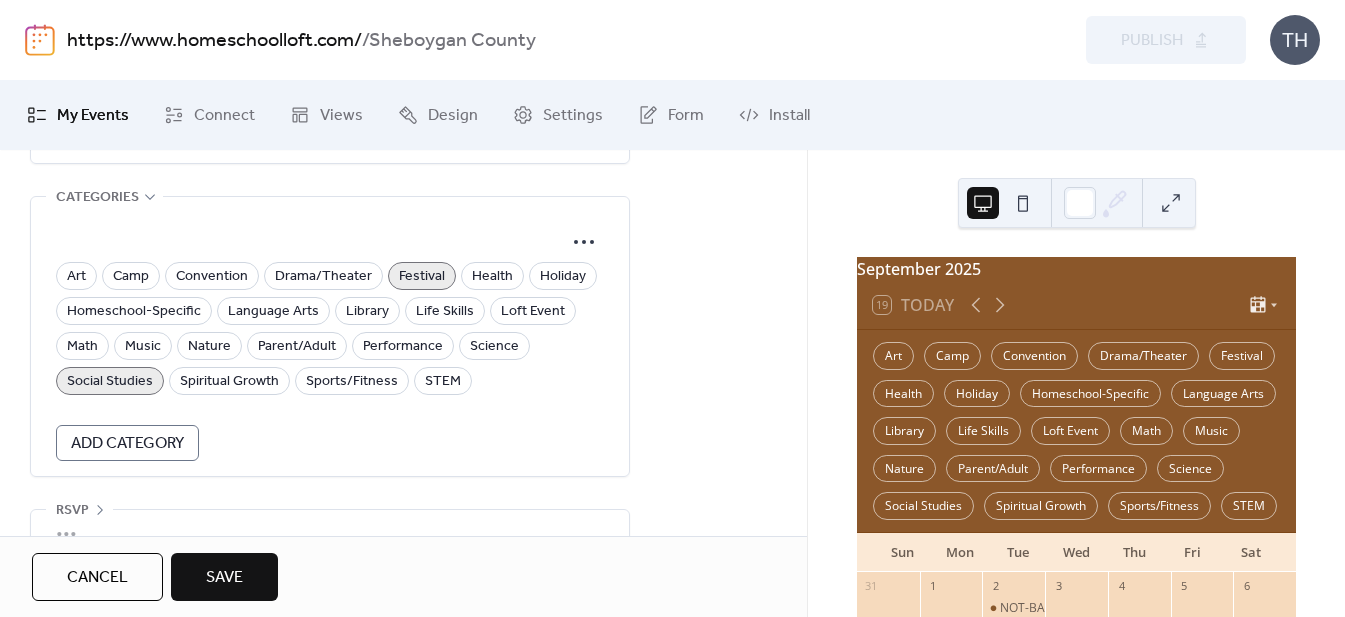 click on "[MONTH] [YEAR] [NUMBER] Today Art Camp Convention Drama/Theater Festival Health Holiday Homeschool-Specific Language Arts Library Life Skills Loft Event Math Music Nature Parent/Adult Performance Science Social Studies Spiritual Growth Sports/Fitness STEM Sun Mon Tue Wed Thu Fri Sat 31 1 2 NOT-BACK-TO-SCHOOL HOMESCHOOL-FAMILY MOVIE EVENT 3 4 5 6 7 8 9 10 11 12 13 14 15 16 17 18 19 20 21 22 23 24 [NAME] Homeschool Day 25 26 27 28 29 30 1 2 3 4 5 6 7 8 [NAME] Homeschool Day 9 10 11 Subscribe to This Calendar Powered by EventsCalendar.co" at bounding box center [1076, 383] 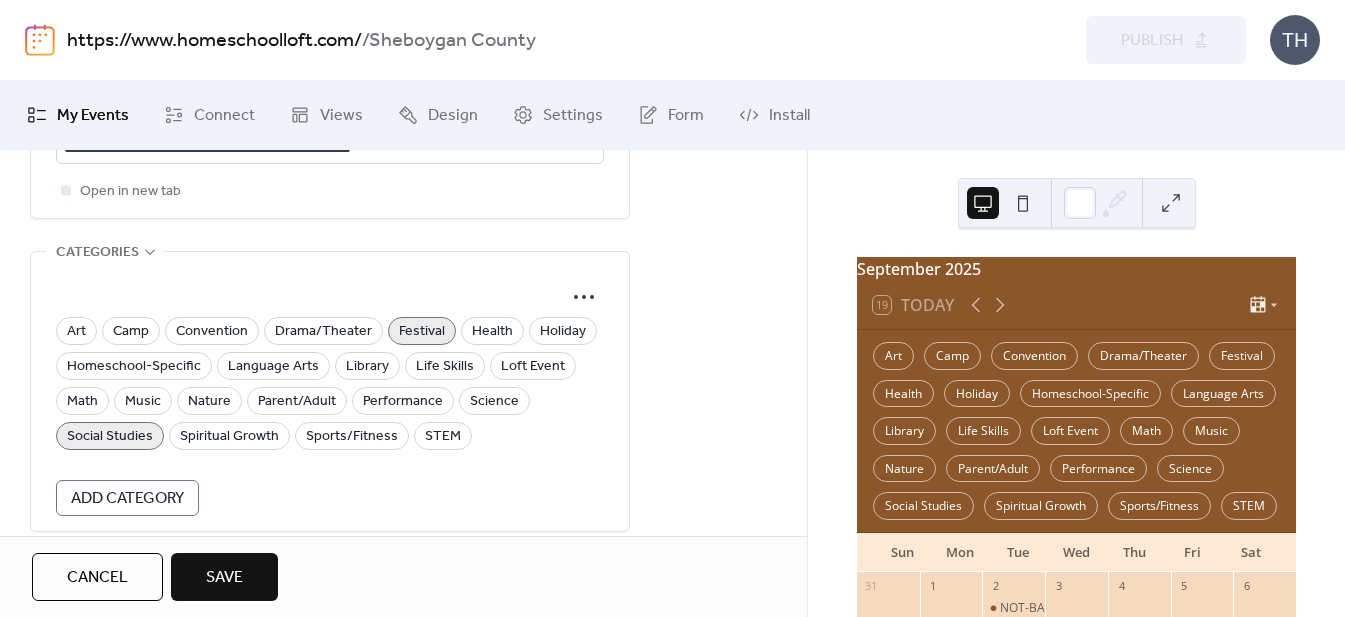 scroll, scrollTop: 1721, scrollLeft: 0, axis: vertical 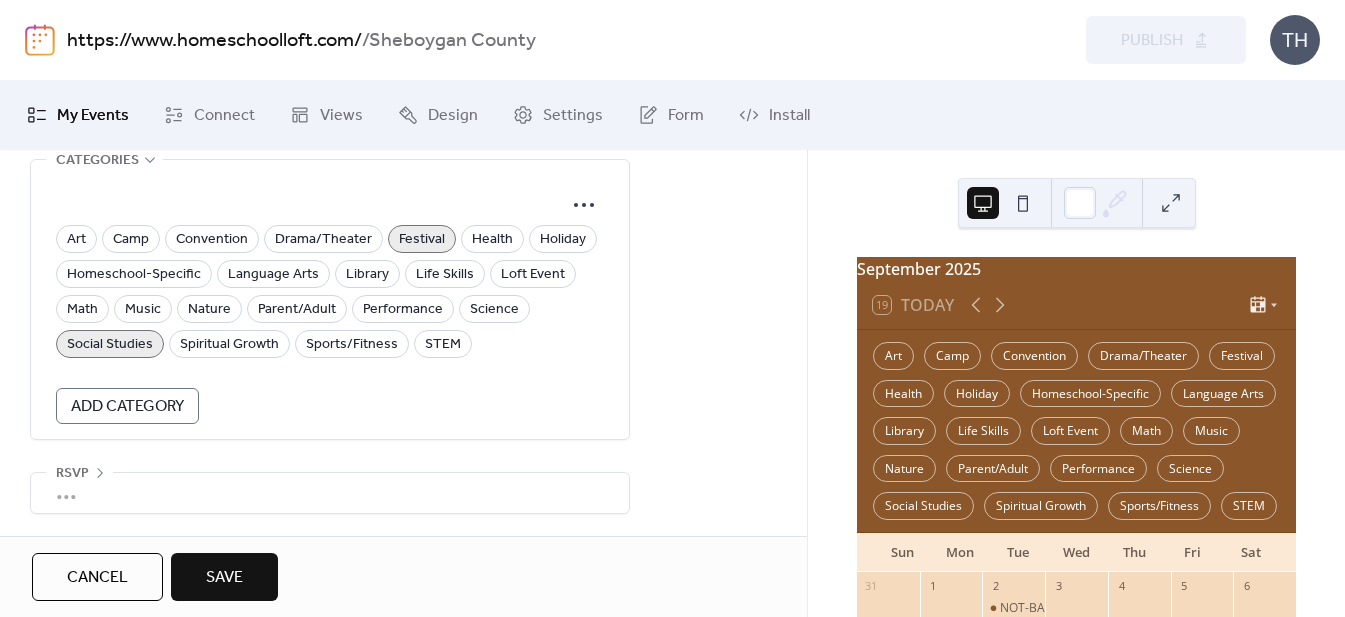 click on "Save" at bounding box center (224, 578) 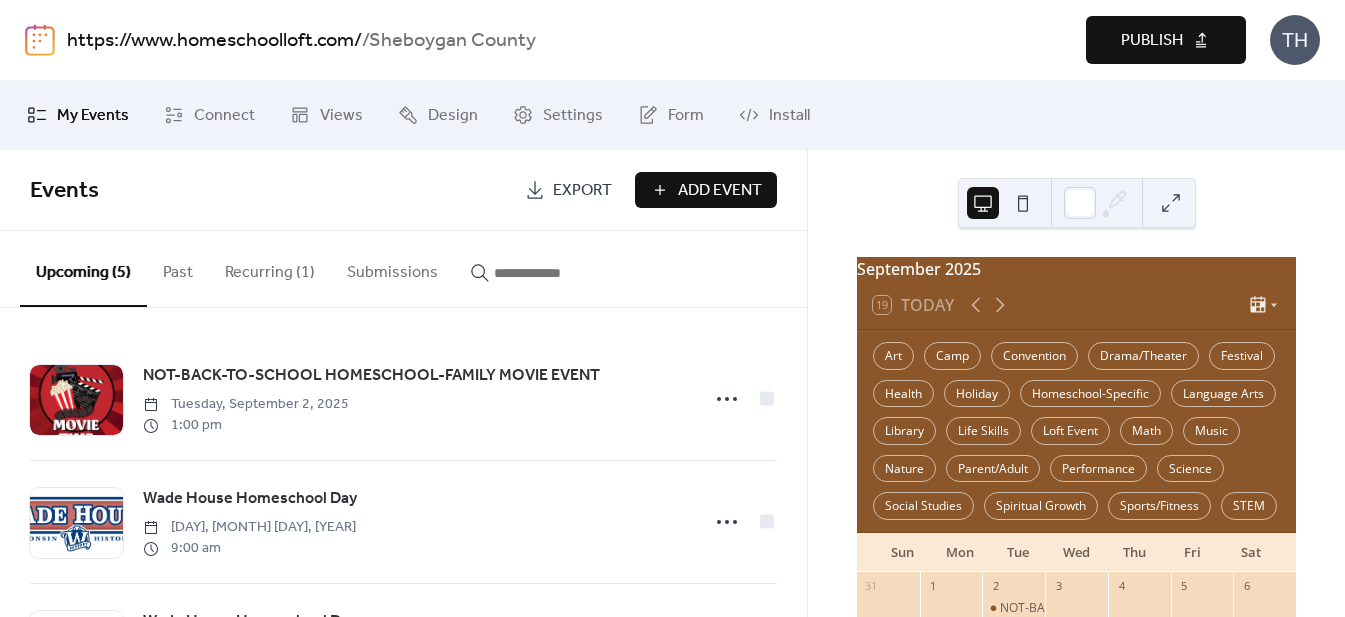 click on "Publish" at bounding box center (1166, 40) 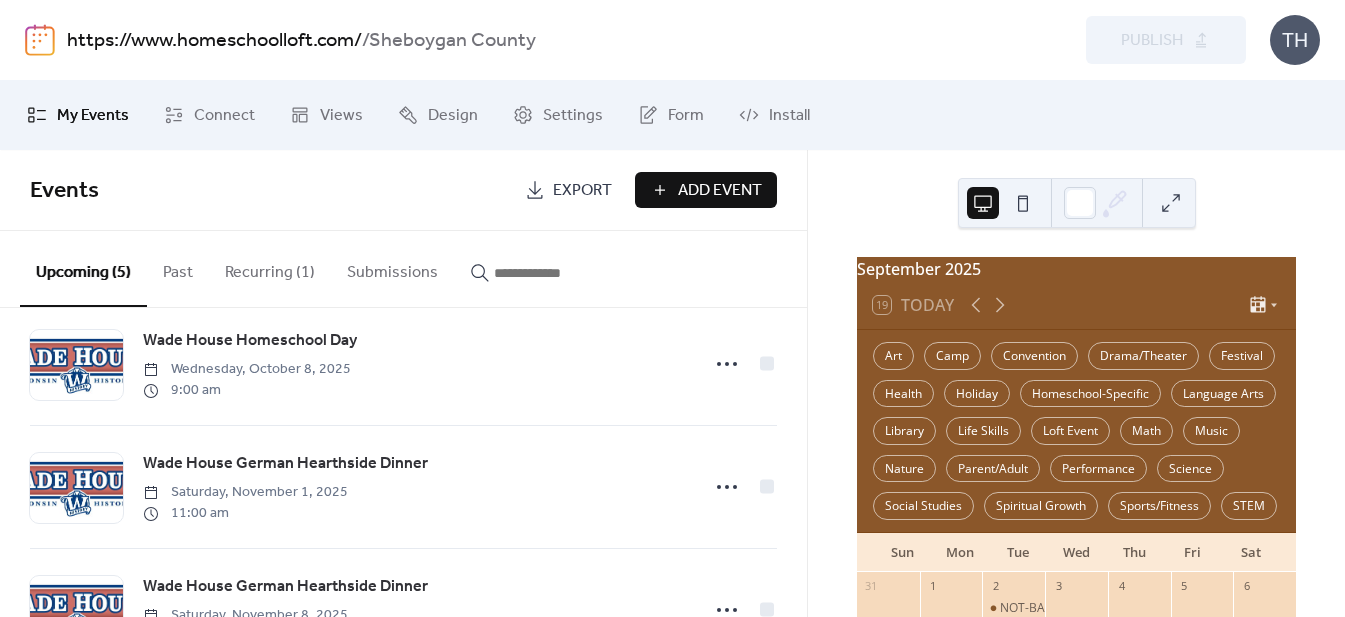 scroll, scrollTop: 282, scrollLeft: 0, axis: vertical 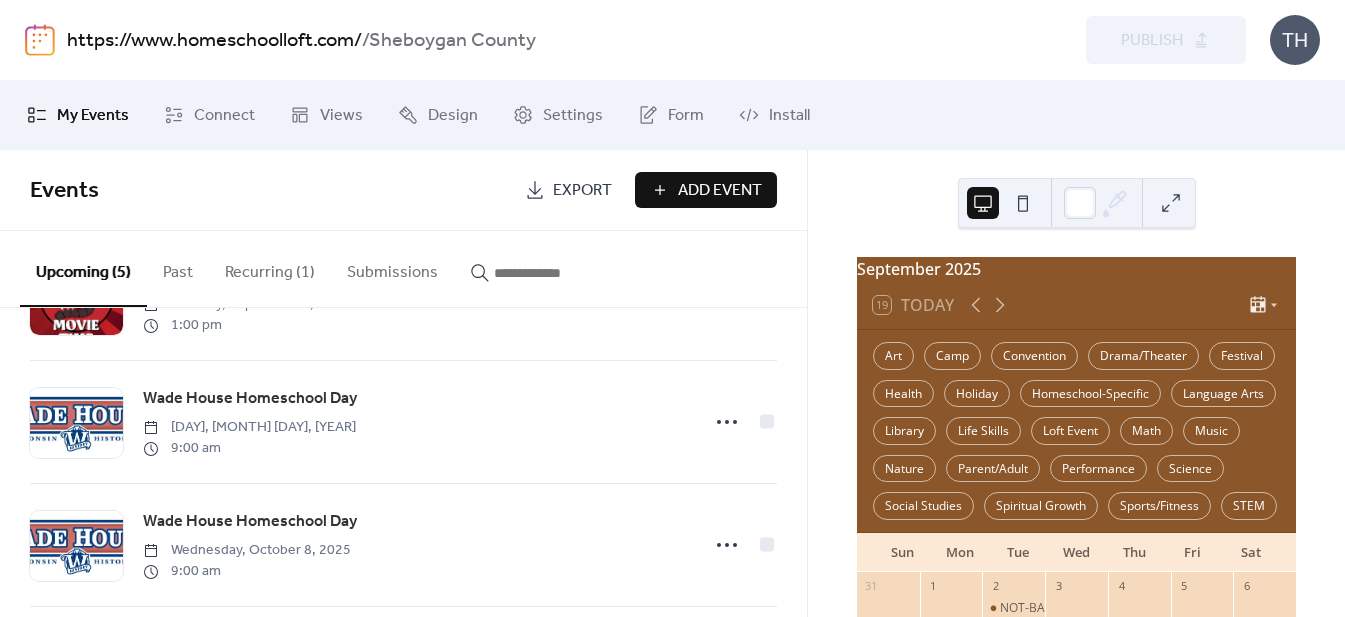 click on "Recurring (1)" at bounding box center [270, 268] 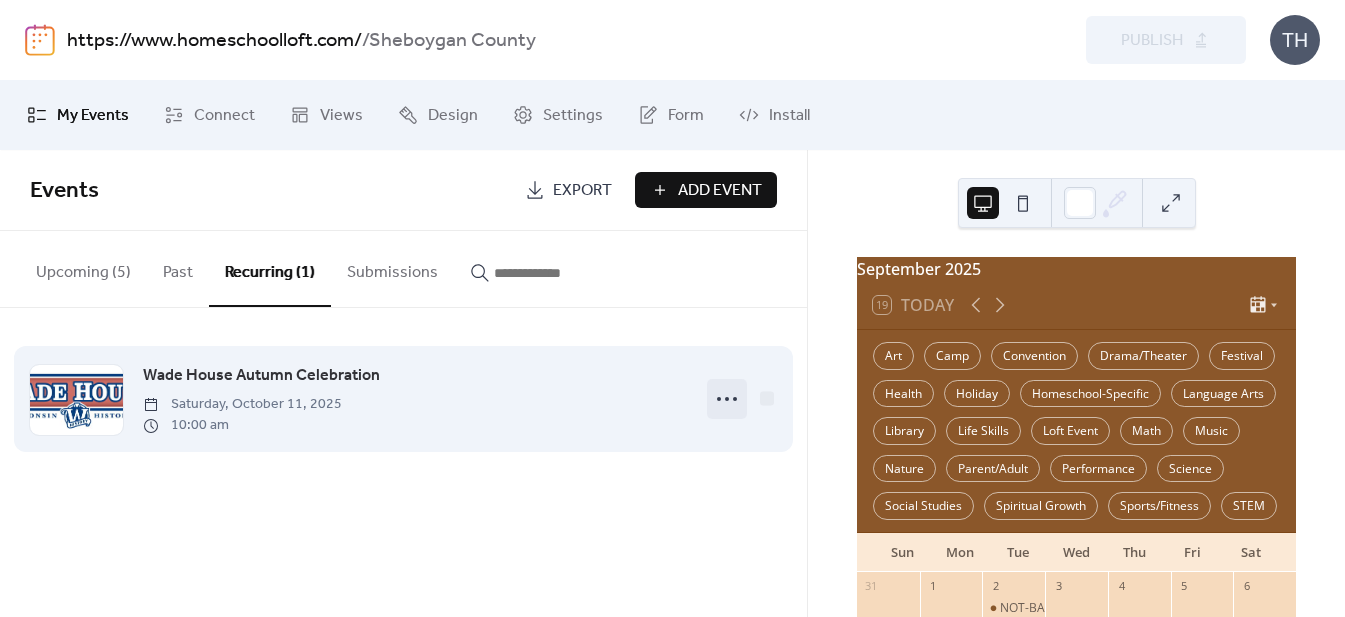 click 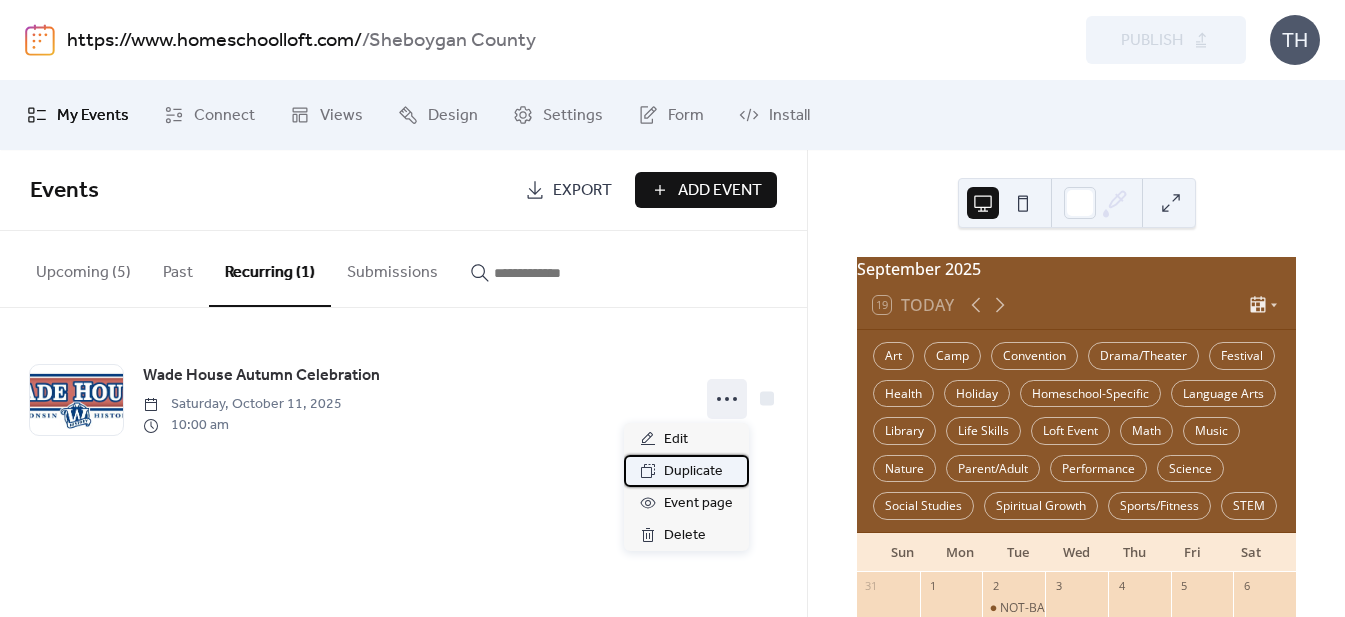 click on "Duplicate" at bounding box center (693, 472) 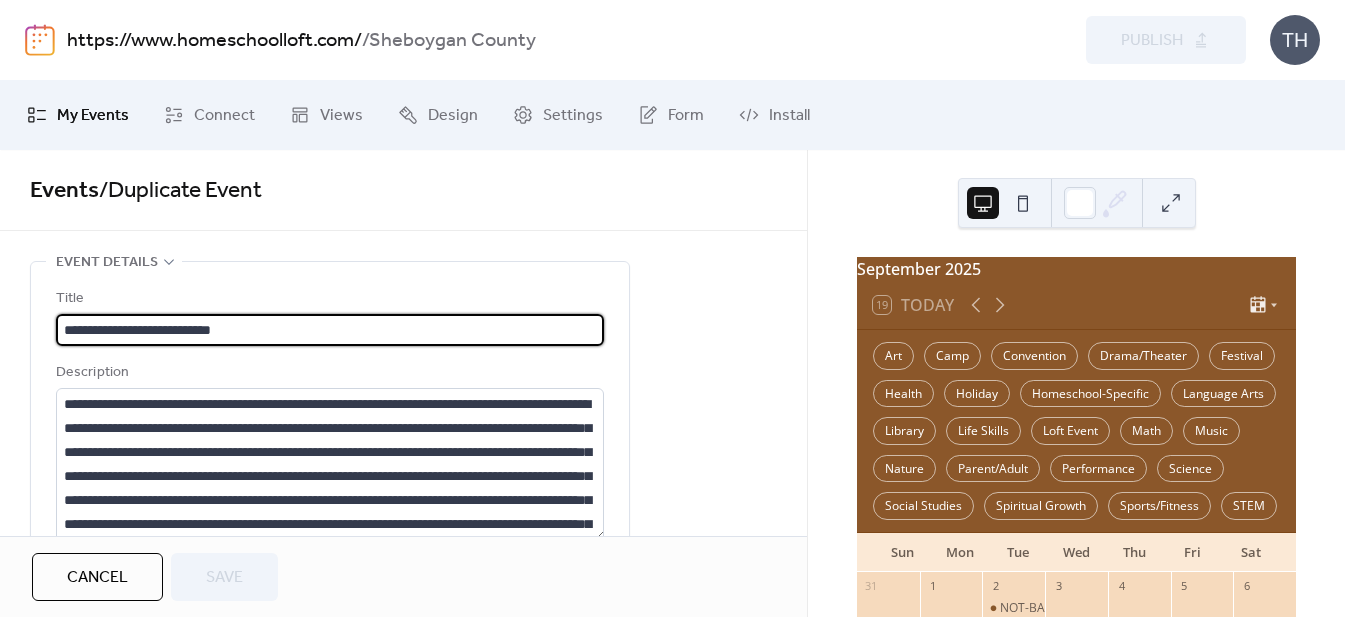 scroll, scrollTop: 1, scrollLeft: 0, axis: vertical 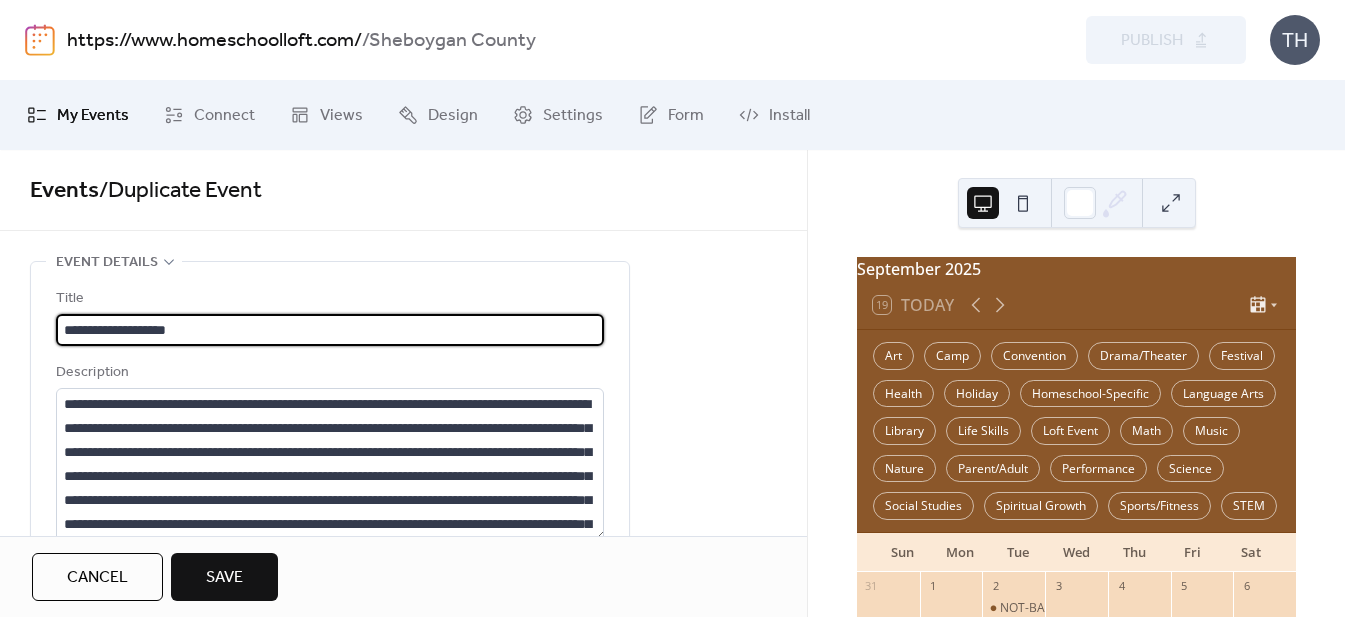 type on "**********" 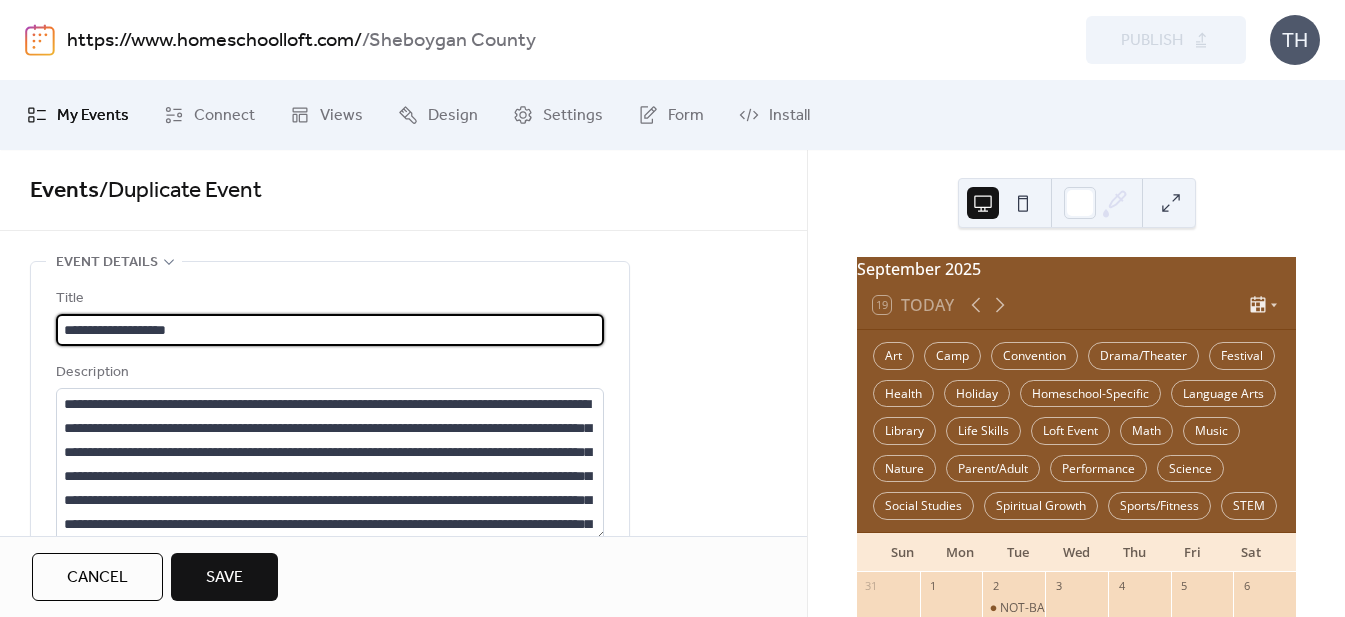 scroll, scrollTop: 0, scrollLeft: 0, axis: both 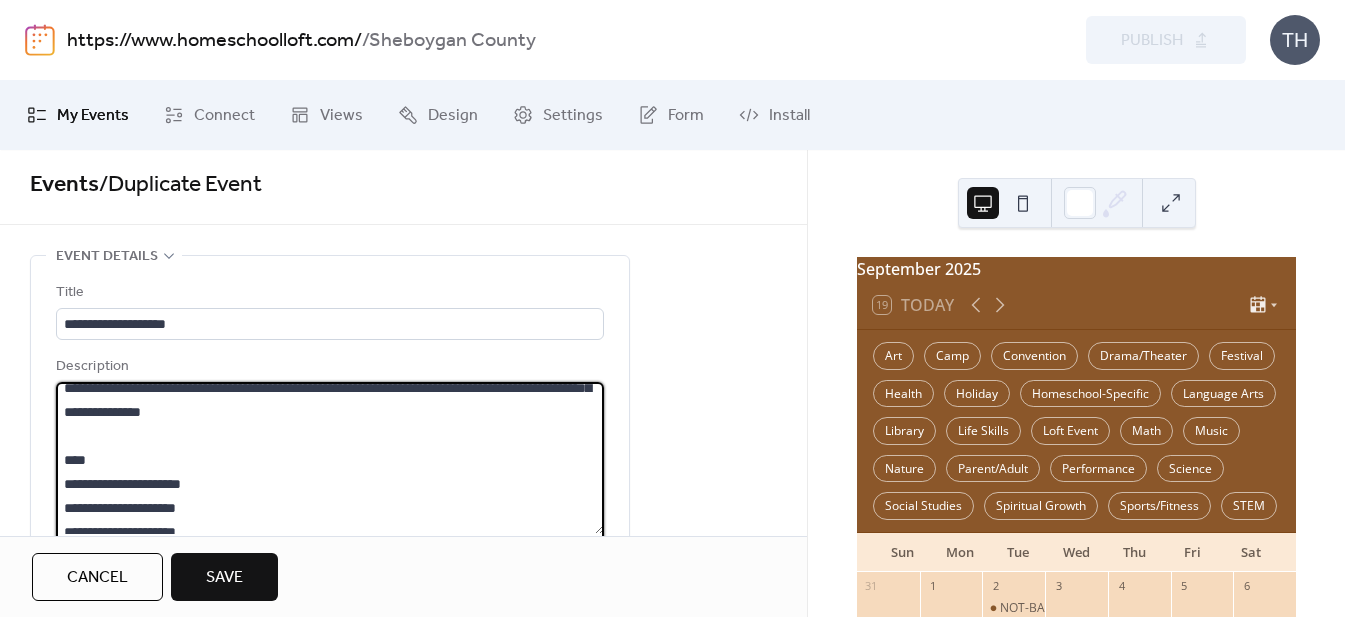 drag, startPoint x: 62, startPoint y: 404, endPoint x: 445, endPoint y: 470, distance: 388.64508 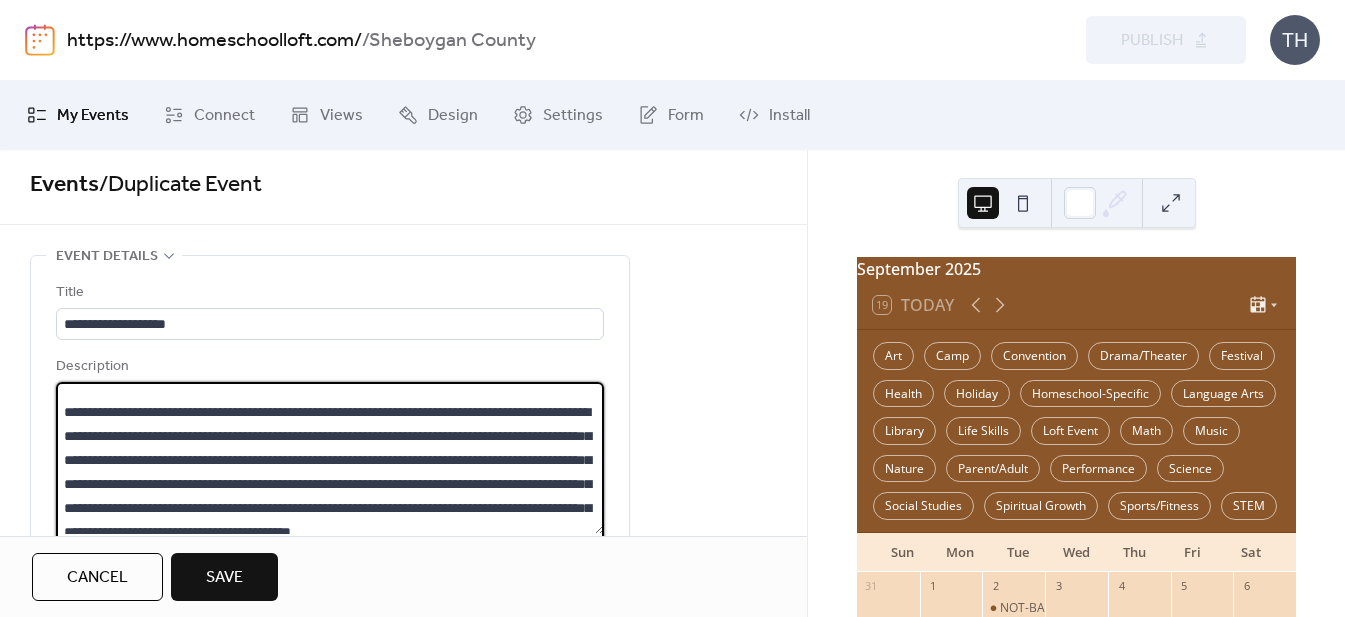 scroll, scrollTop: 285, scrollLeft: 0, axis: vertical 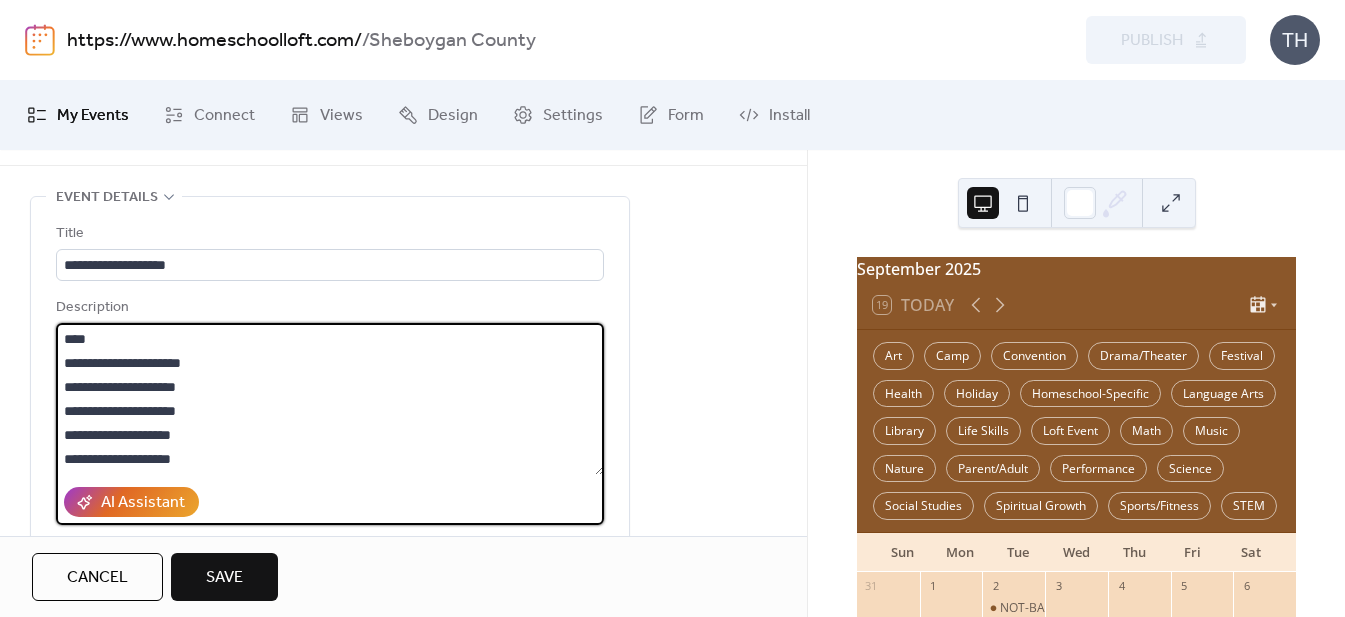 drag, startPoint x: 64, startPoint y: 452, endPoint x: 226, endPoint y: 460, distance: 162.19742 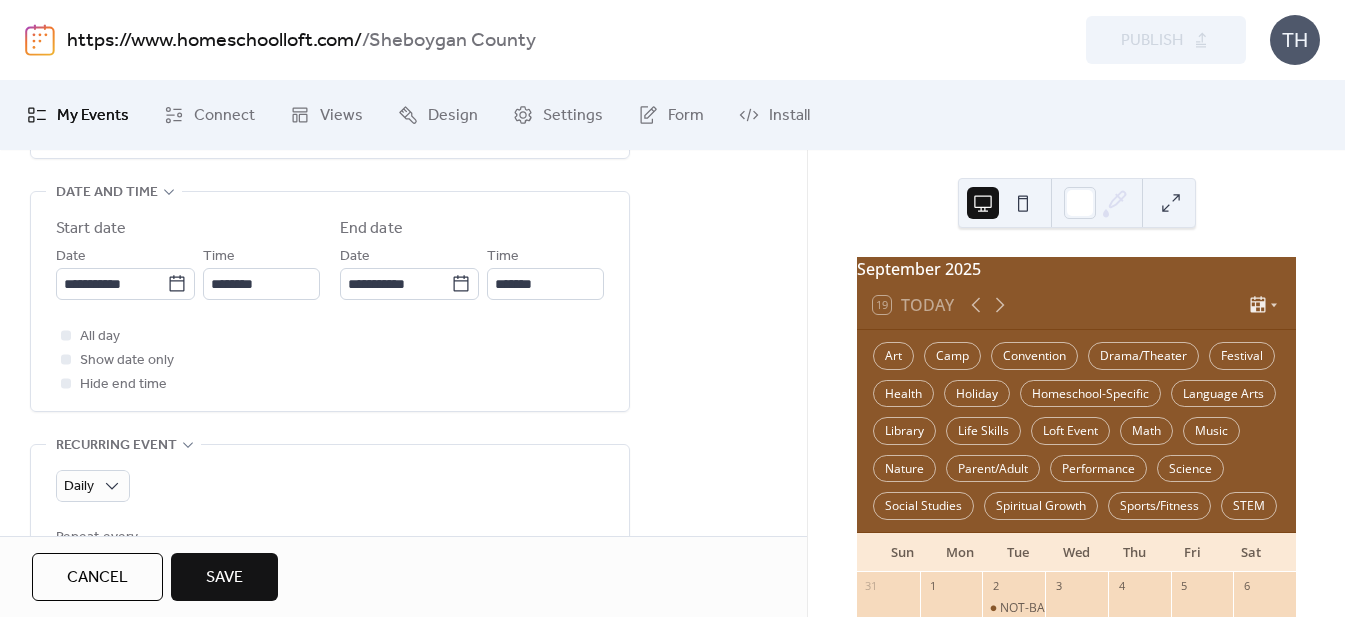 scroll, scrollTop: 654, scrollLeft: 0, axis: vertical 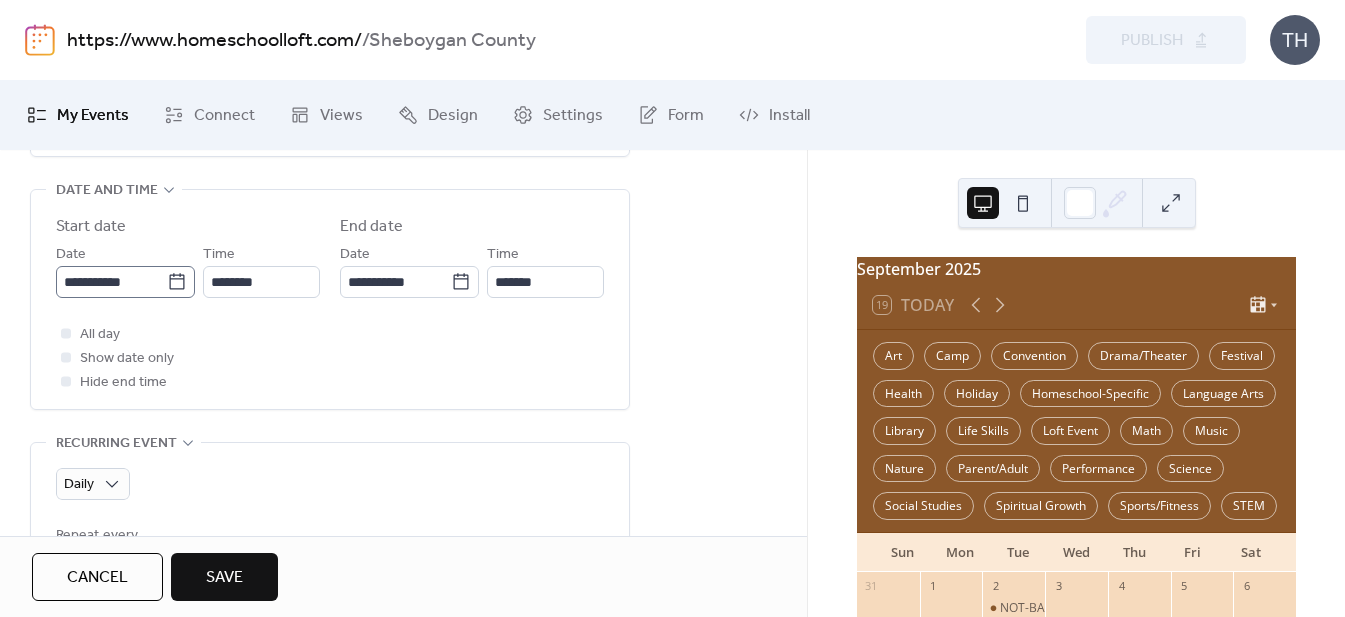 type on "**********" 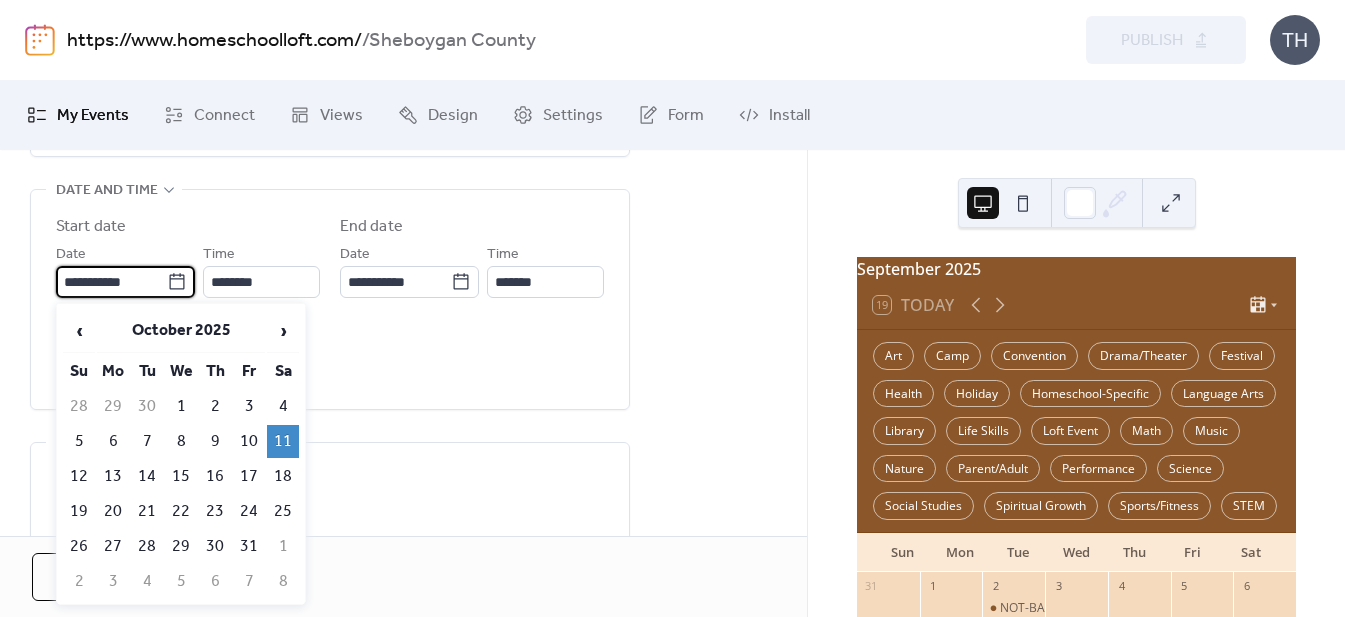 click on "**********" at bounding box center (111, 282) 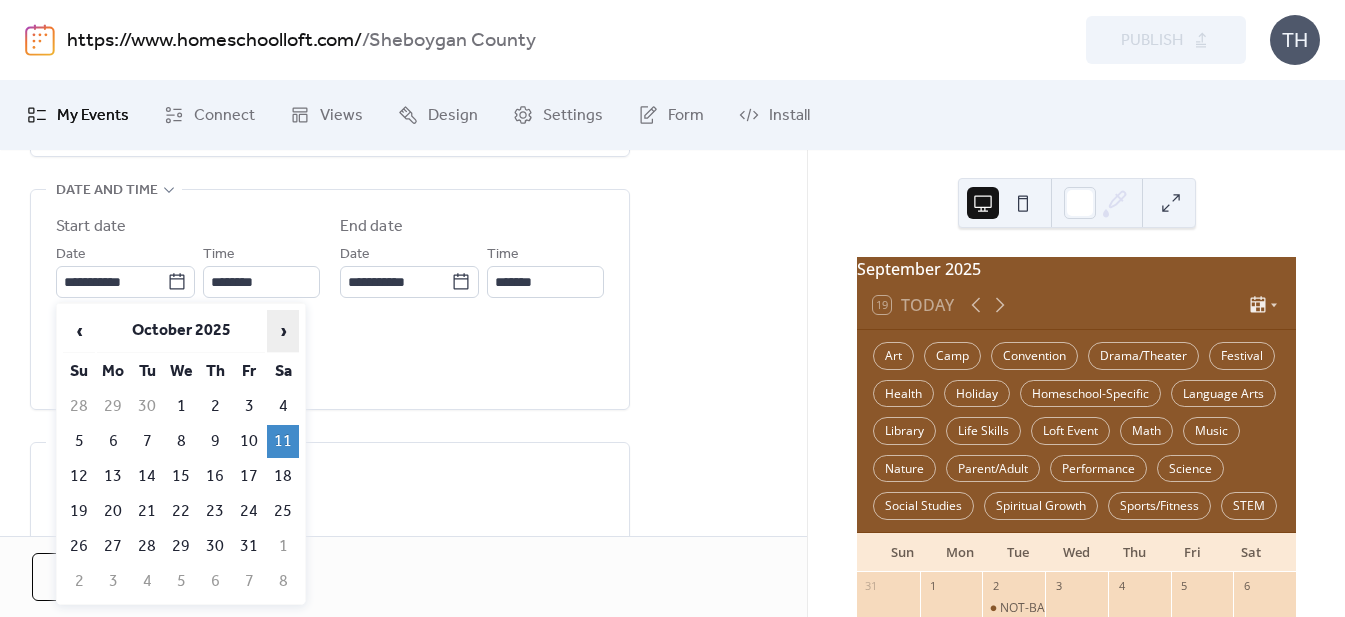 click on "›" at bounding box center [283, 331] 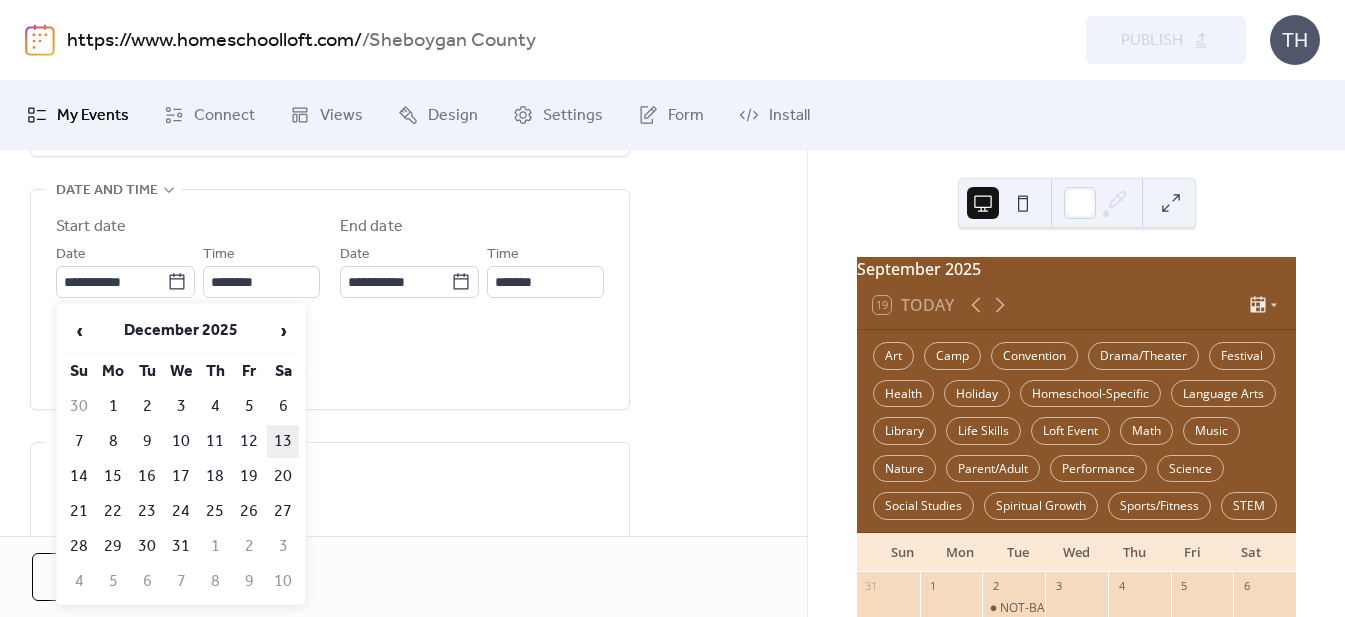 click on "13" at bounding box center [283, 441] 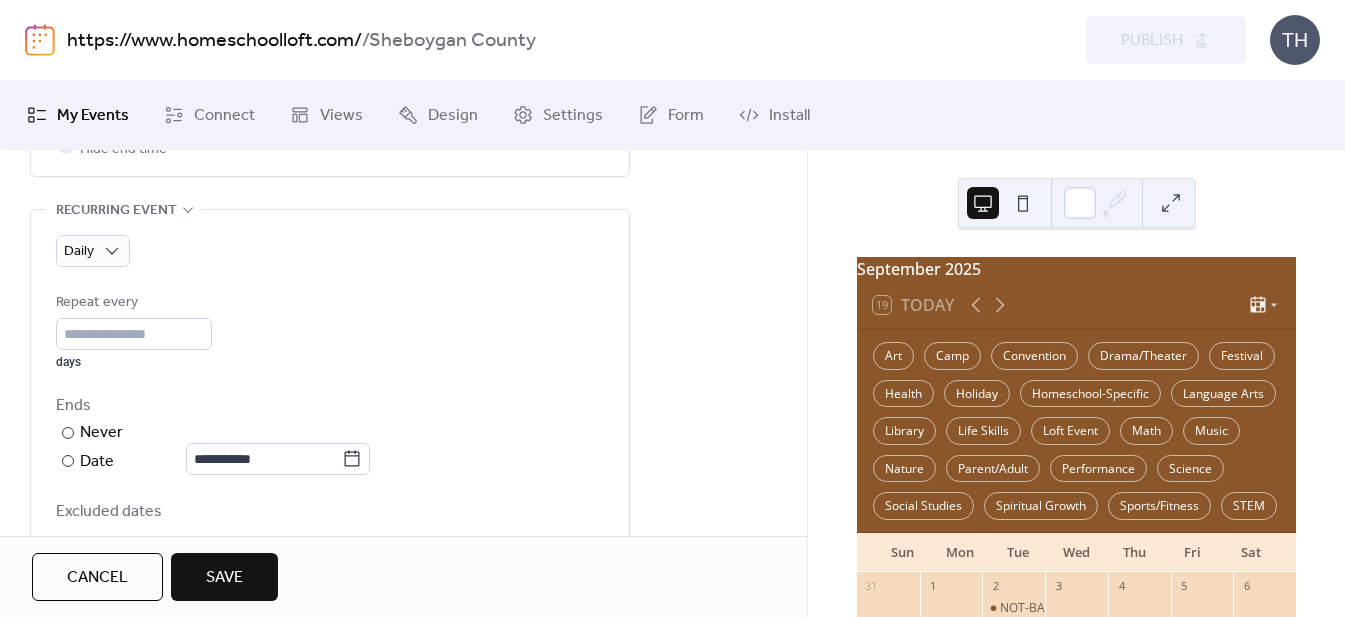 scroll, scrollTop: 933, scrollLeft: 0, axis: vertical 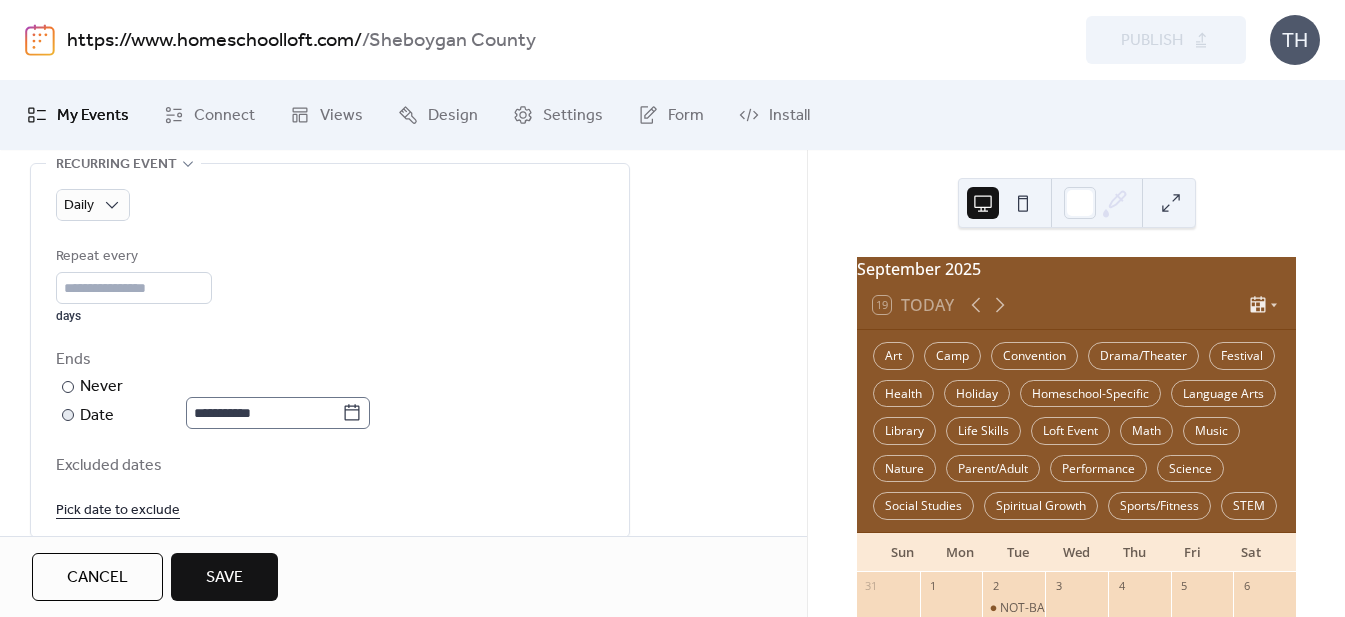 click 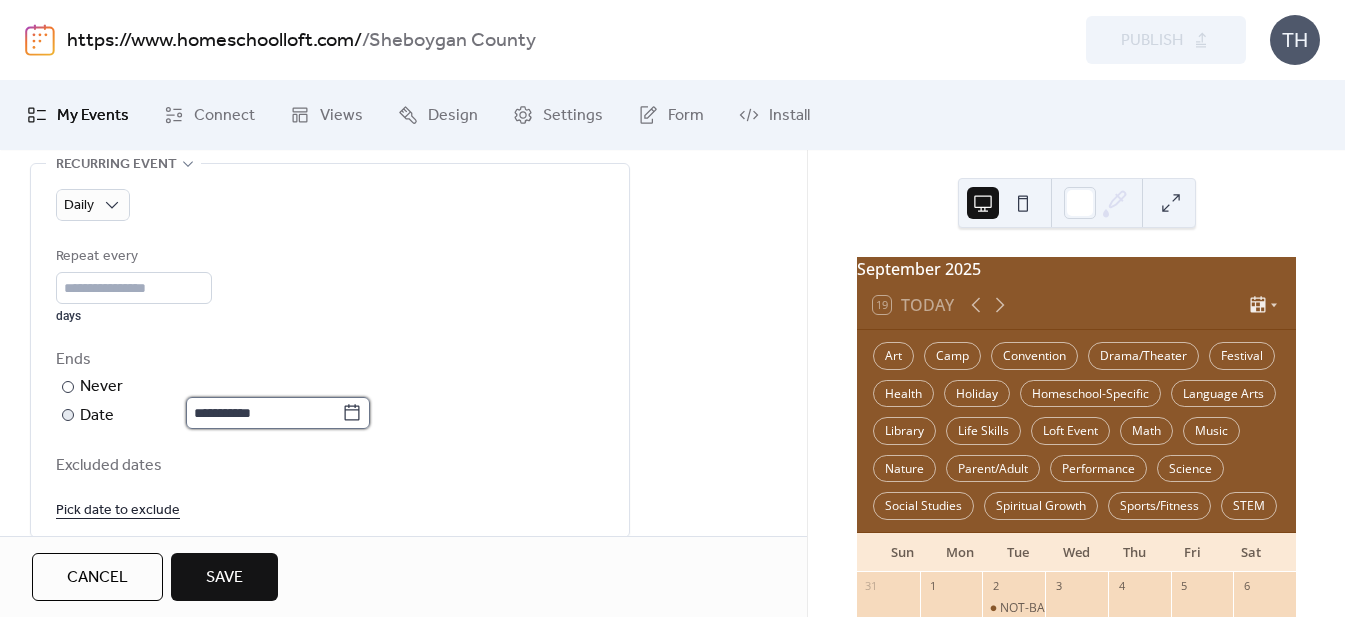 click on "**********" at bounding box center [264, 413] 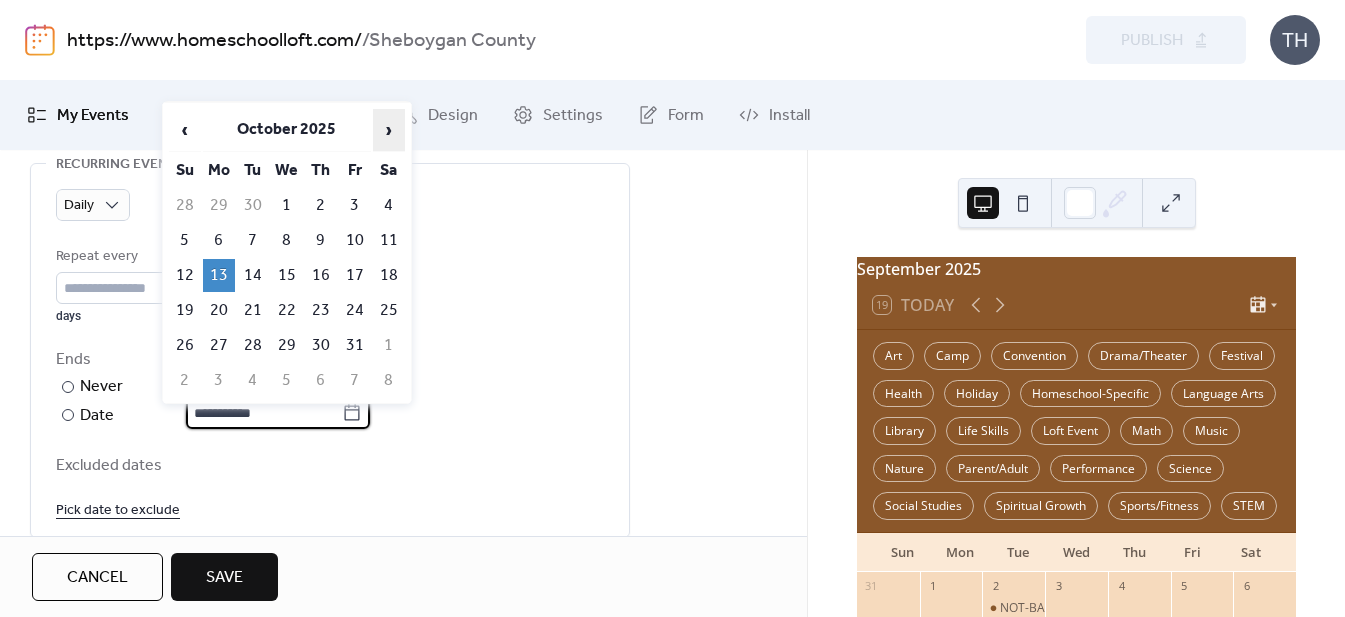 click on "›" at bounding box center [389, 130] 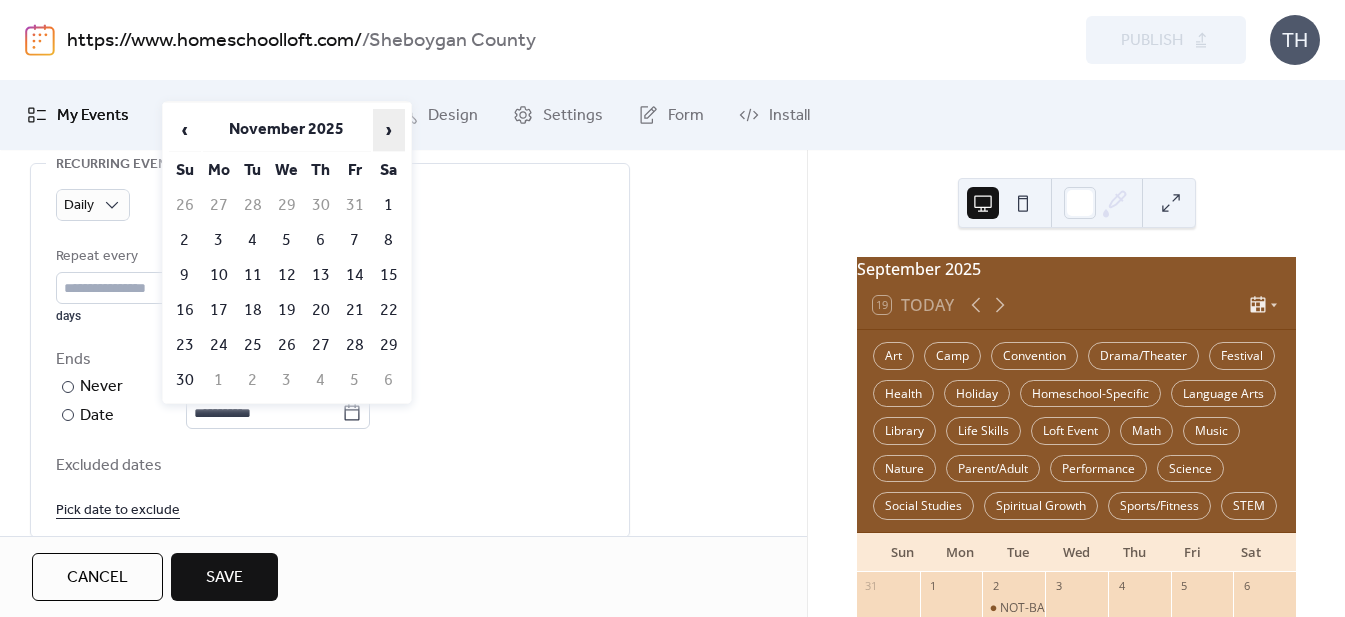 click on "›" at bounding box center [389, 130] 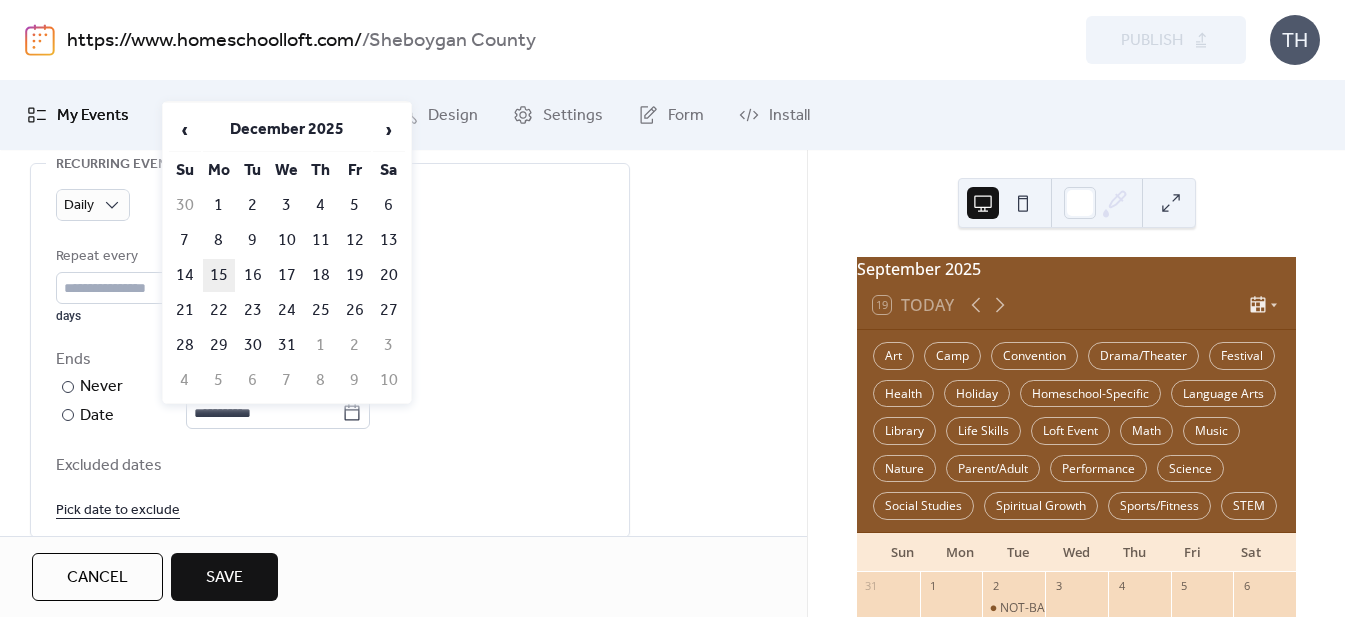 click on "15" at bounding box center (219, 275) 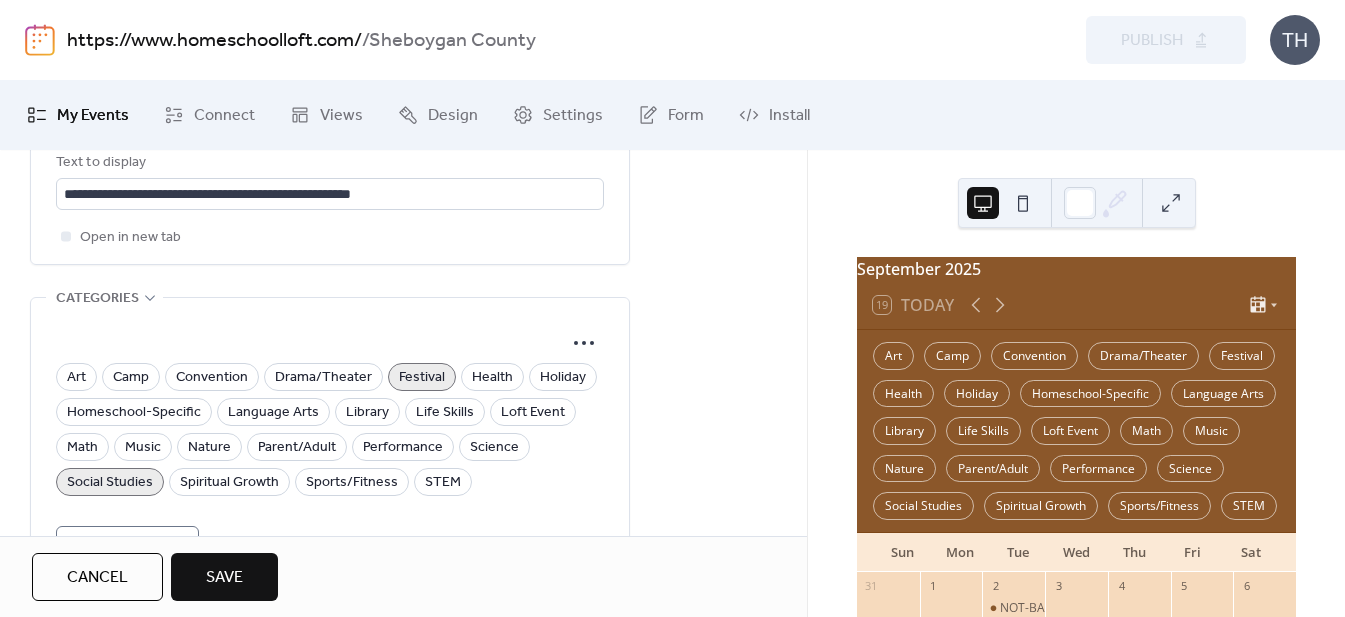 scroll, scrollTop: 1585, scrollLeft: 0, axis: vertical 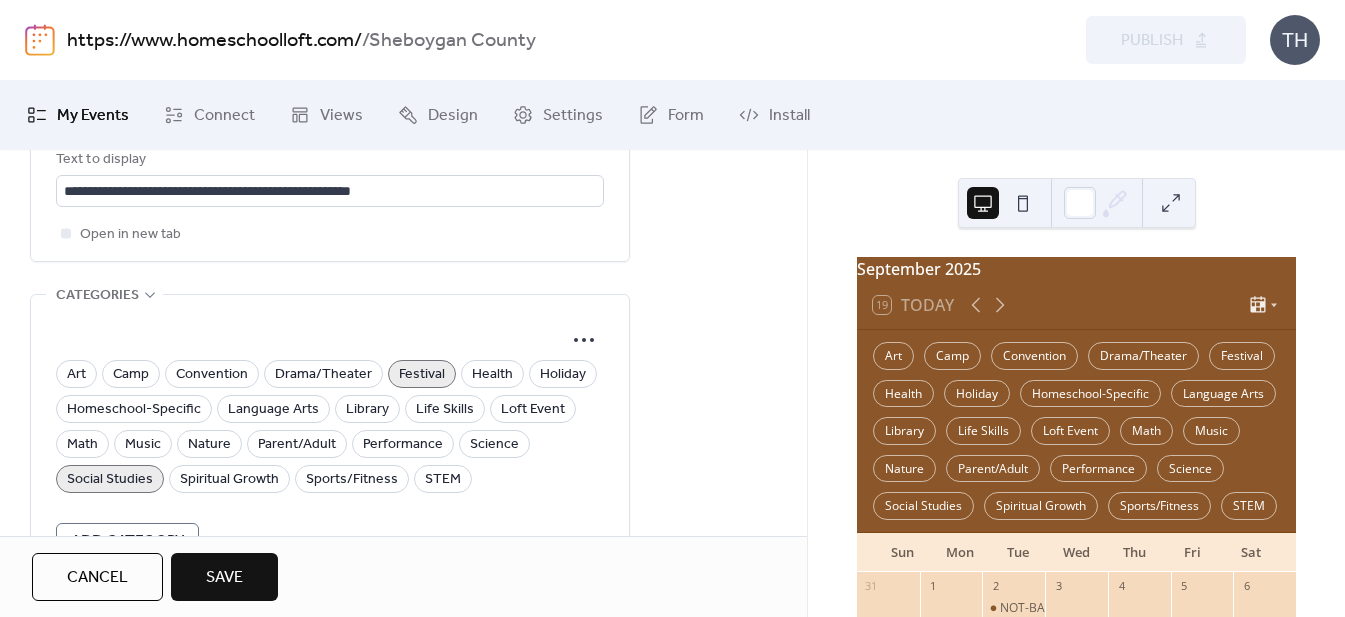 click on "Save" at bounding box center (224, 578) 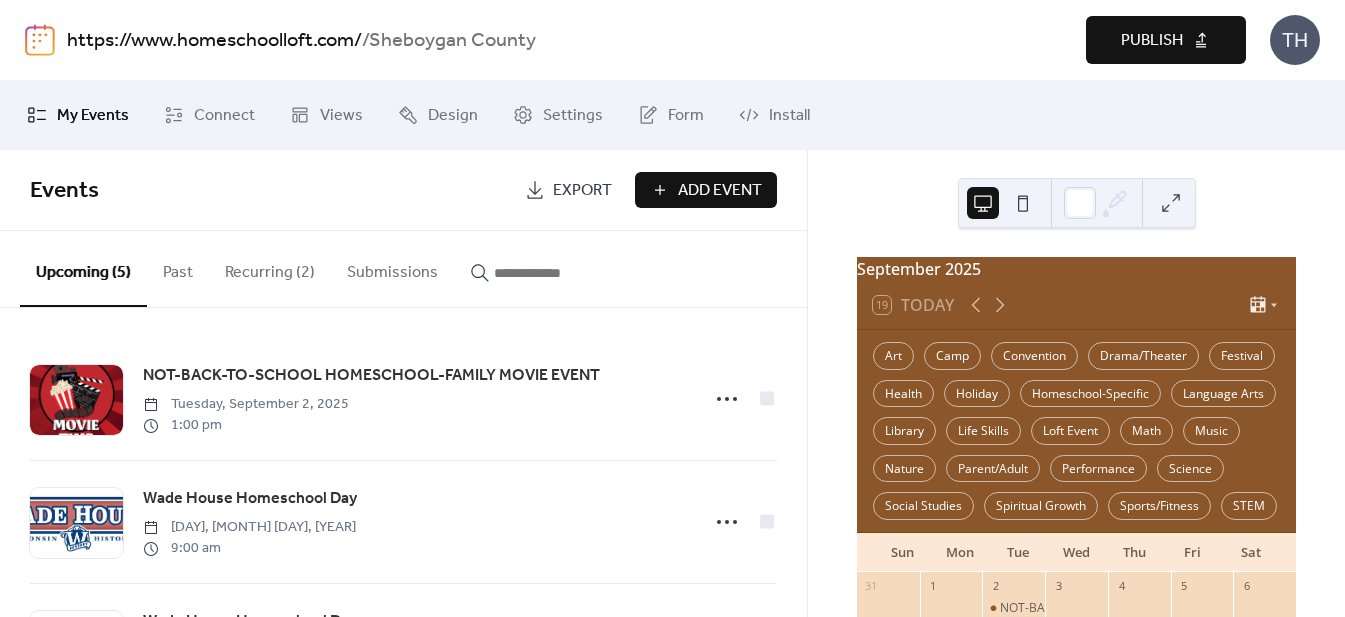 click on "Publish" at bounding box center (1166, 40) 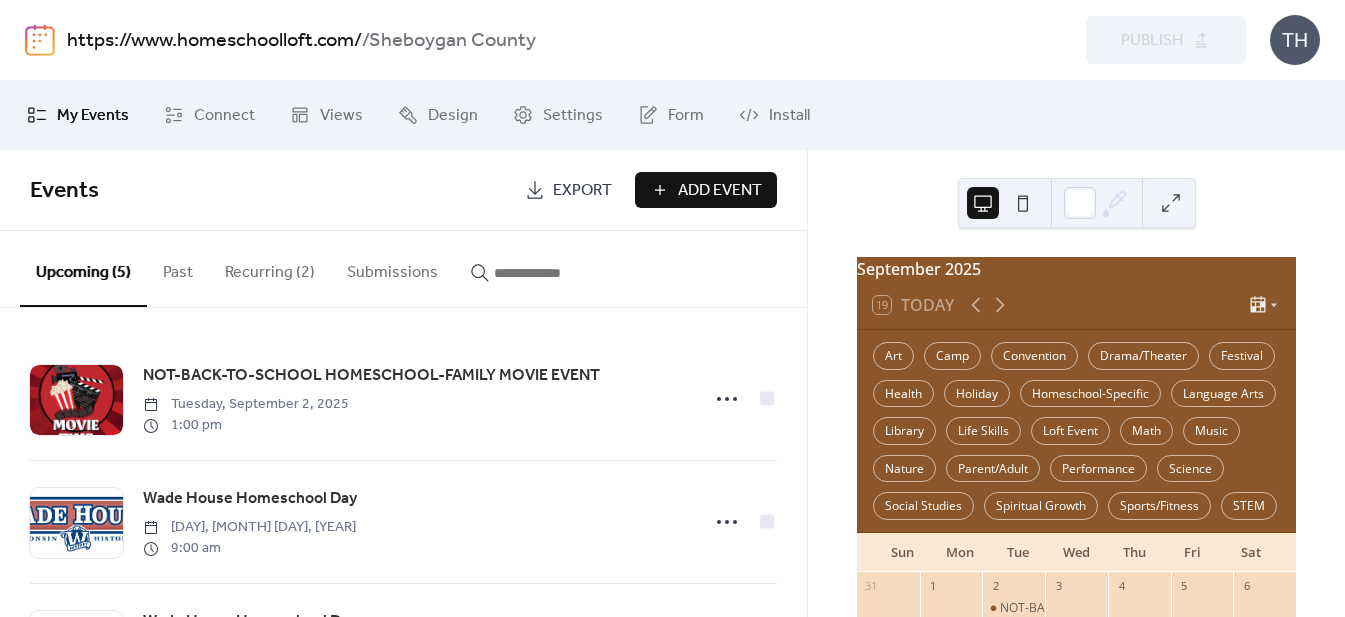 click on "https://www.homeschoolloft.com/" at bounding box center (214, 41) 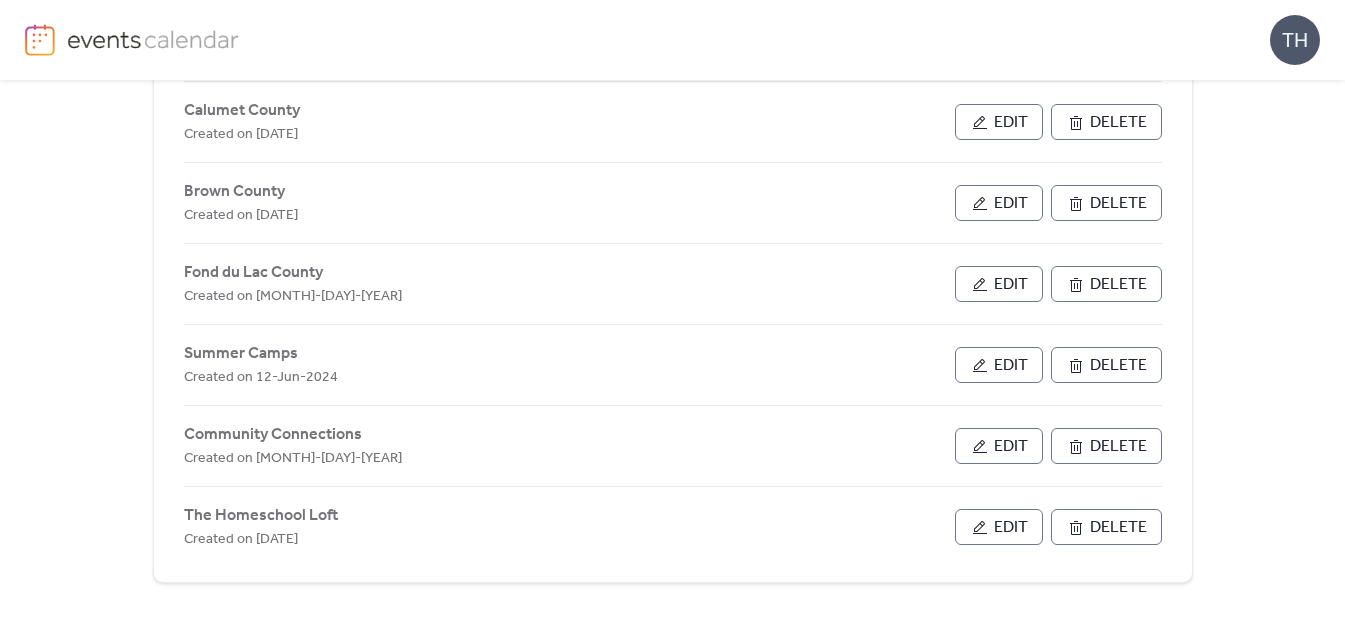 scroll, scrollTop: 1059, scrollLeft: 0, axis: vertical 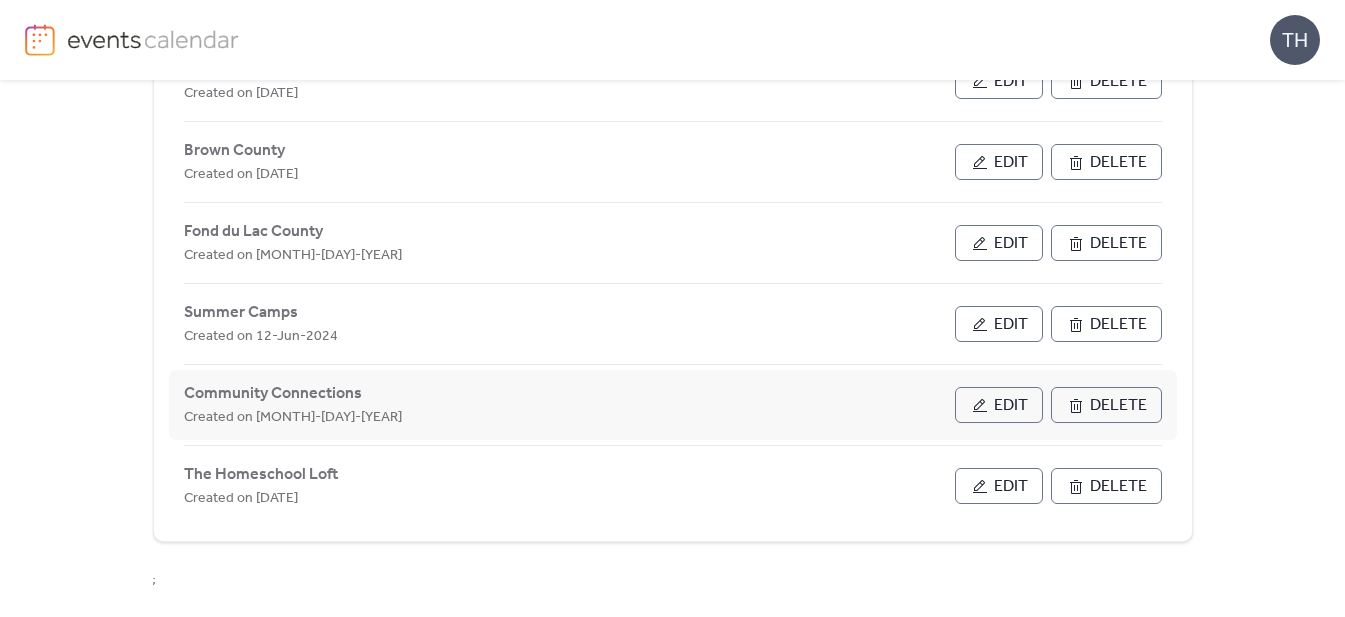 click on "Edit" at bounding box center (1011, 406) 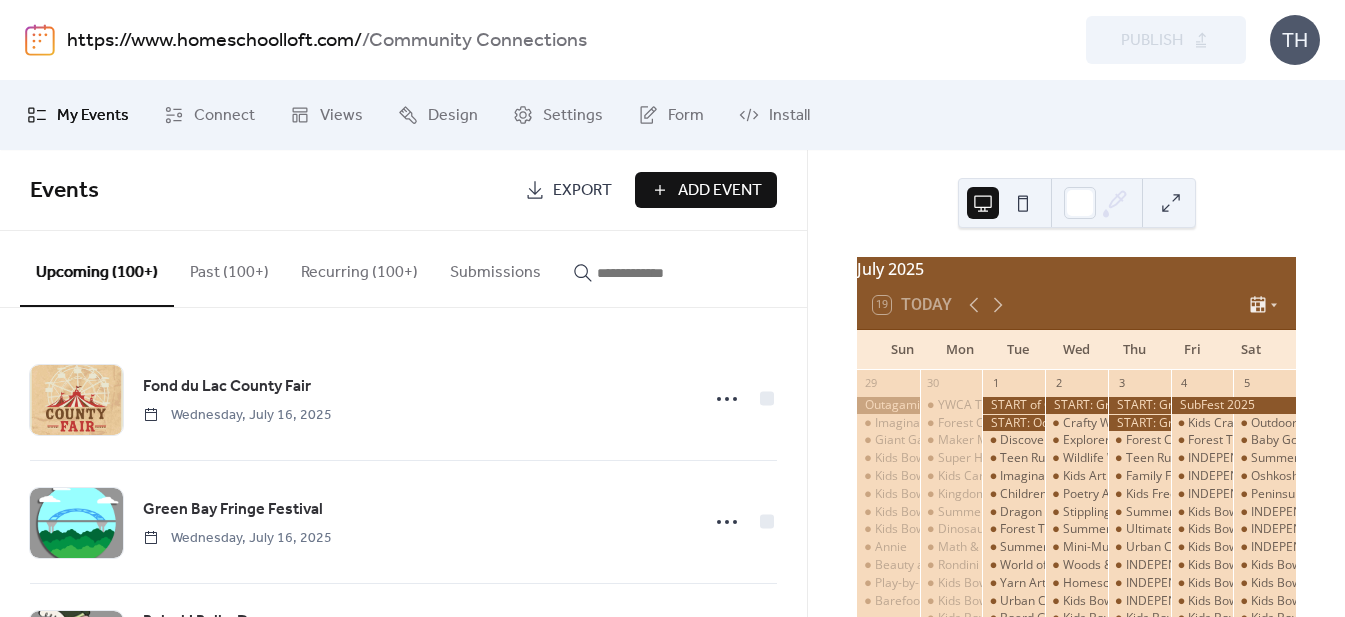 click on "Add Event" at bounding box center (720, 191) 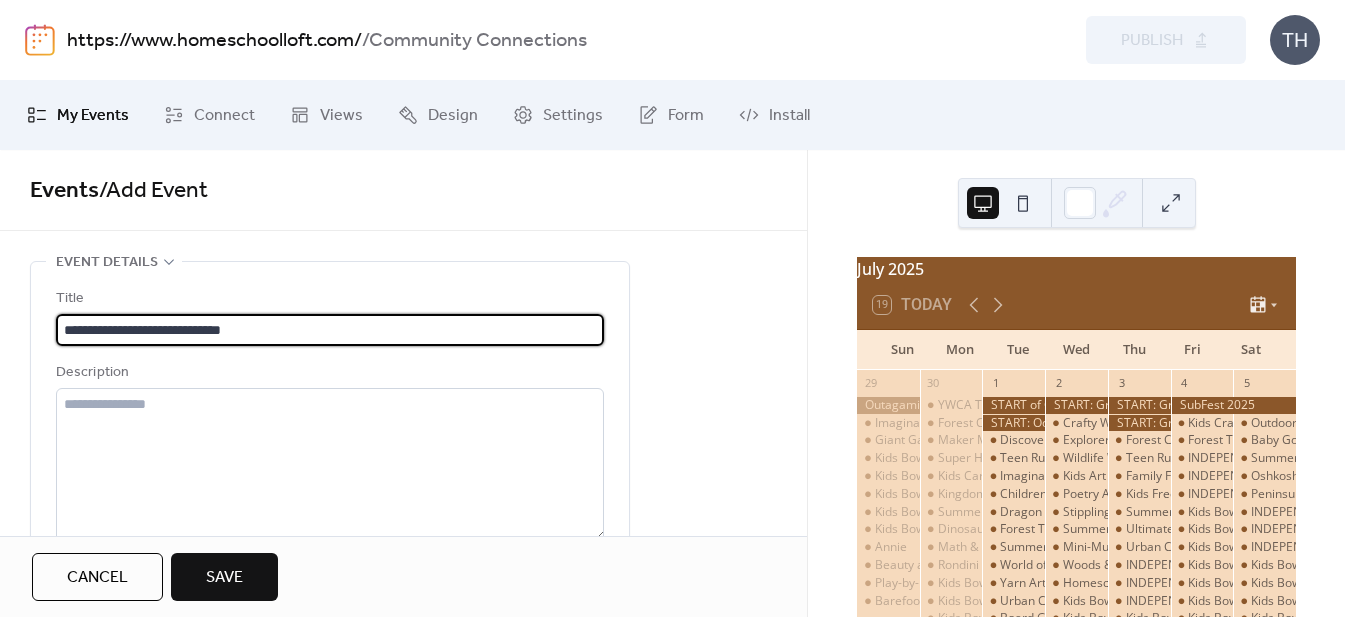 click on "**********" at bounding box center (330, 330) 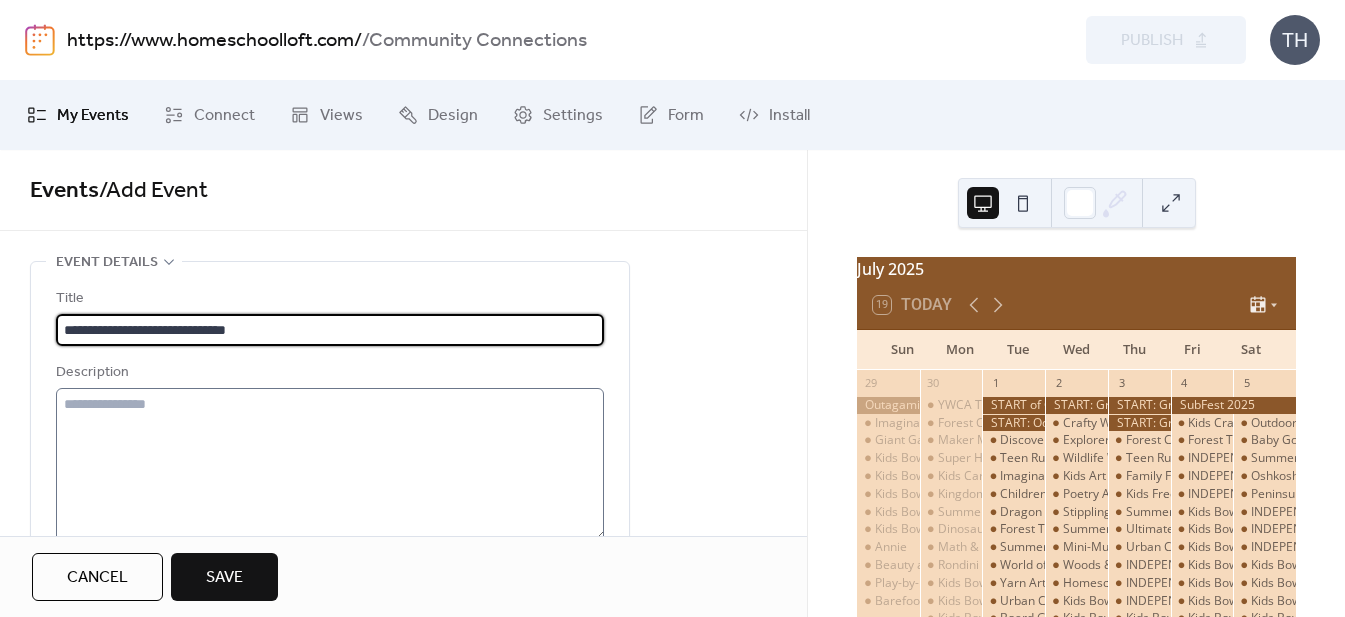 type on "**********" 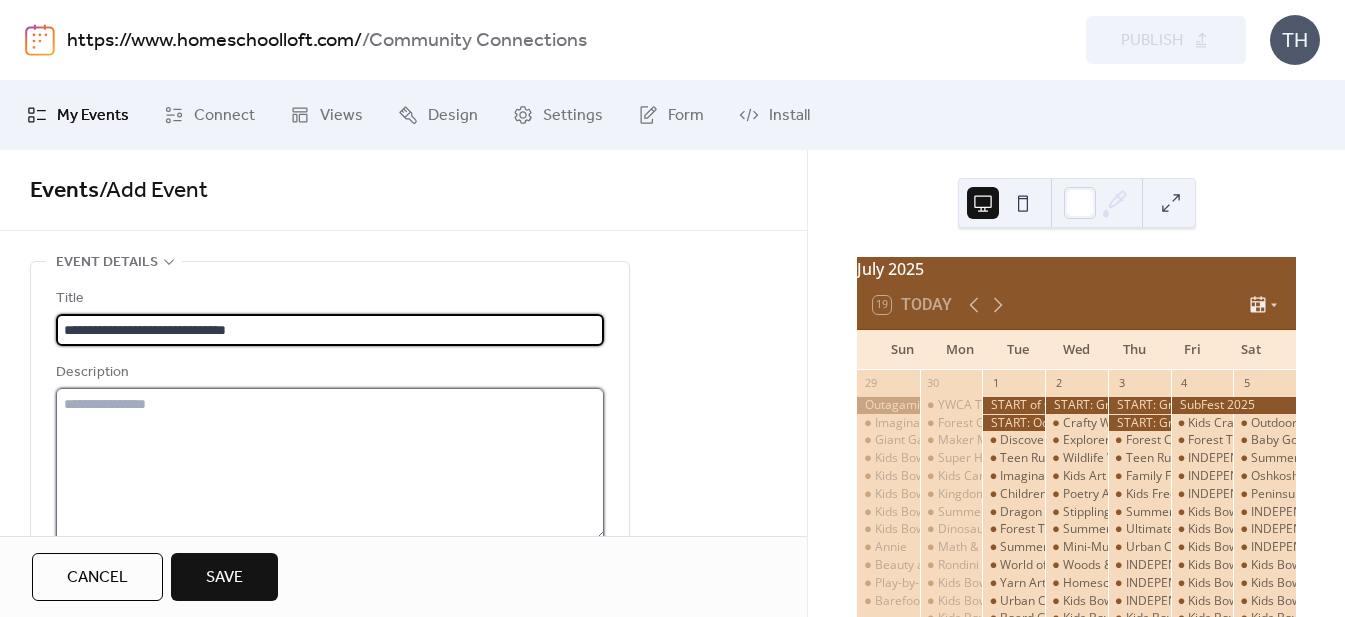 click at bounding box center [330, 464] 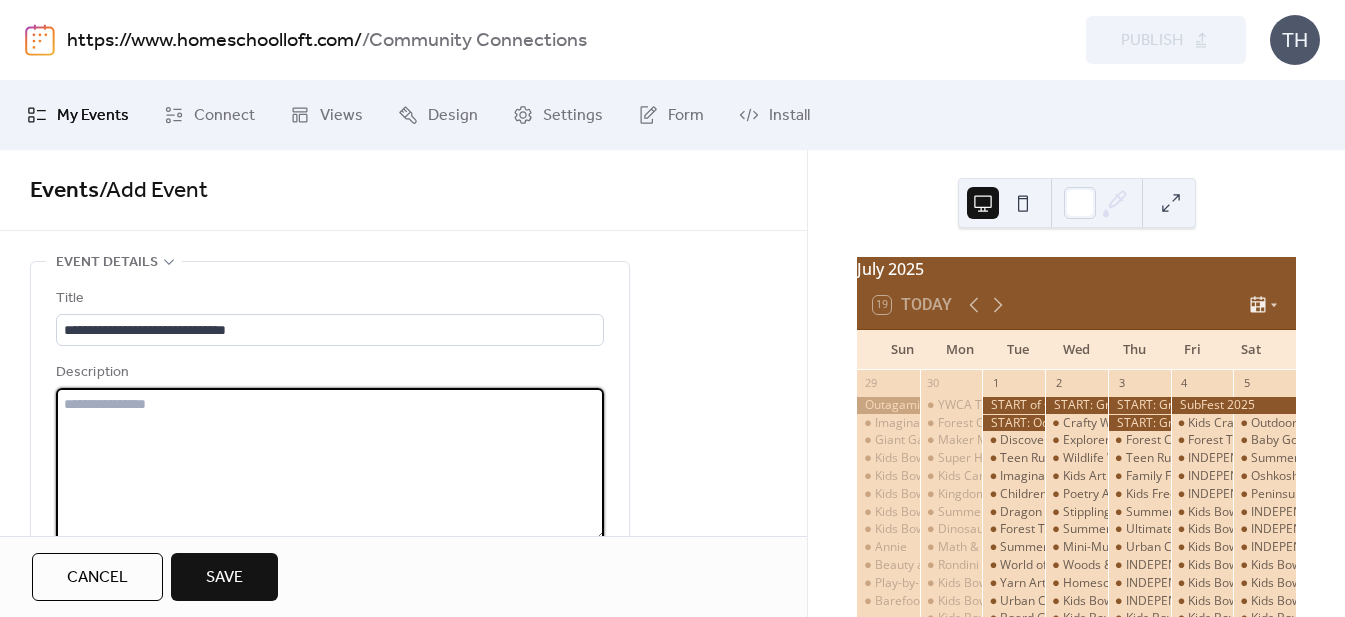 click at bounding box center [330, 464] 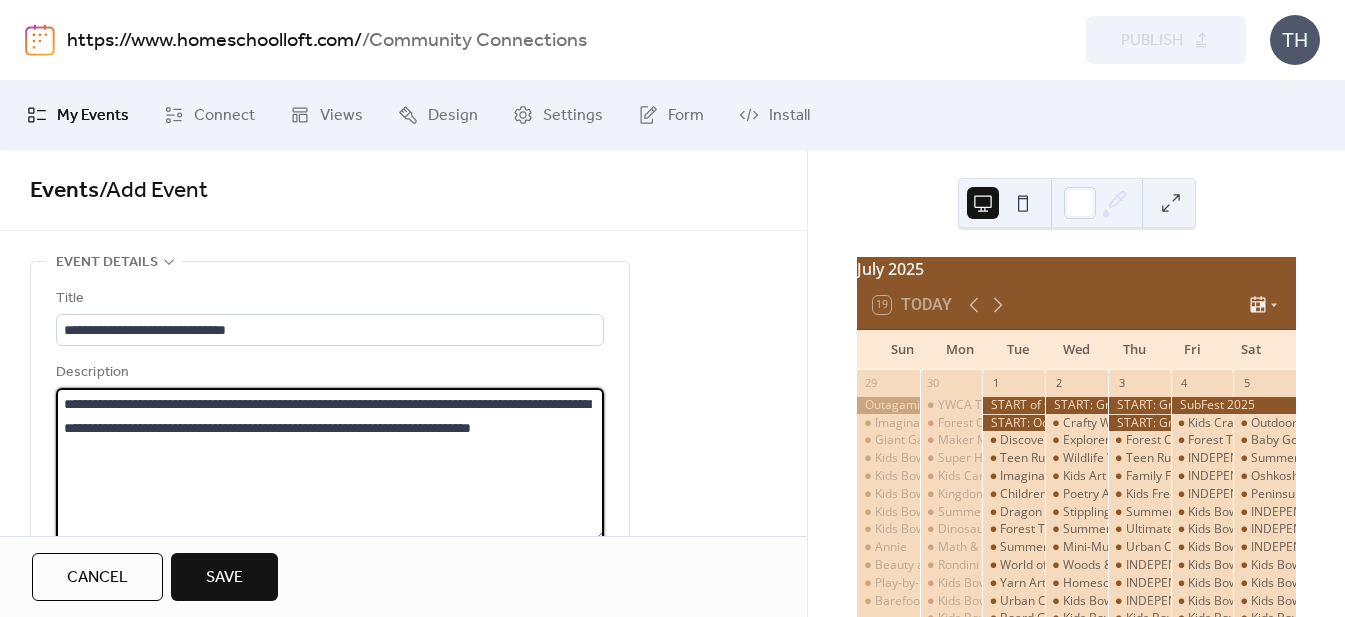 click on "**********" at bounding box center [330, 464] 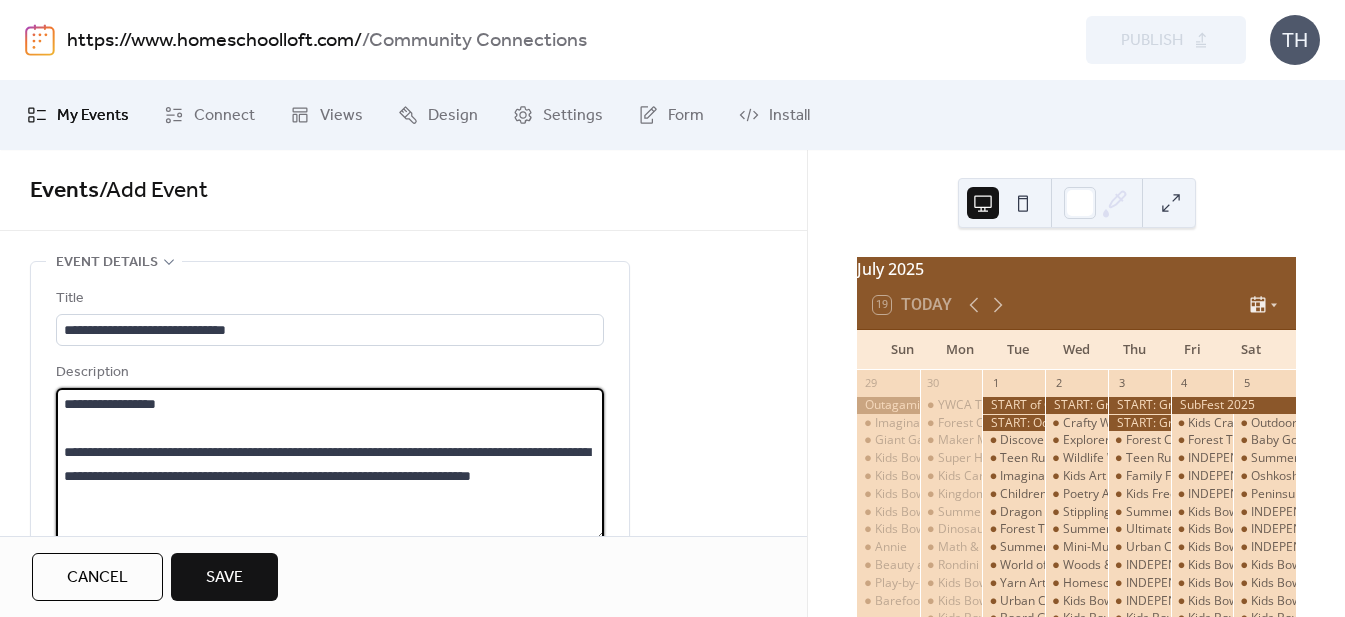 type on "**********" 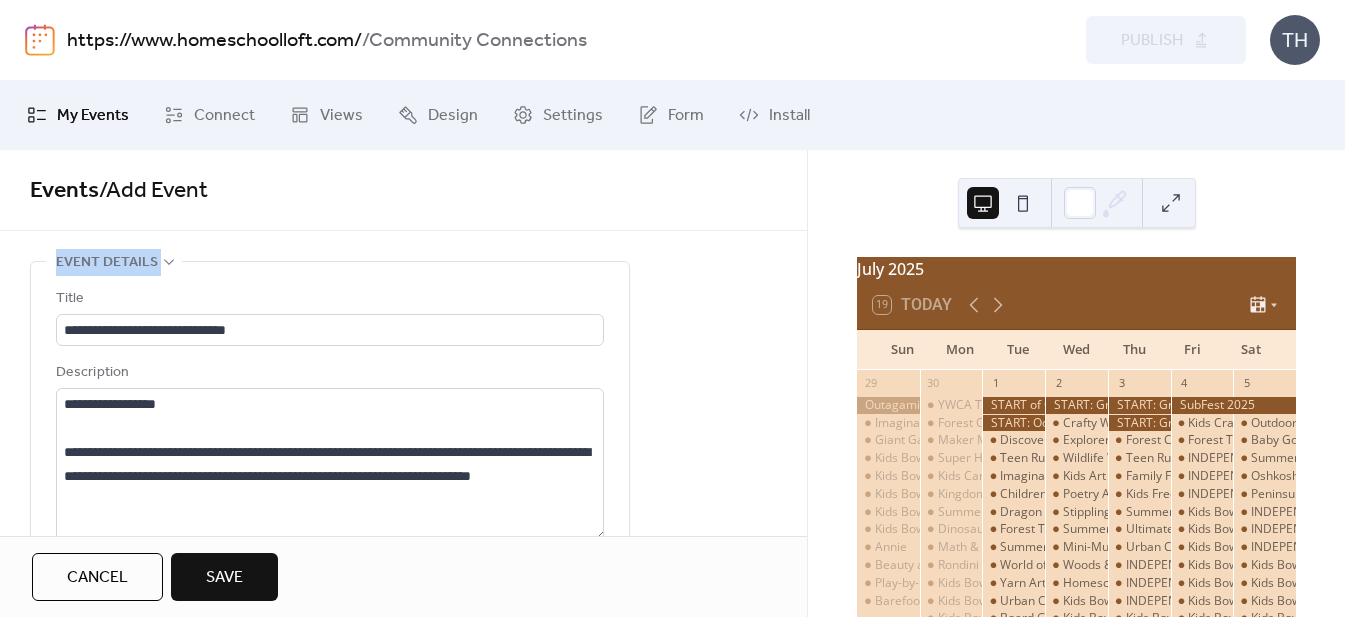 drag, startPoint x: 799, startPoint y: 225, endPoint x: 801, endPoint y: 246, distance: 21.095022 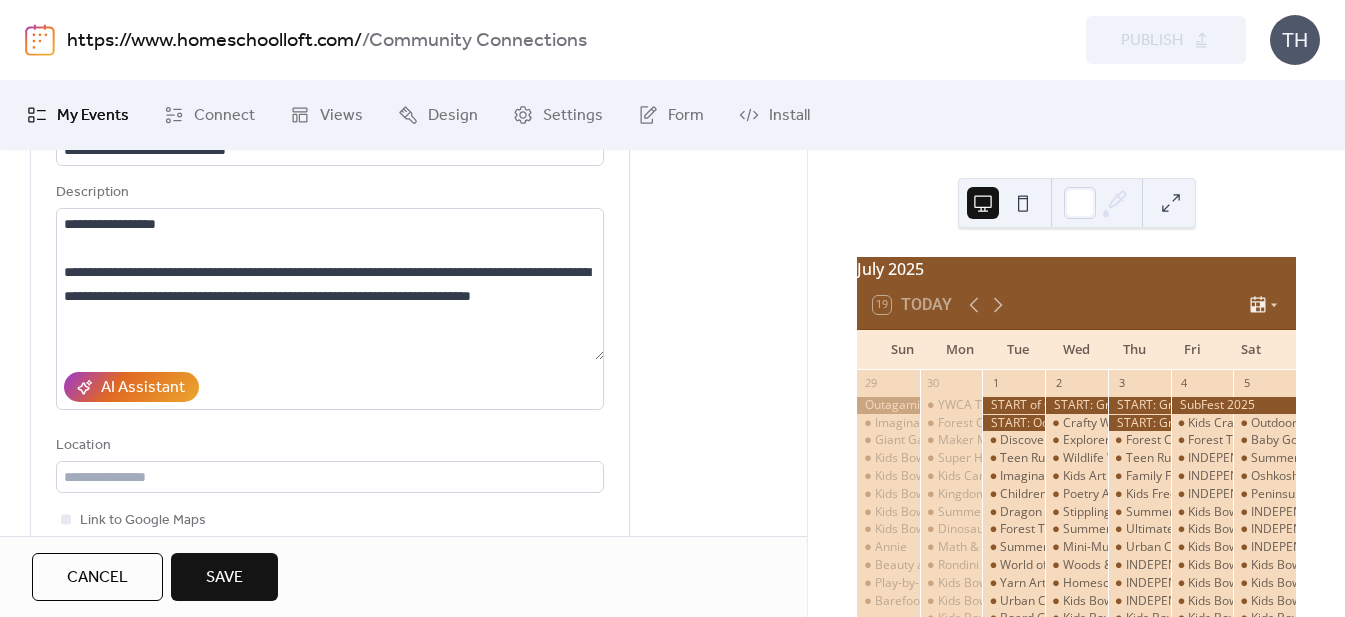 scroll, scrollTop: 223, scrollLeft: 0, axis: vertical 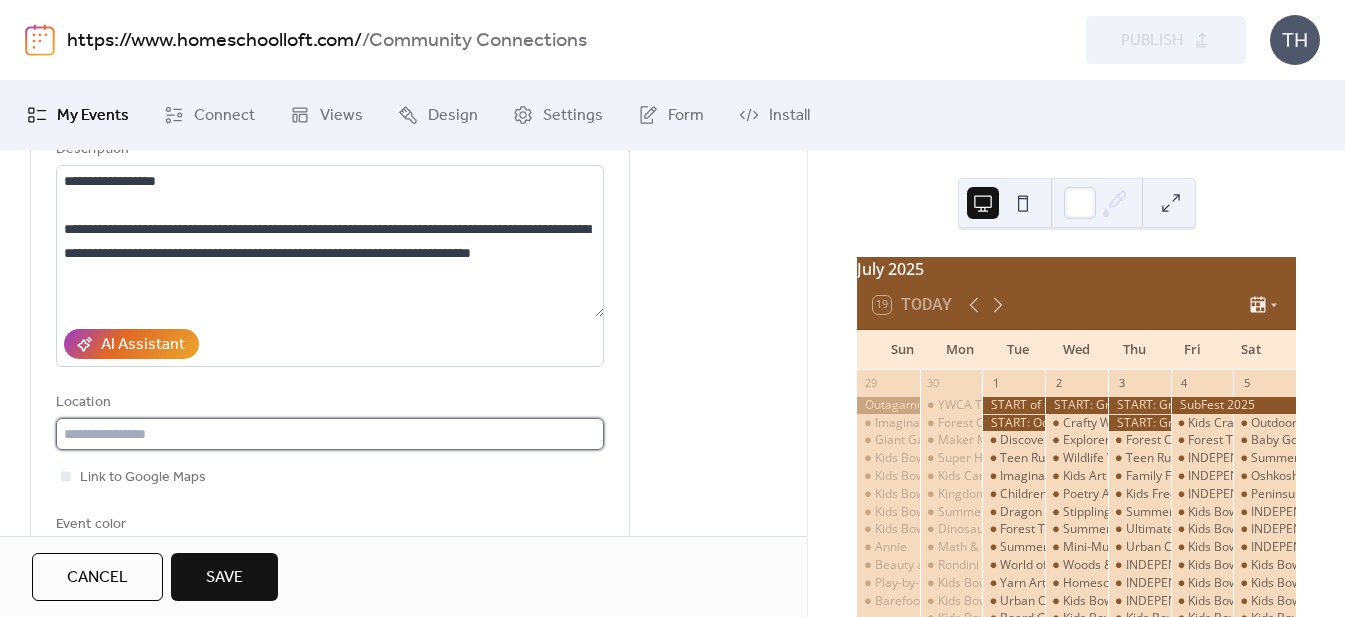click at bounding box center (330, 434) 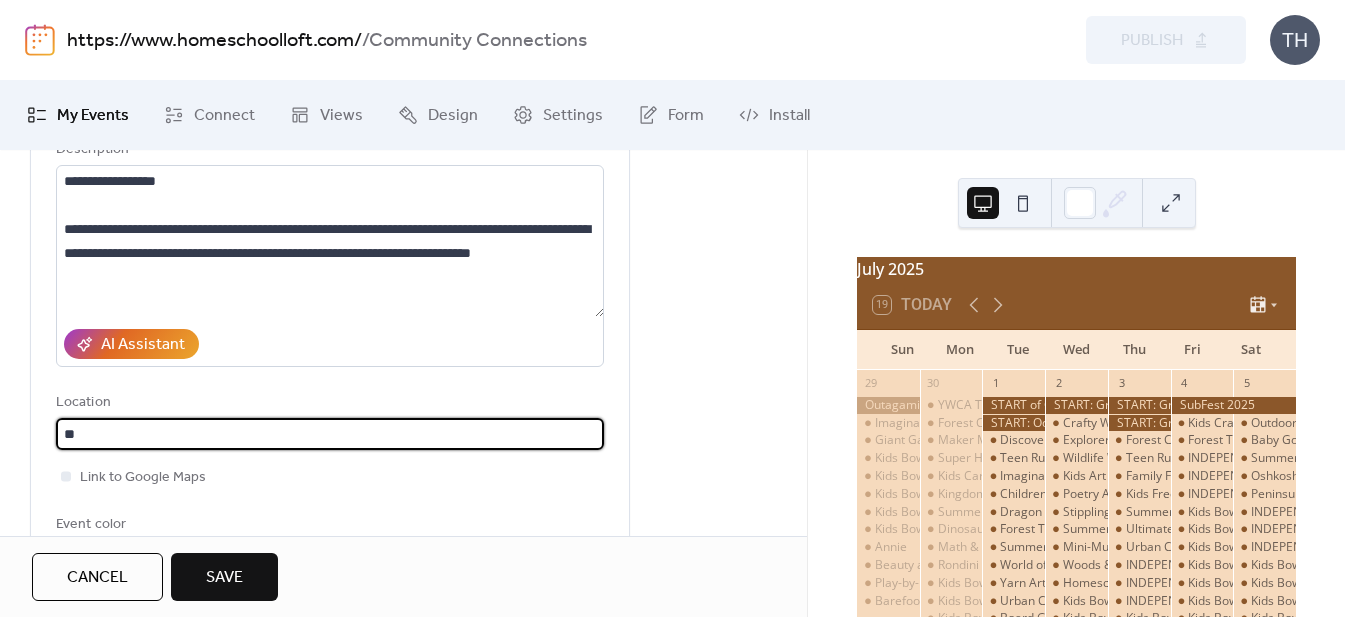 type on "*" 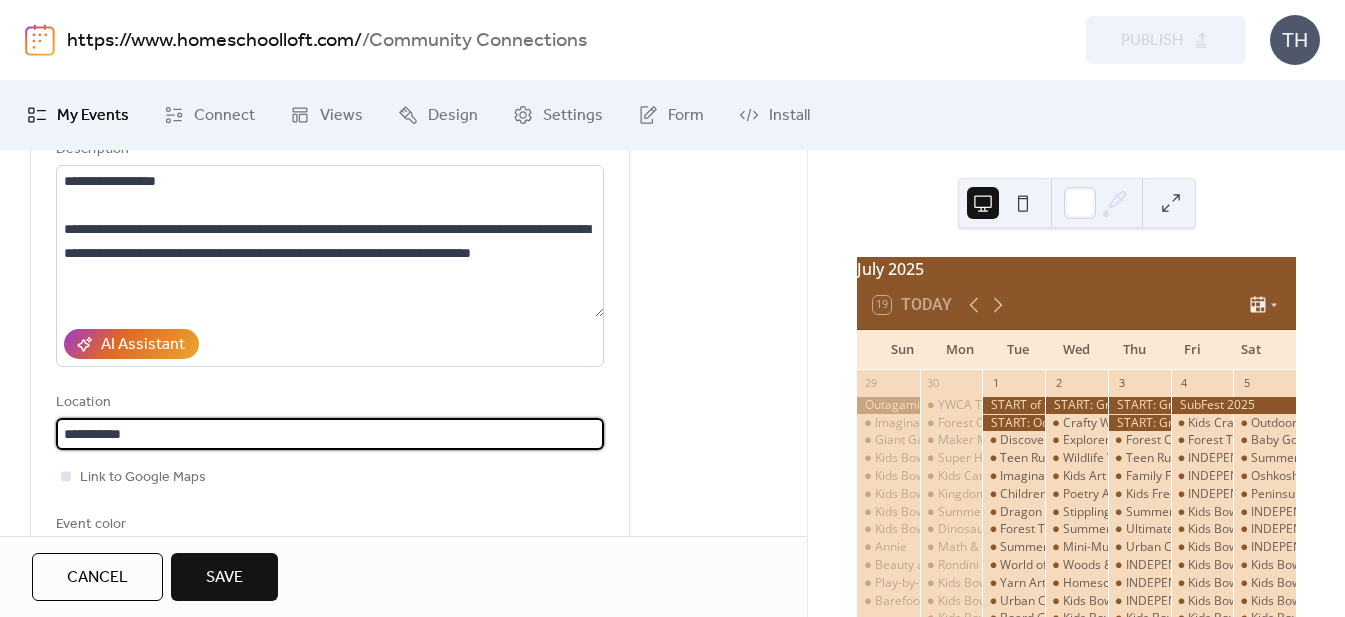 type on "**********" 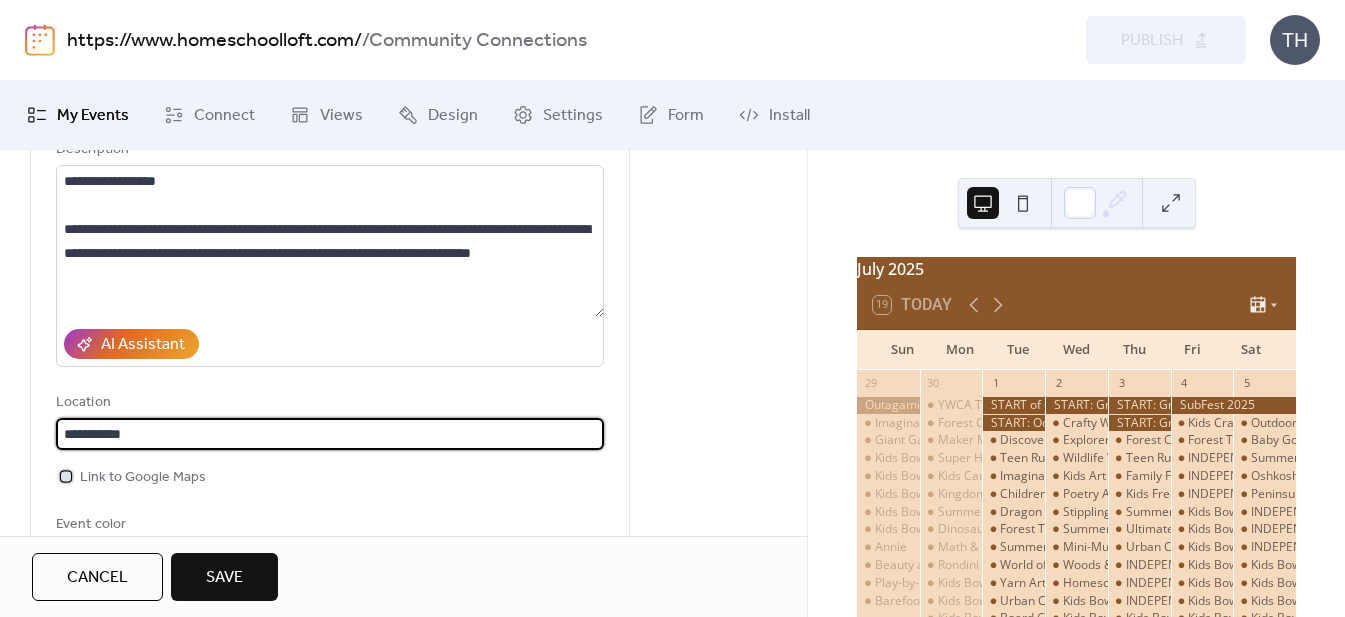 click on "Link to Google Maps" at bounding box center (143, 478) 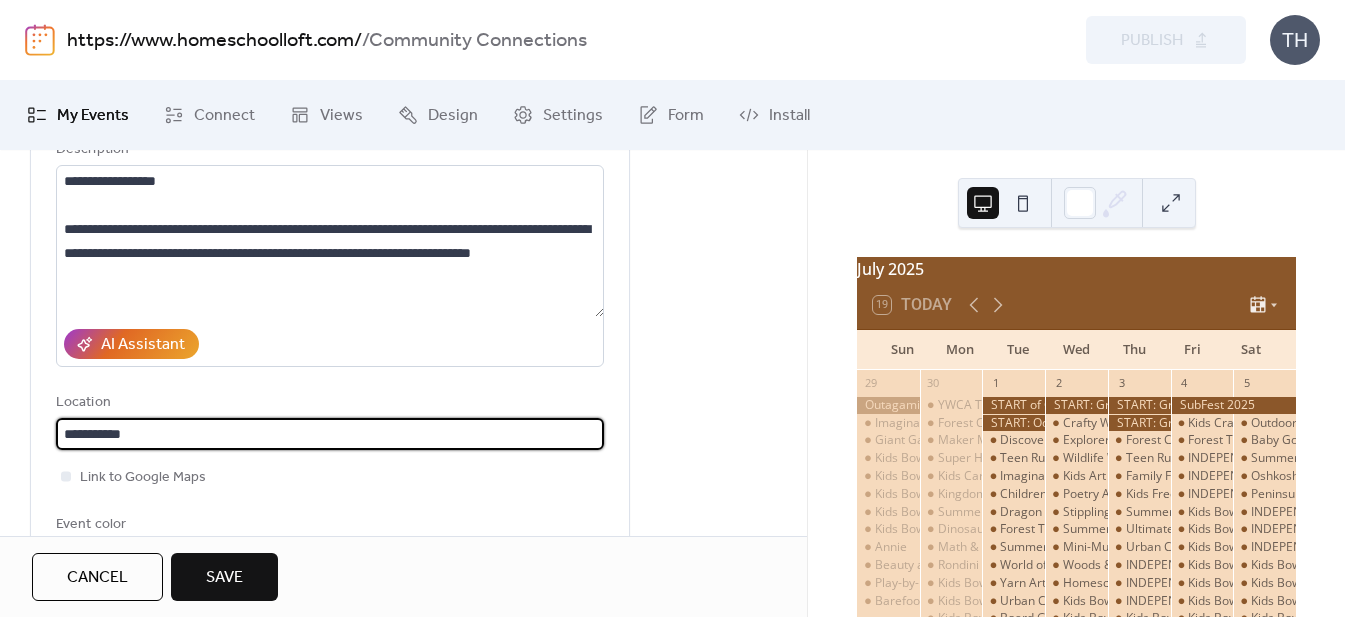 click on "**********" at bounding box center [330, 434] 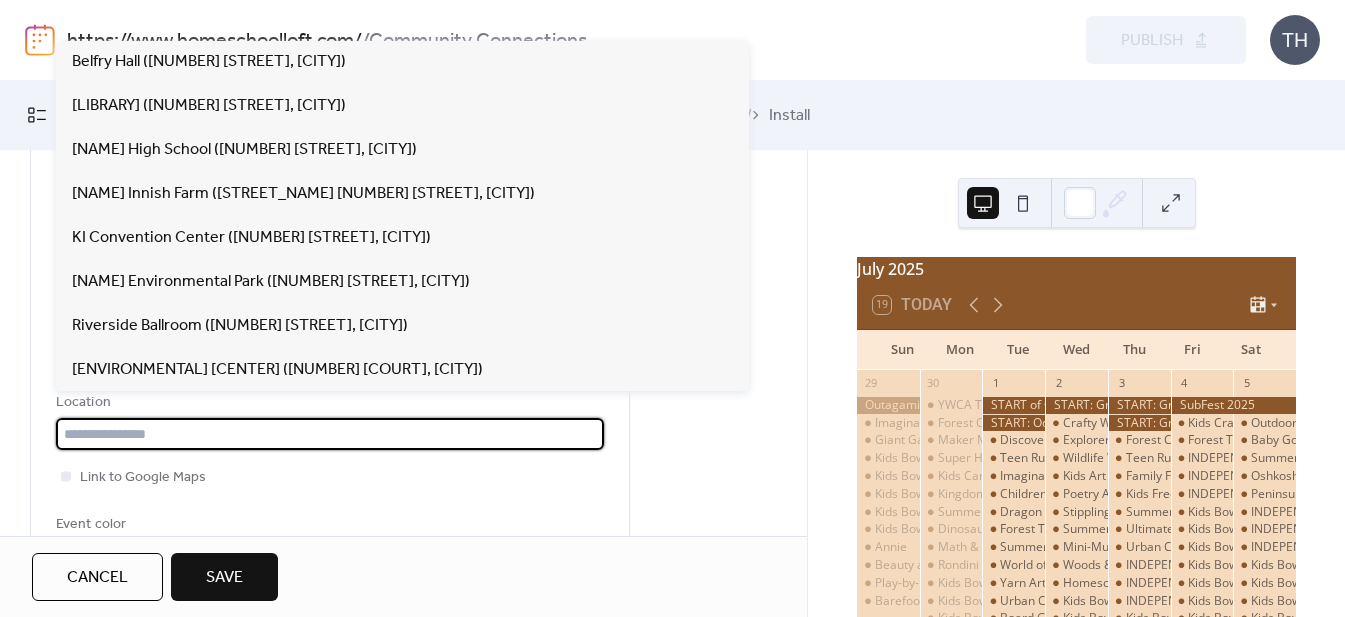 click at bounding box center [330, 434] 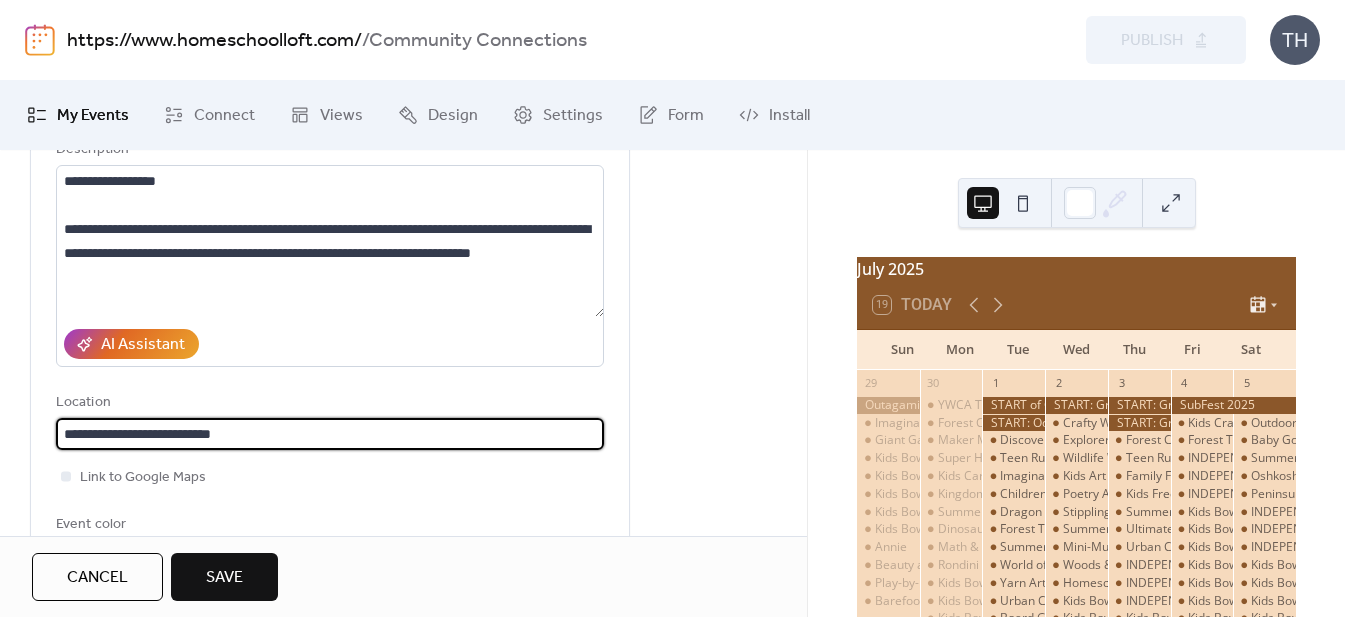 paste on "**********" 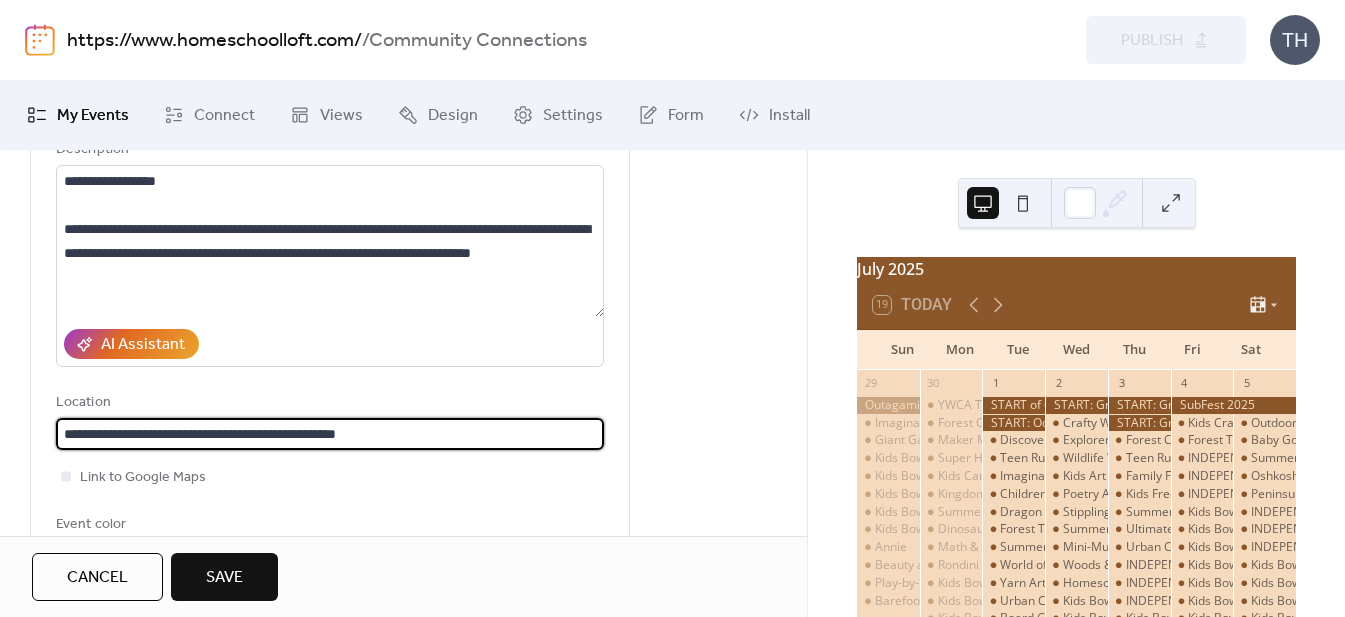 scroll, scrollTop: 0, scrollLeft: 0, axis: both 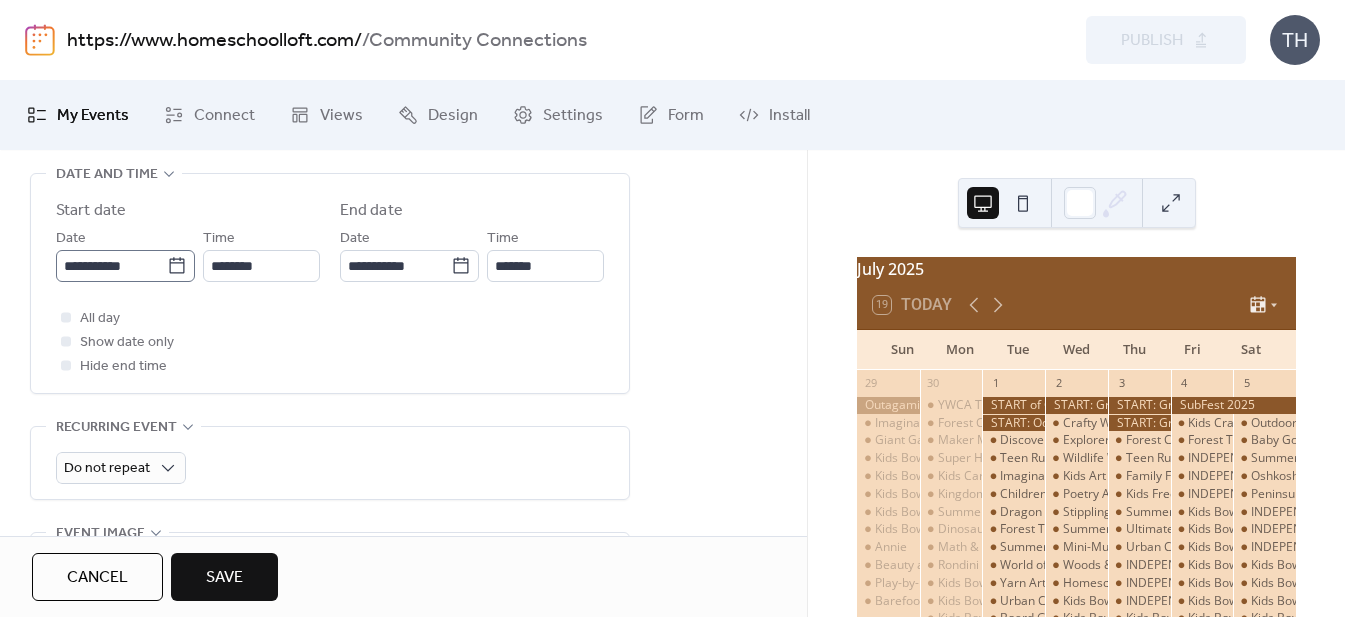 type on "**********" 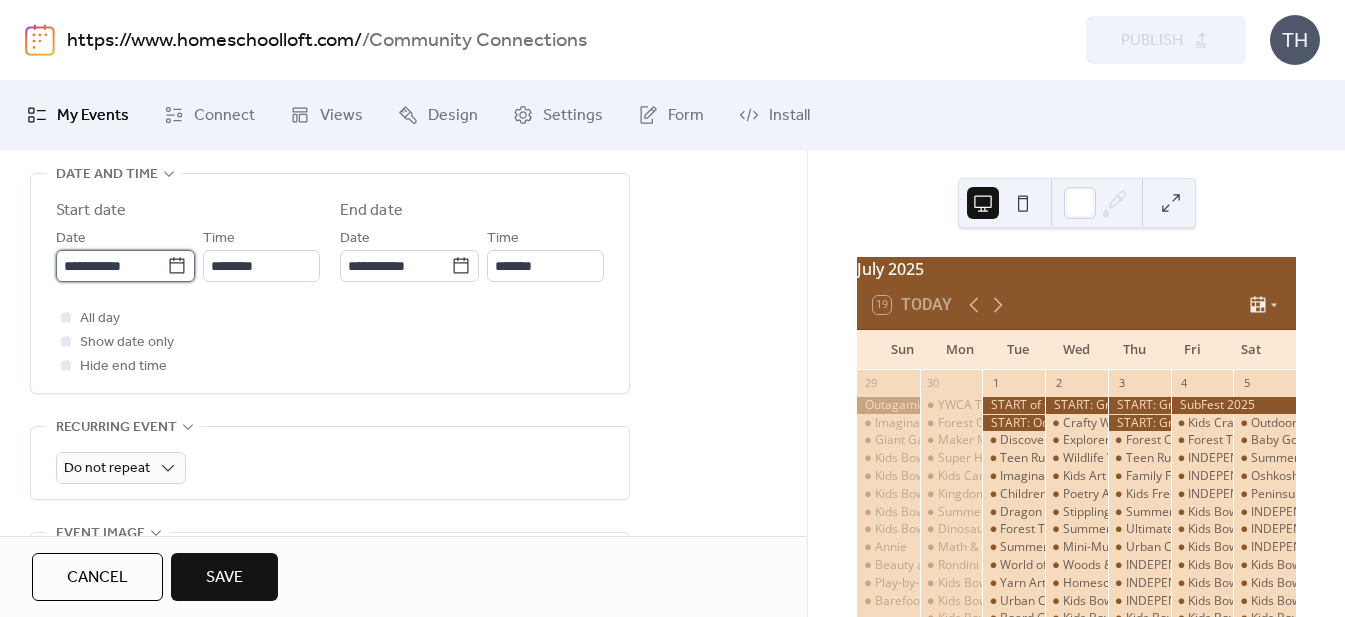 click on "**********" at bounding box center [111, 266] 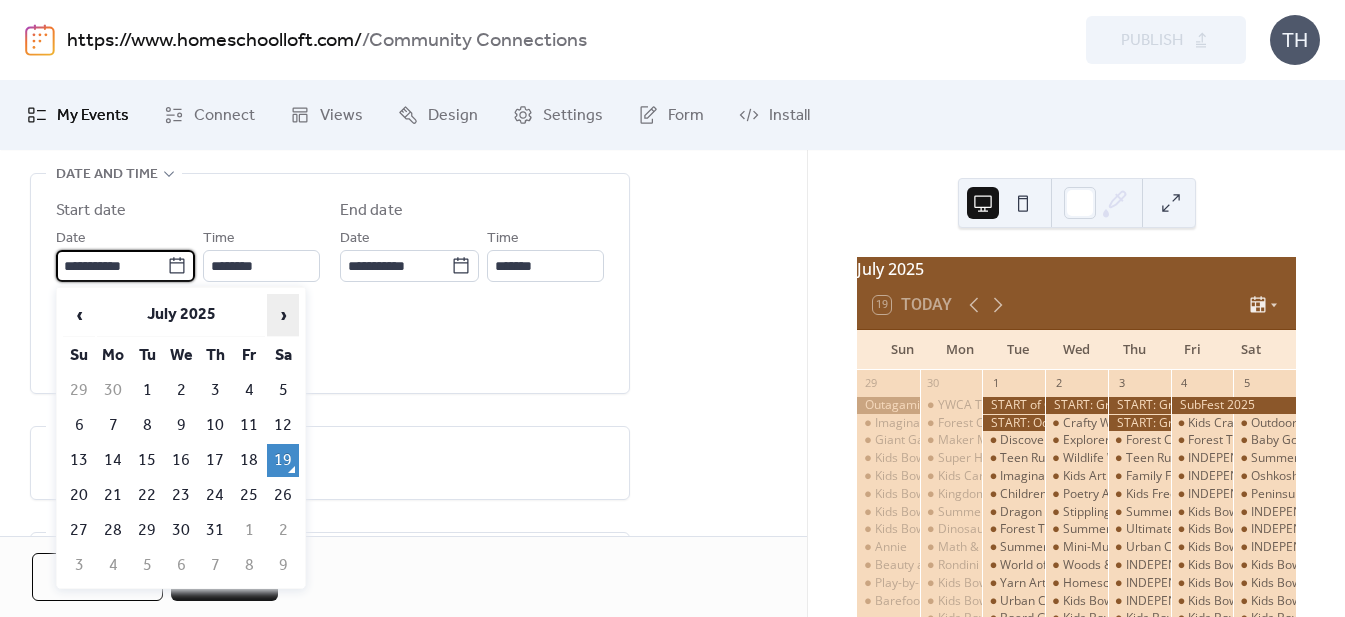 click on "›" at bounding box center (283, 315) 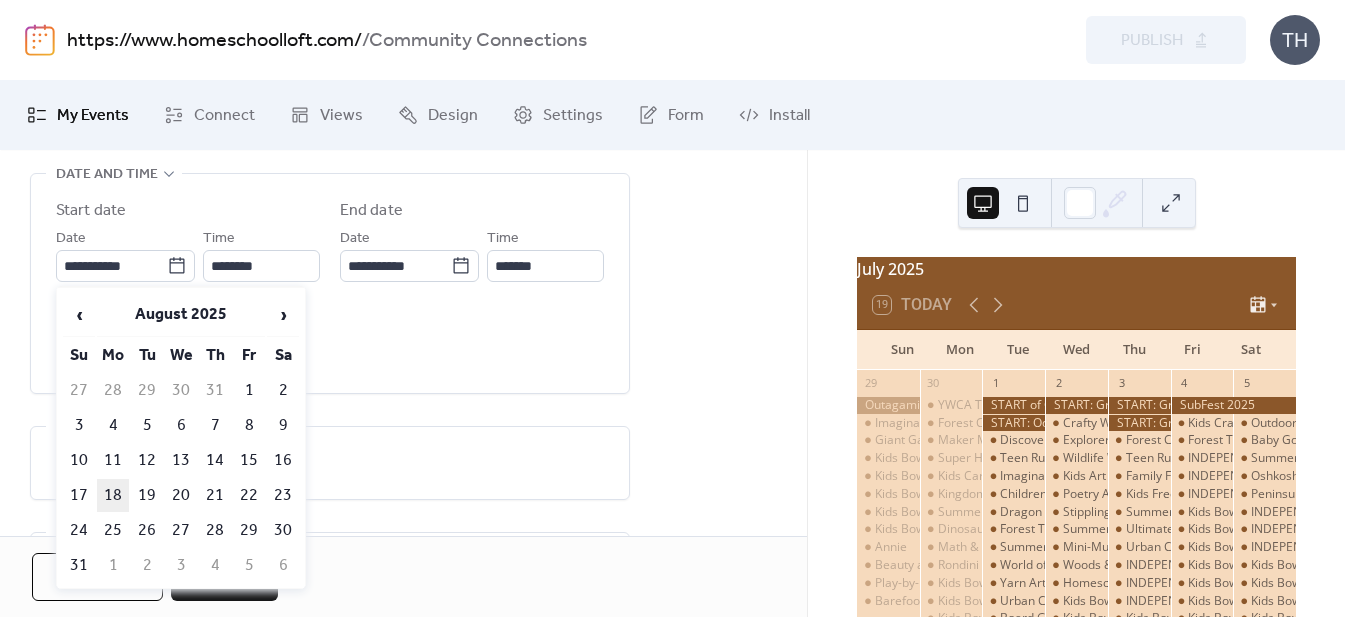 click on "18" at bounding box center (113, 495) 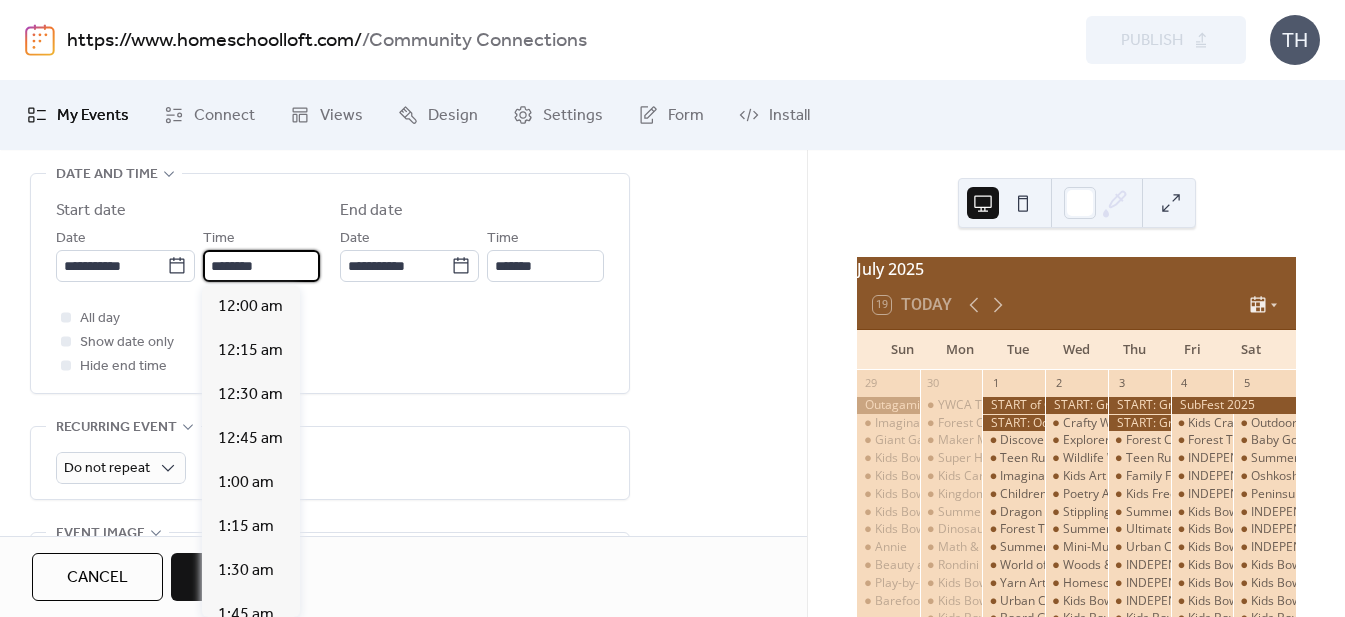 click on "********" at bounding box center (261, 266) 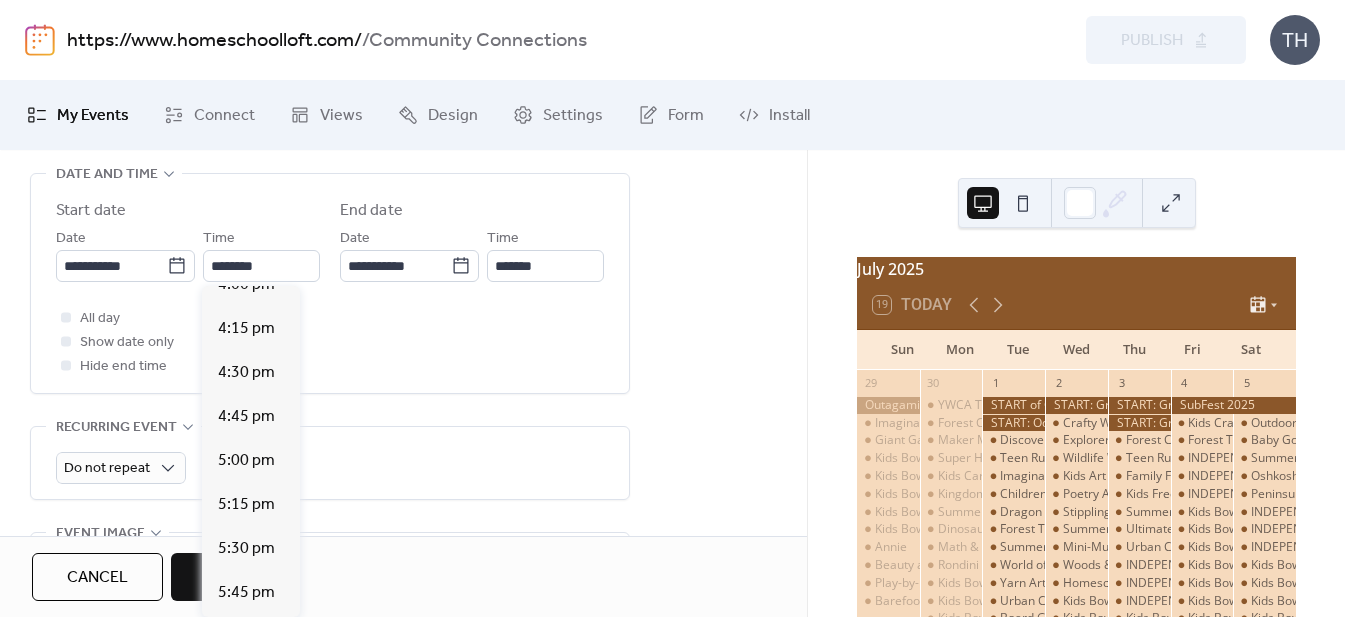 scroll, scrollTop: 2838, scrollLeft: 0, axis: vertical 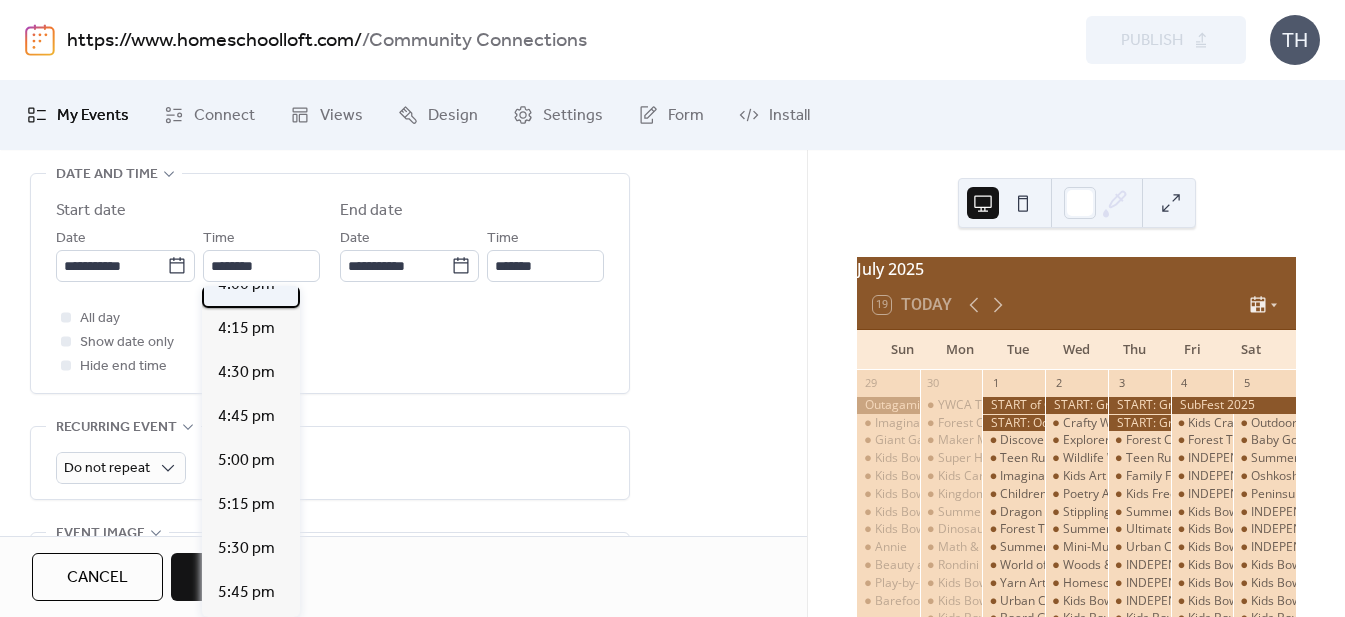 click on "4:00 pm" at bounding box center (251, 286) 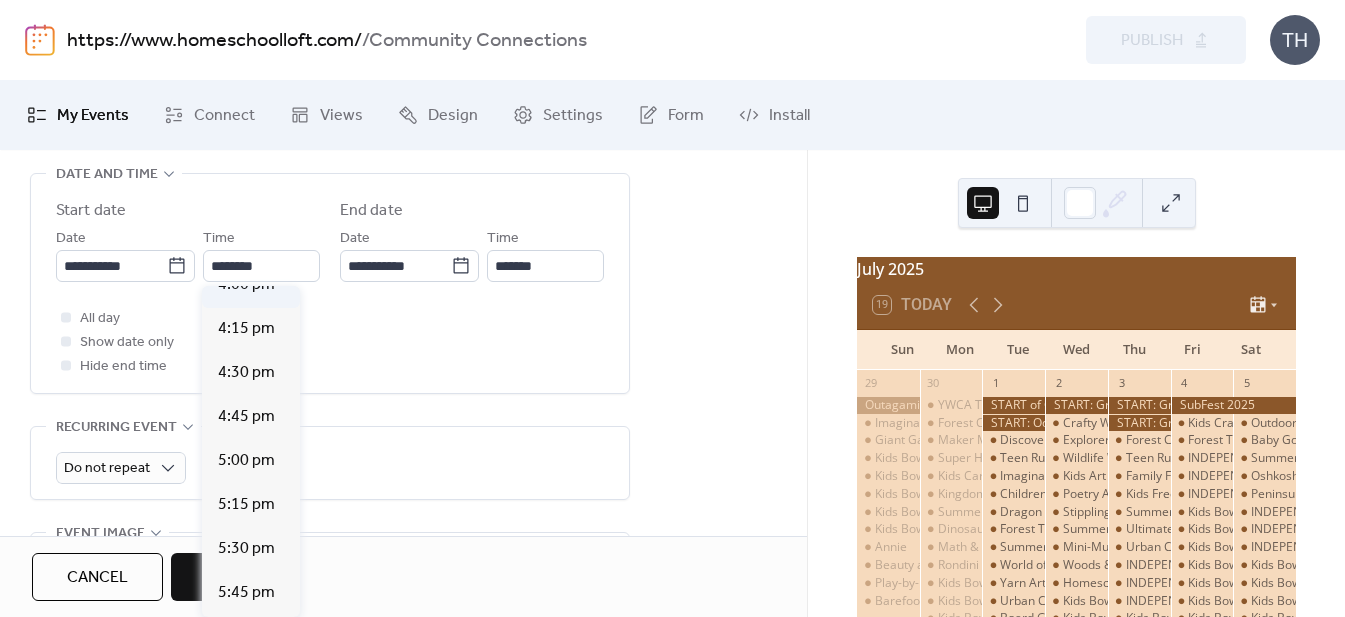 type on "*******" 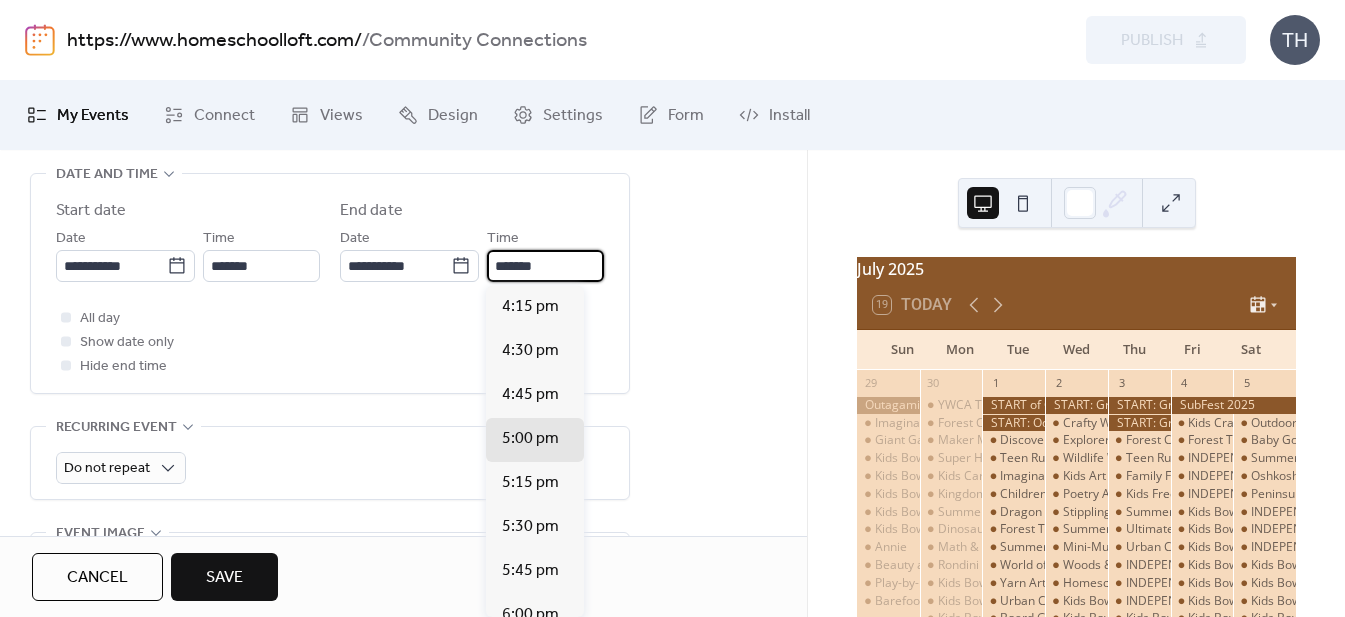 click on "*******" at bounding box center (545, 266) 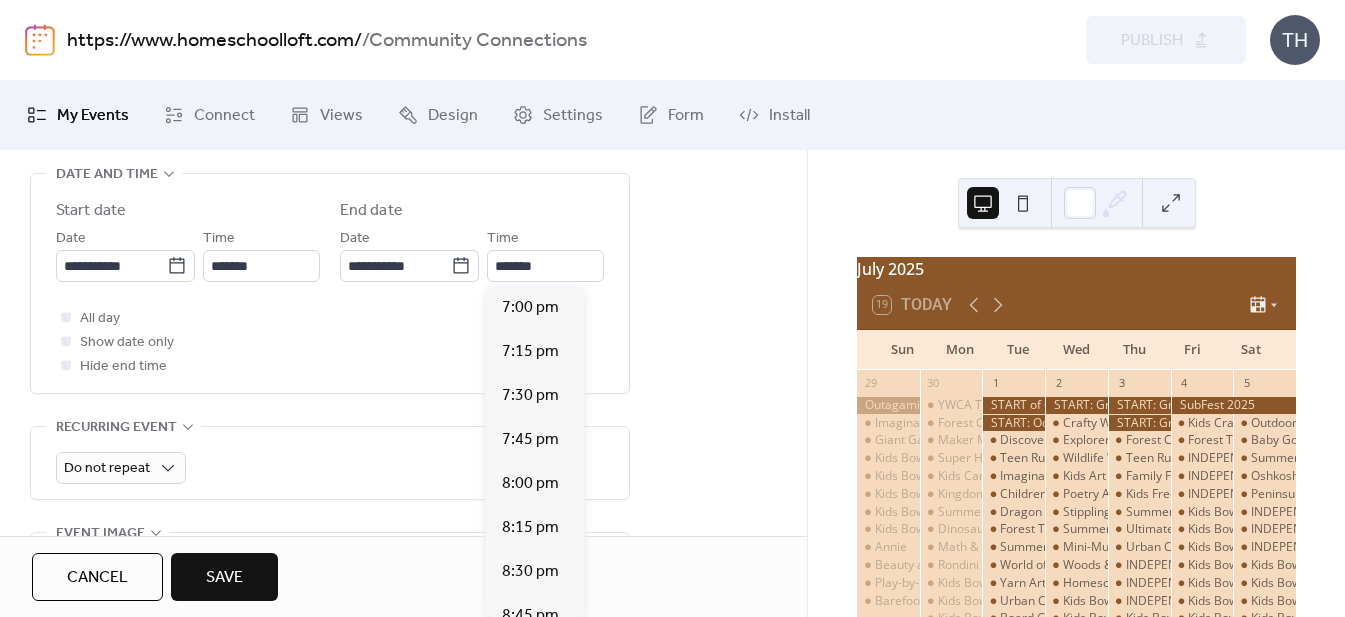 scroll, scrollTop: 485, scrollLeft: 0, axis: vertical 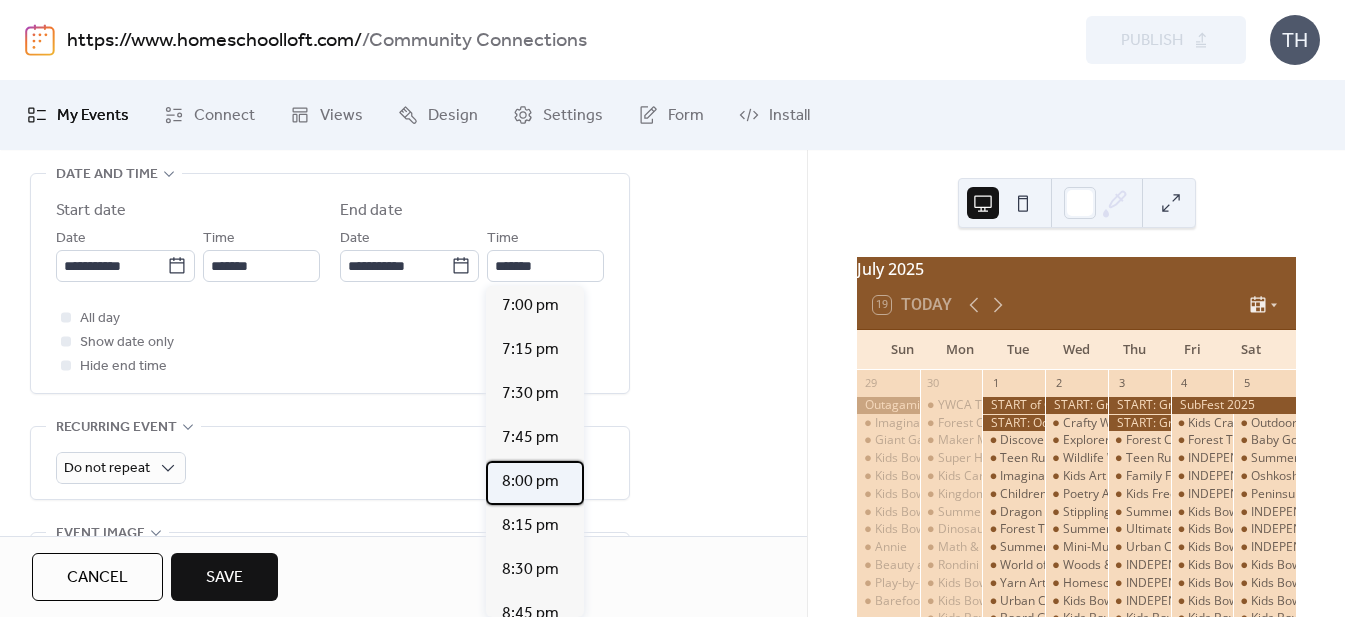 click on "8:00 pm" at bounding box center [530, 482] 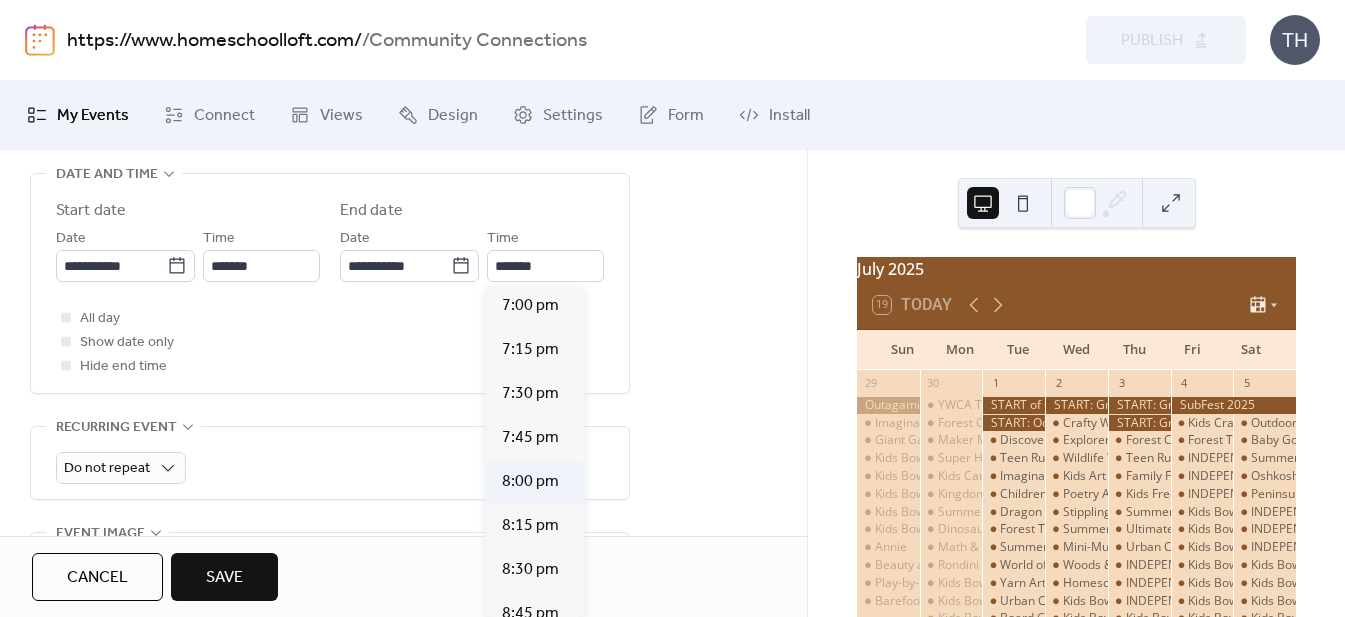 type on "*******" 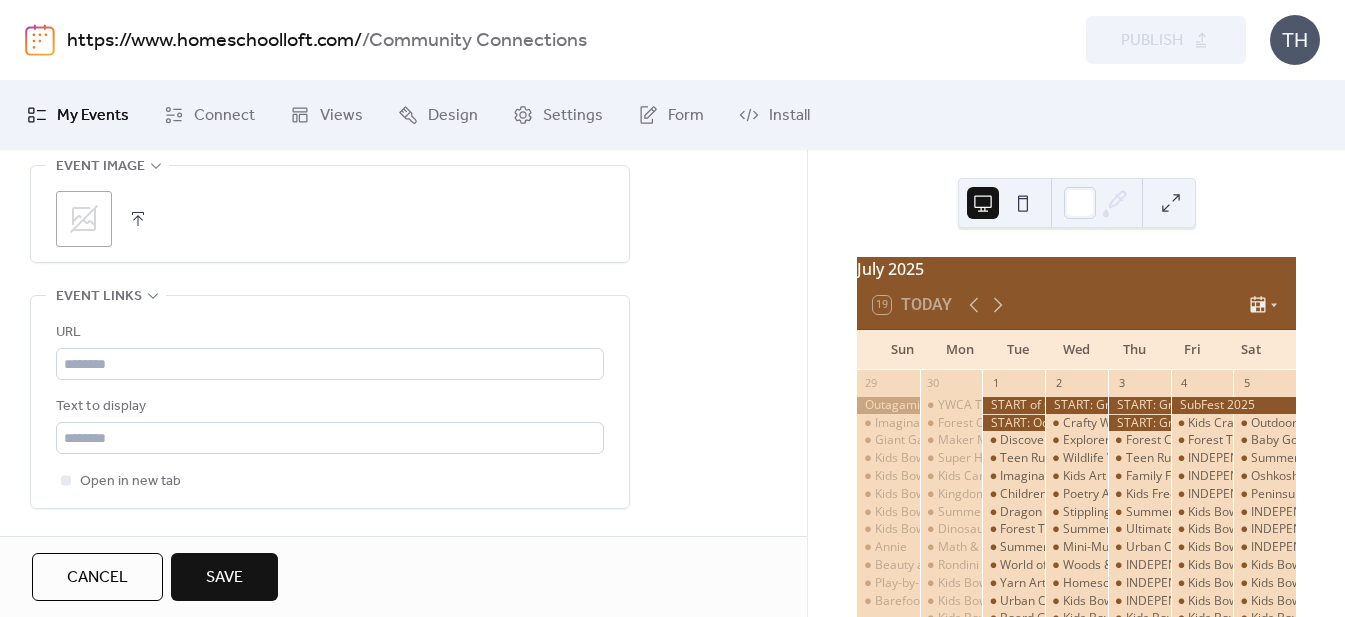 scroll, scrollTop: 1040, scrollLeft: 0, axis: vertical 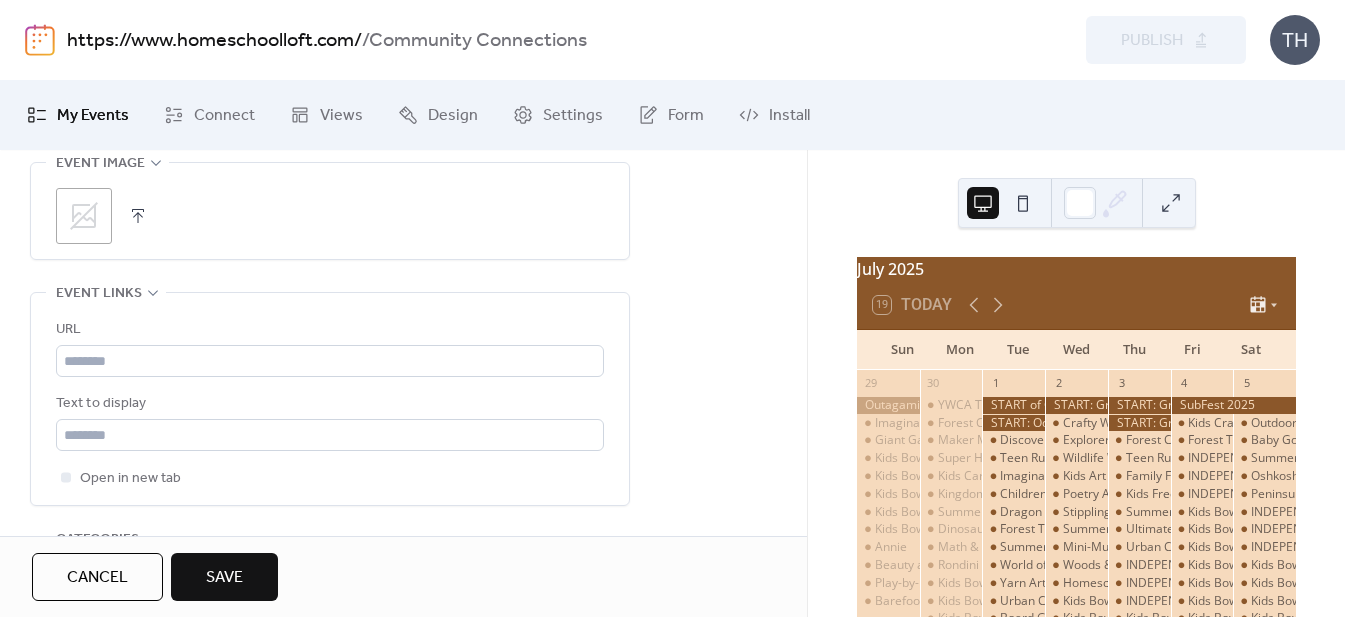 click at bounding box center (138, 216) 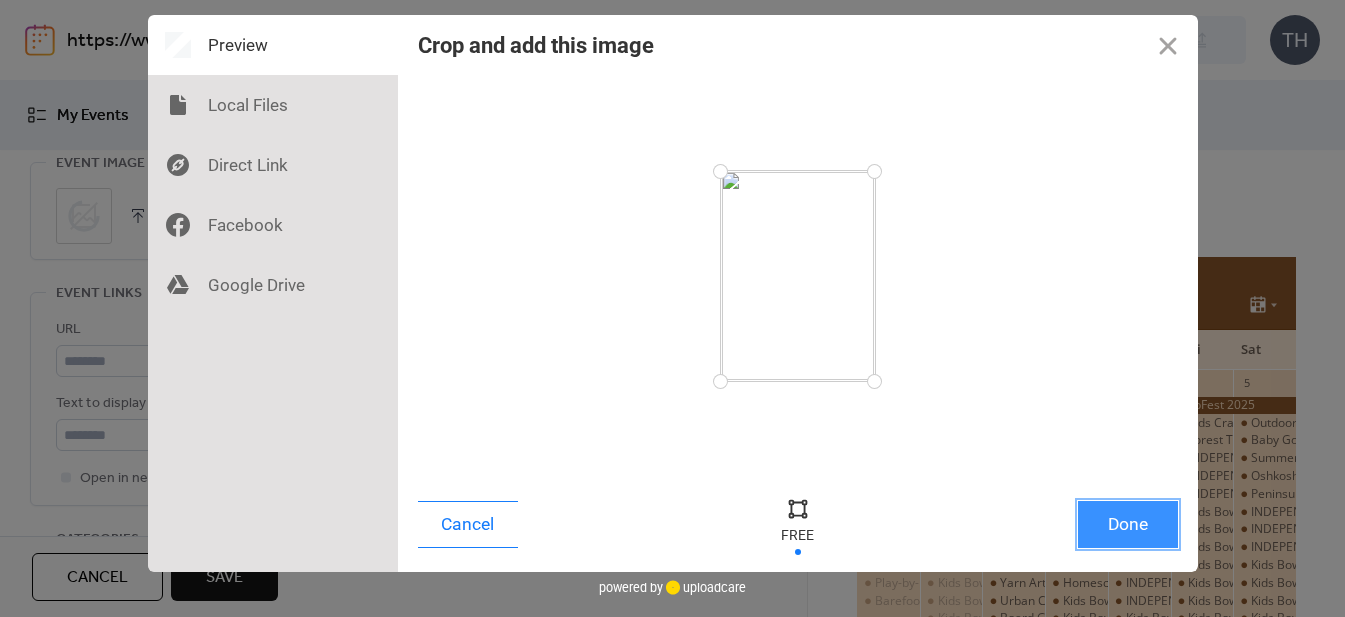 click on "Done" at bounding box center [1128, 524] 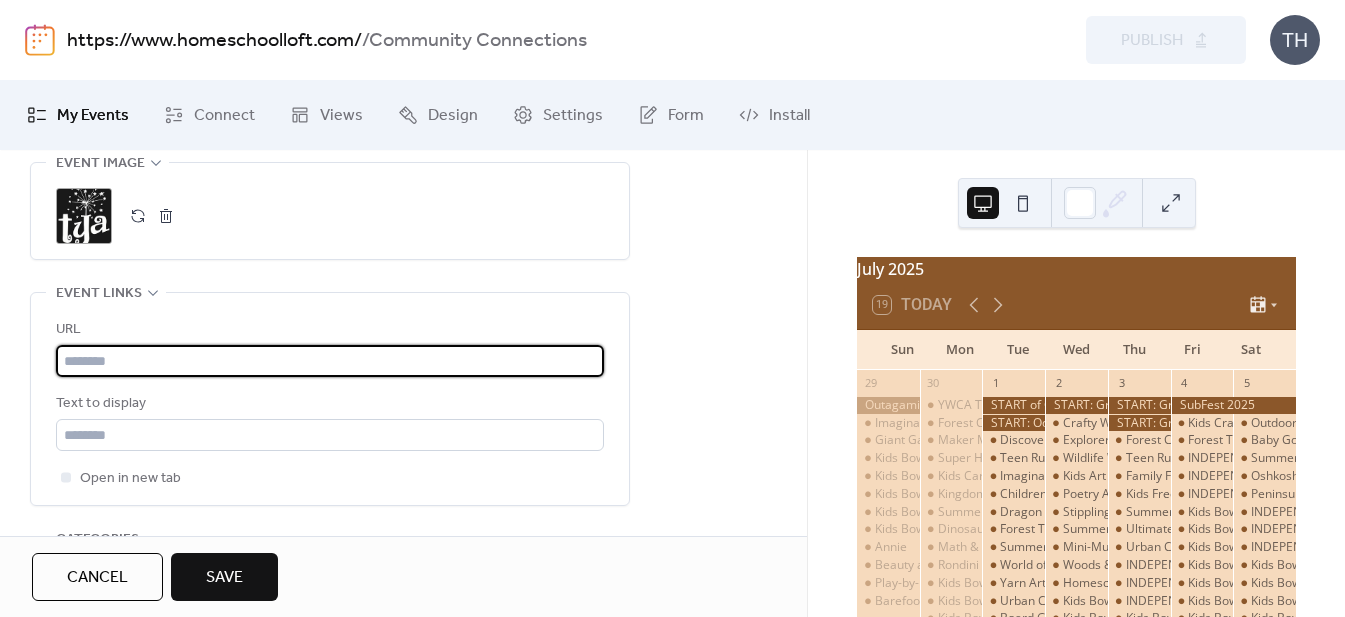 click at bounding box center [330, 361] 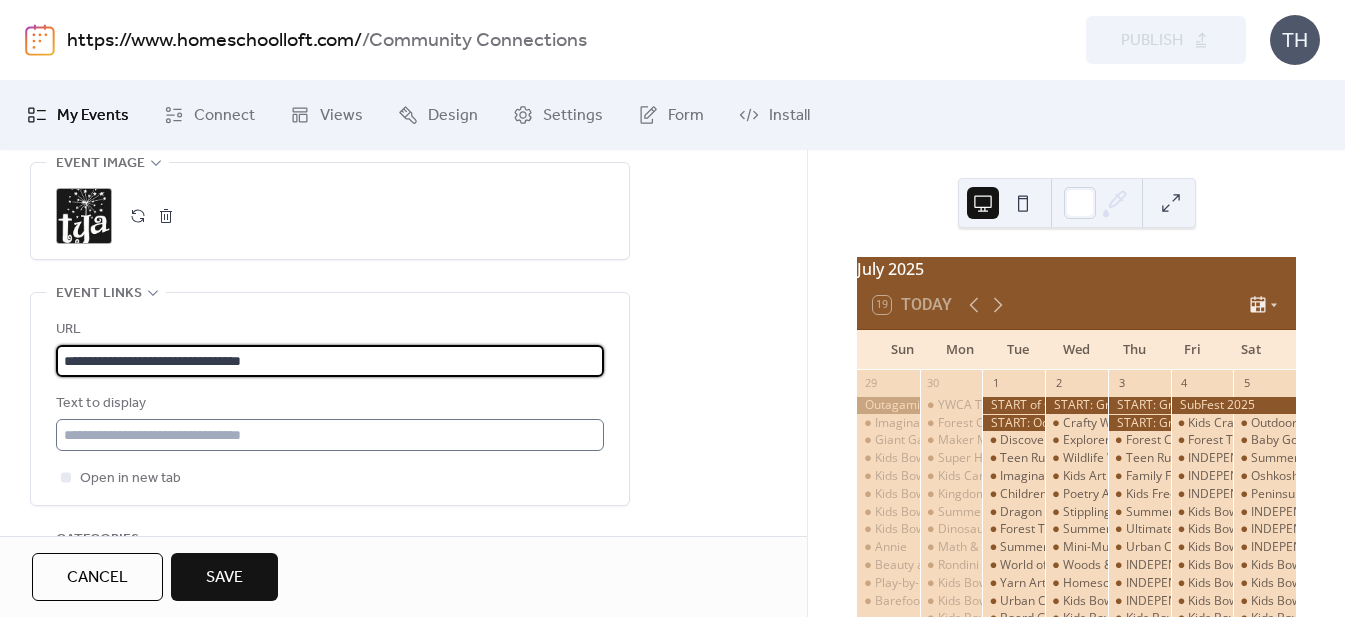type on "**********" 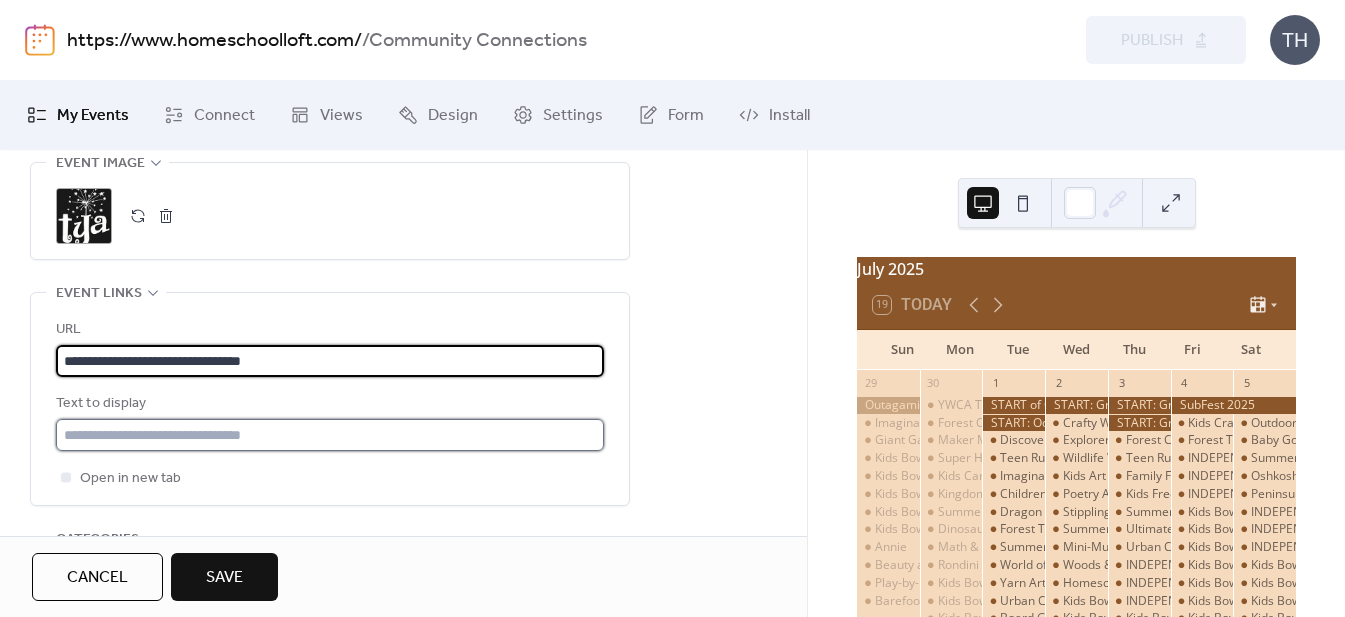 click at bounding box center (330, 435) 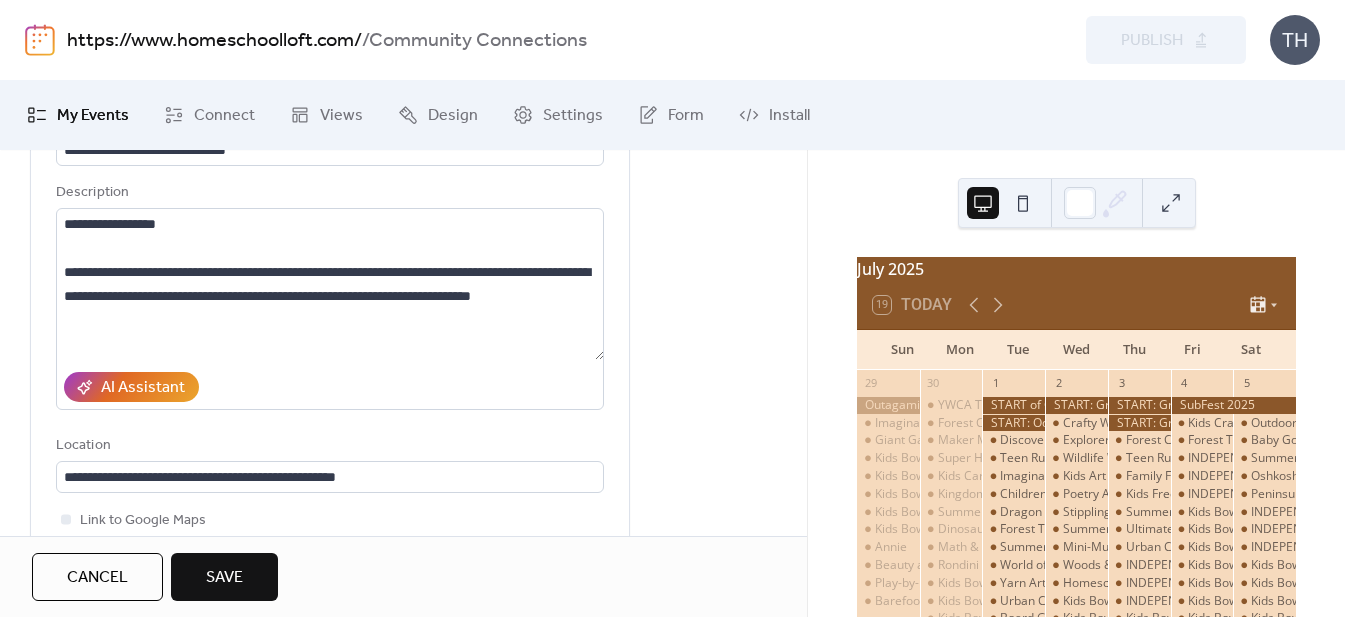 scroll, scrollTop: 189, scrollLeft: 0, axis: vertical 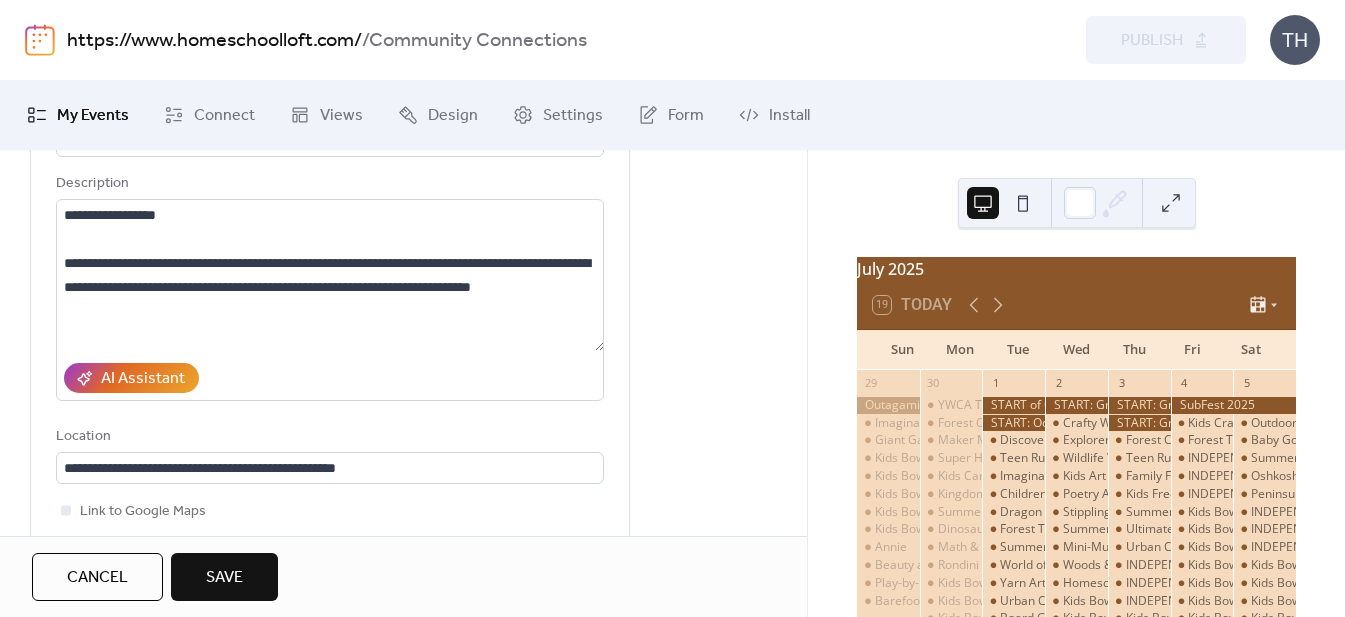 type on "**********" 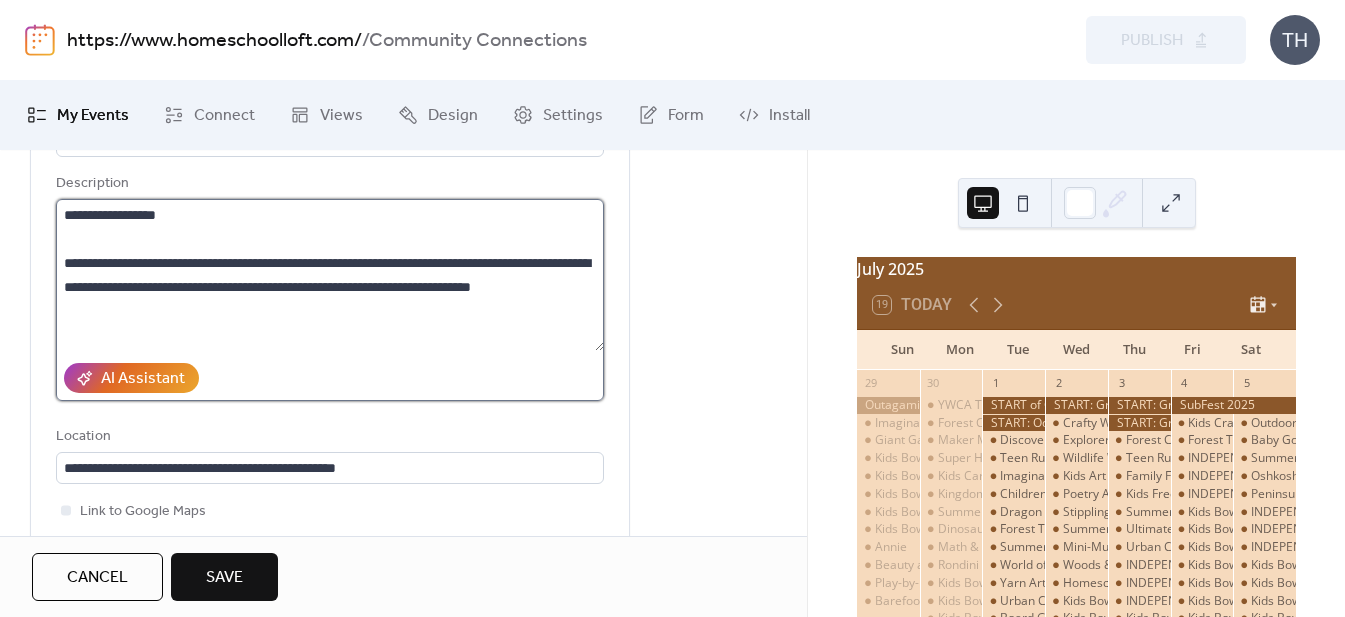click on "**********" at bounding box center [330, 275] 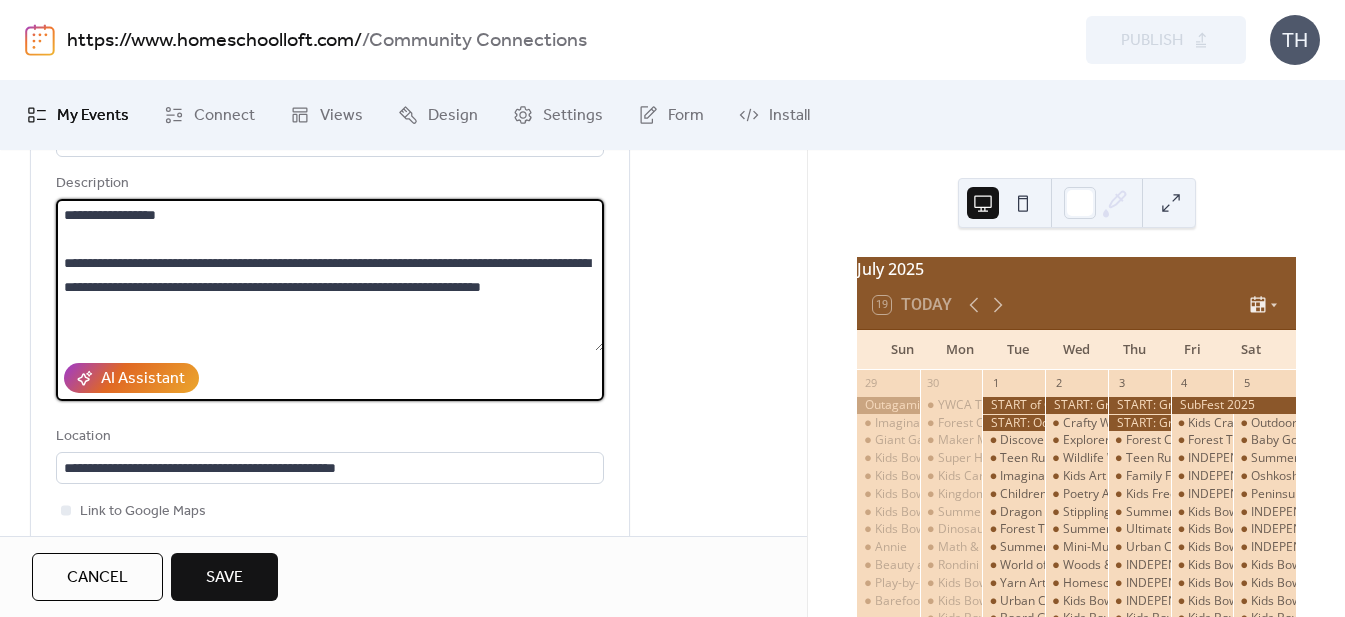 scroll, scrollTop: 21, scrollLeft: 0, axis: vertical 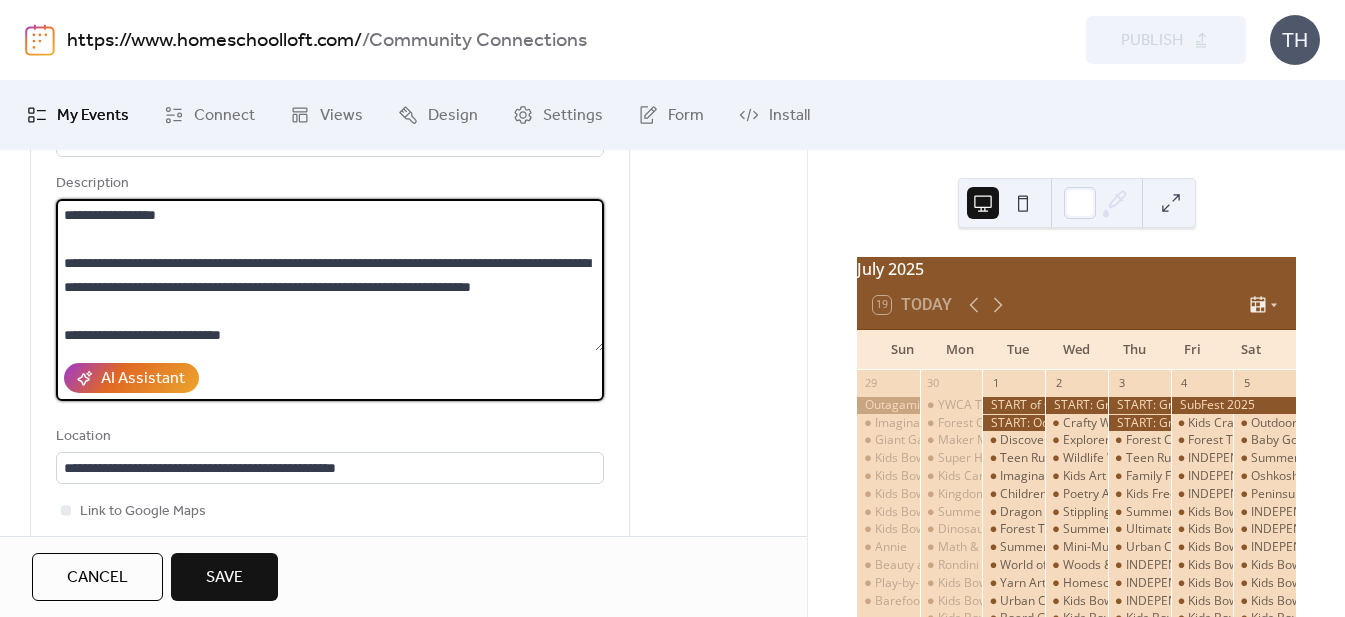 type on "**********" 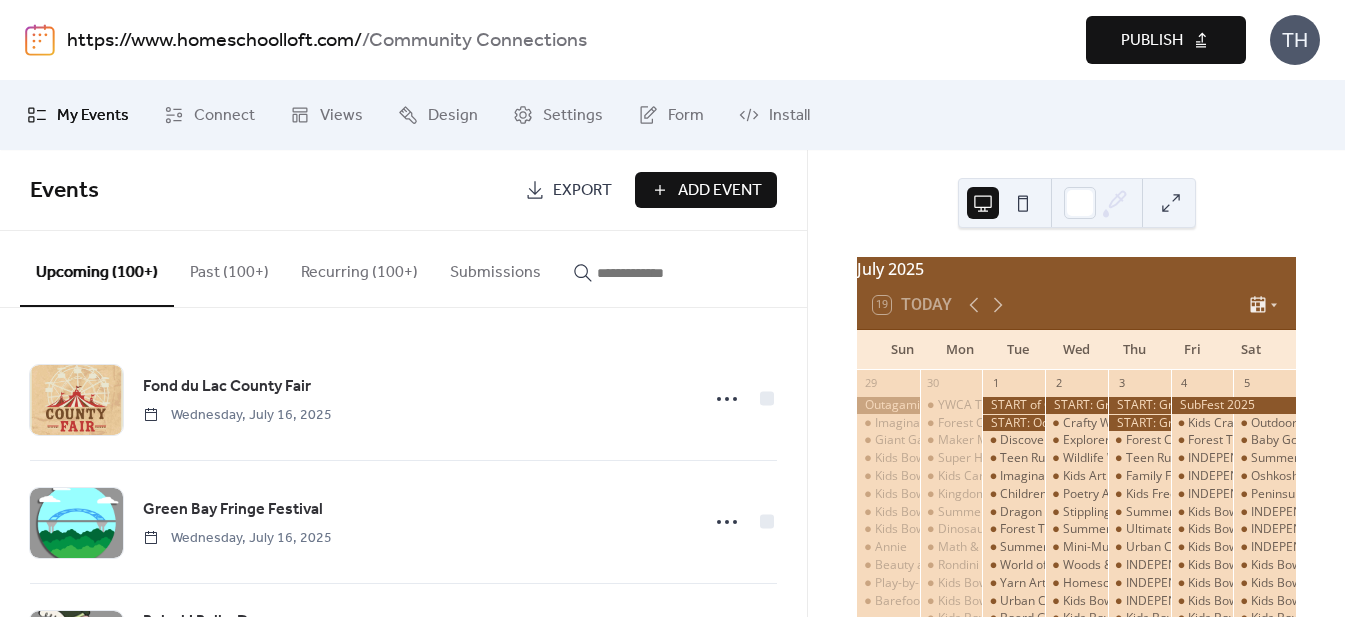 click on "Publish" at bounding box center (1166, 40) 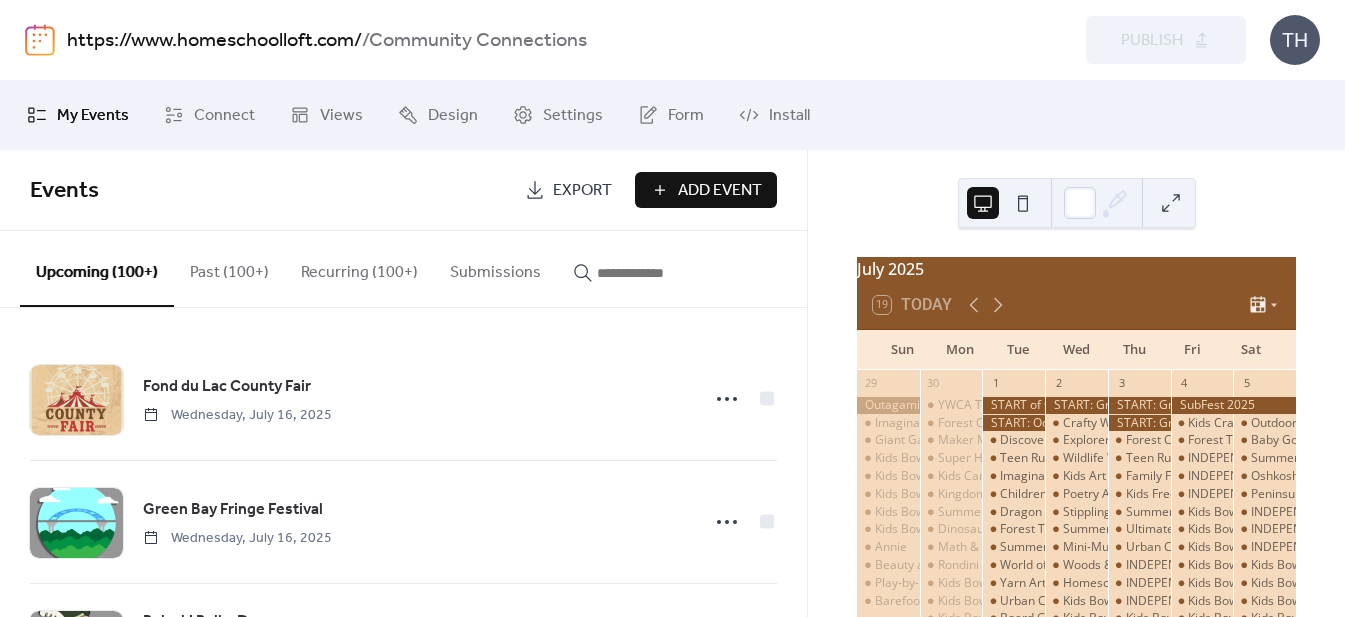 click on "Add Event" at bounding box center [720, 191] 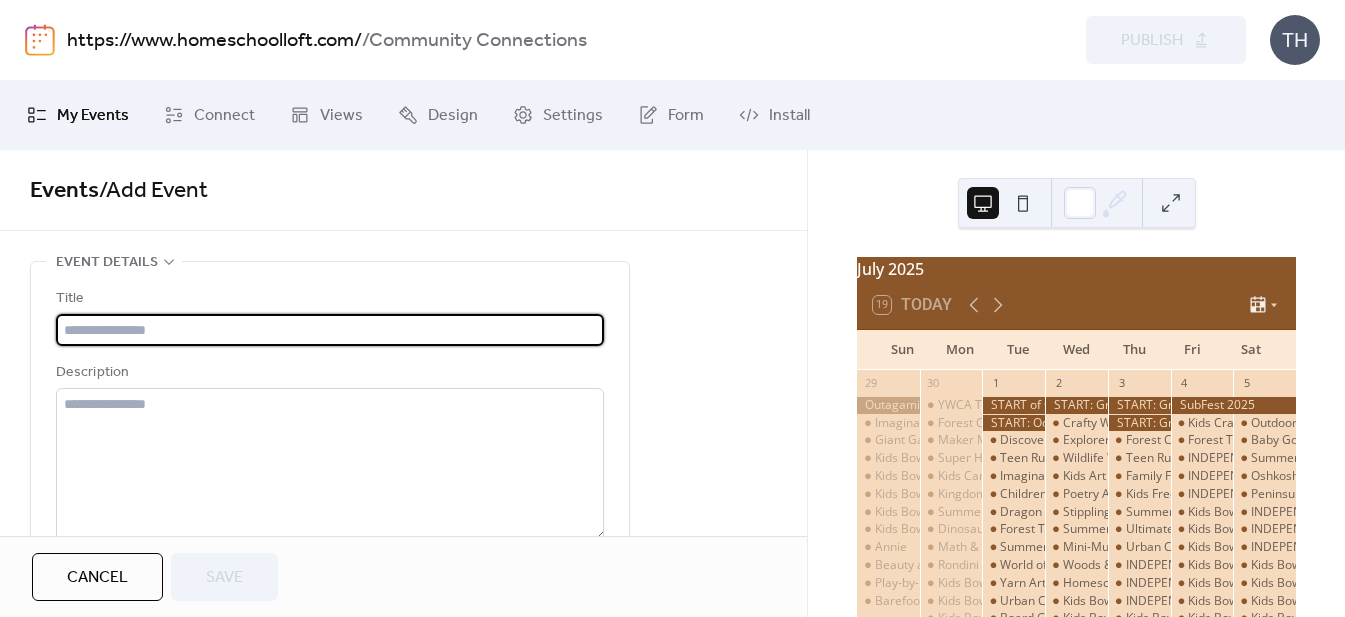 click at bounding box center (330, 330) 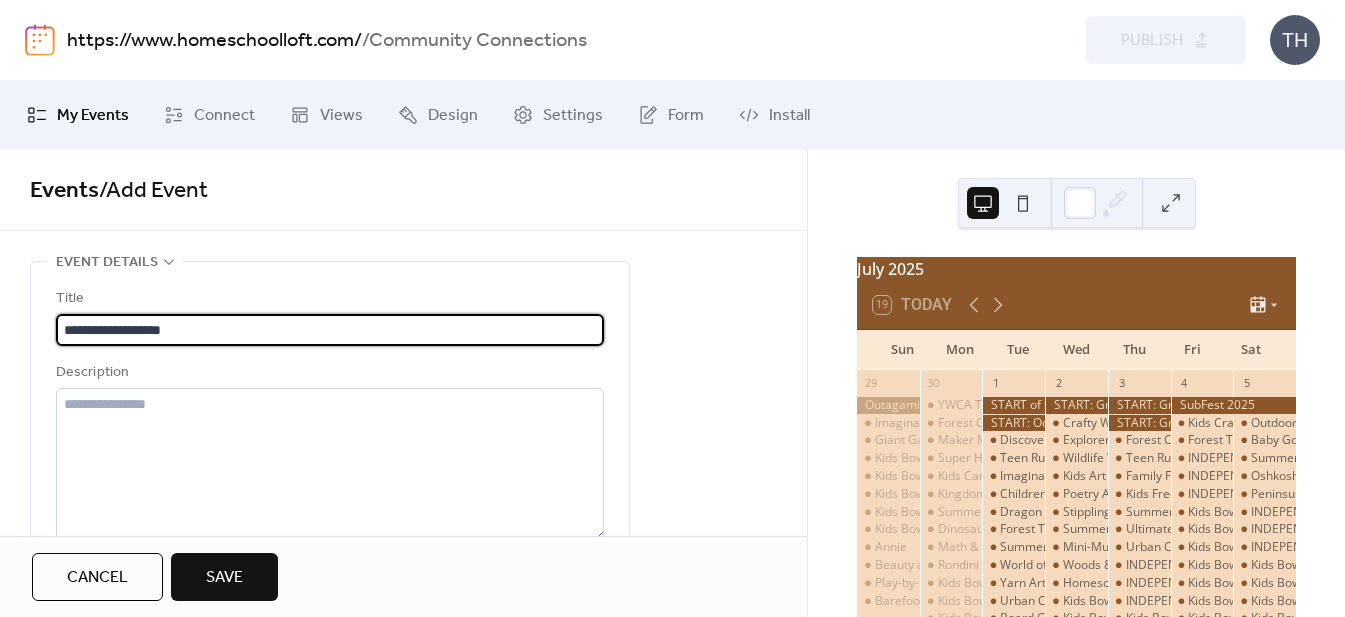 type on "**********" 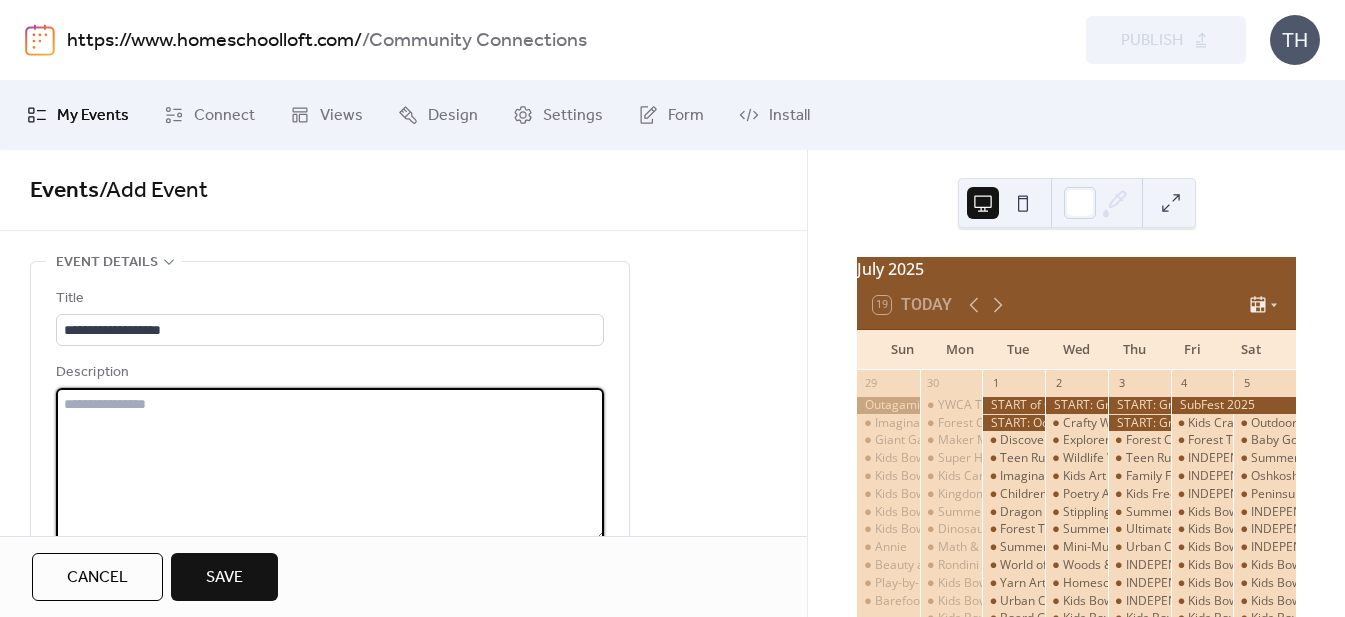 paste on "**********" 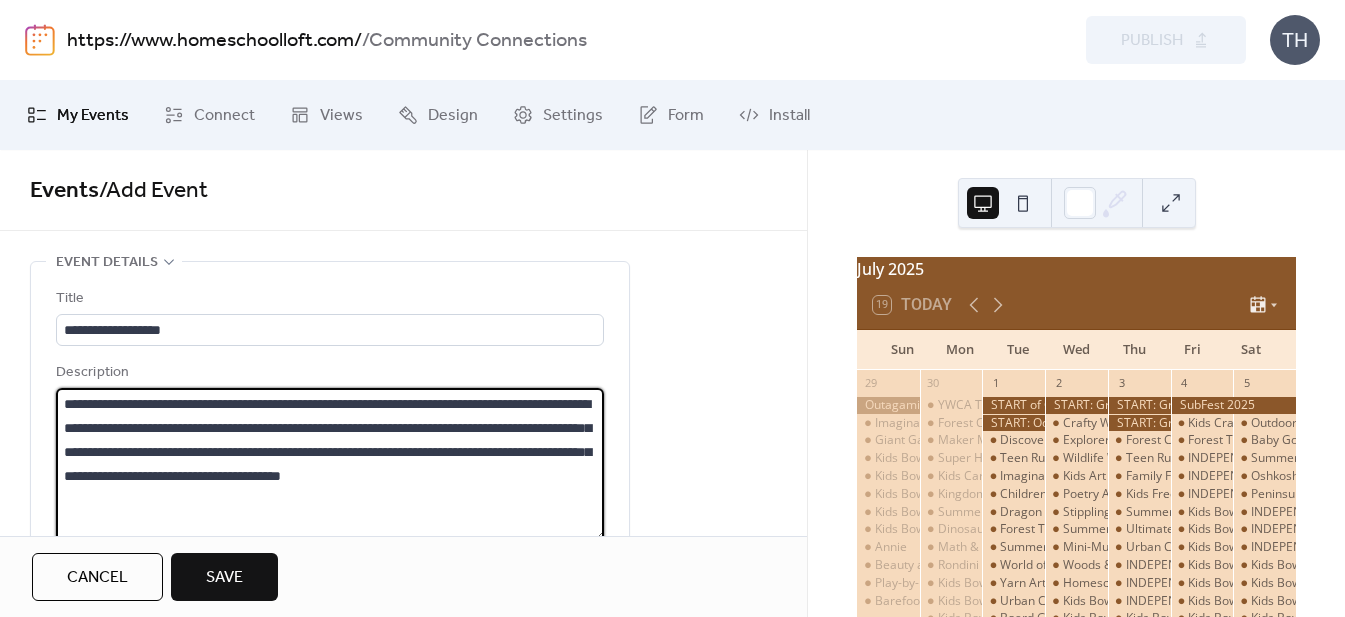 scroll, scrollTop: 1, scrollLeft: 0, axis: vertical 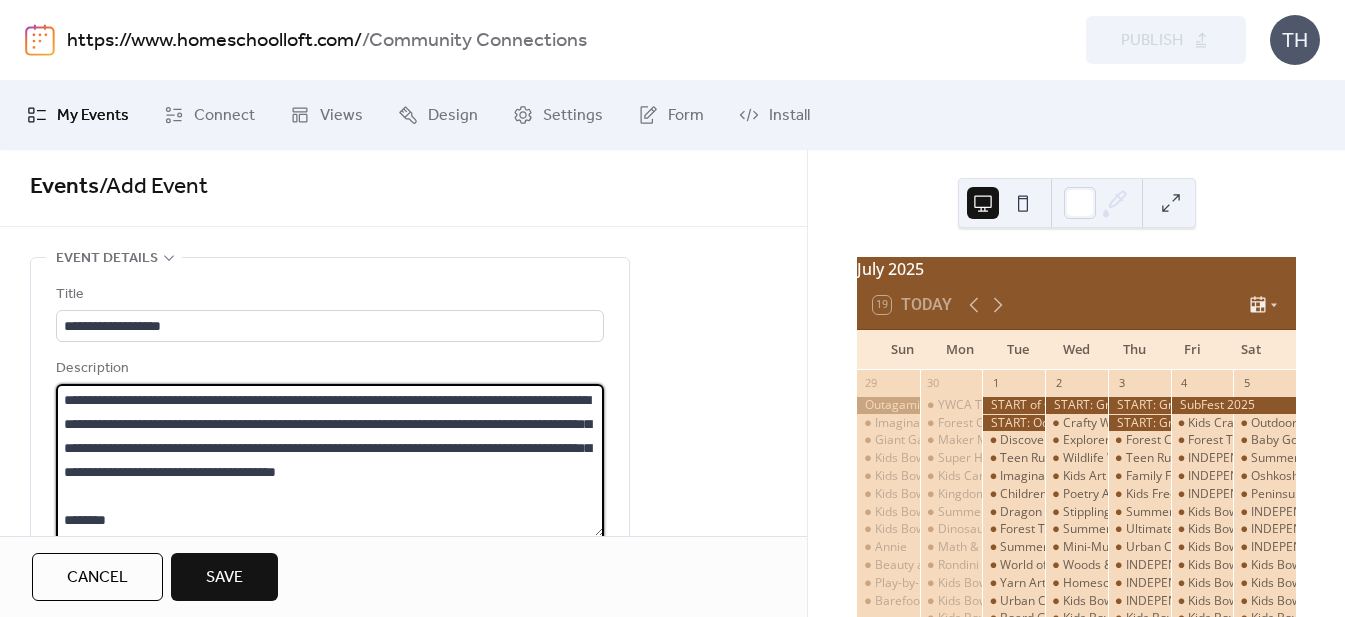 type on "**********" 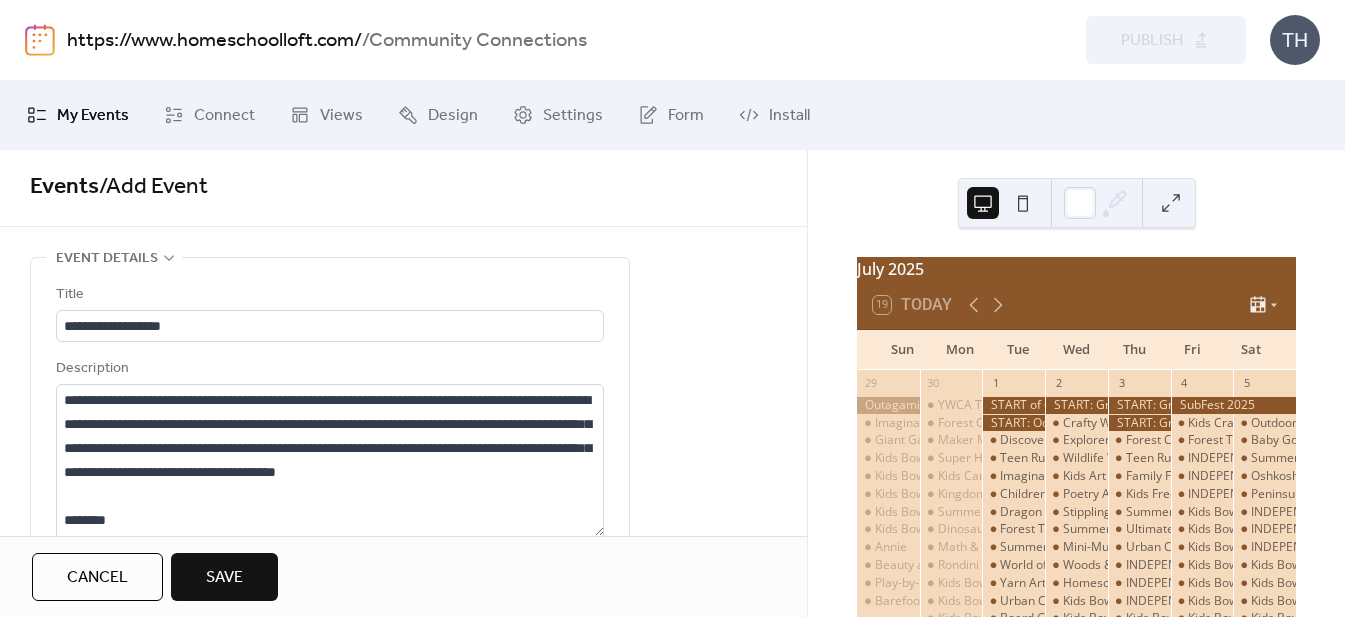 click on "Events  /  Add Event" at bounding box center (403, 186) 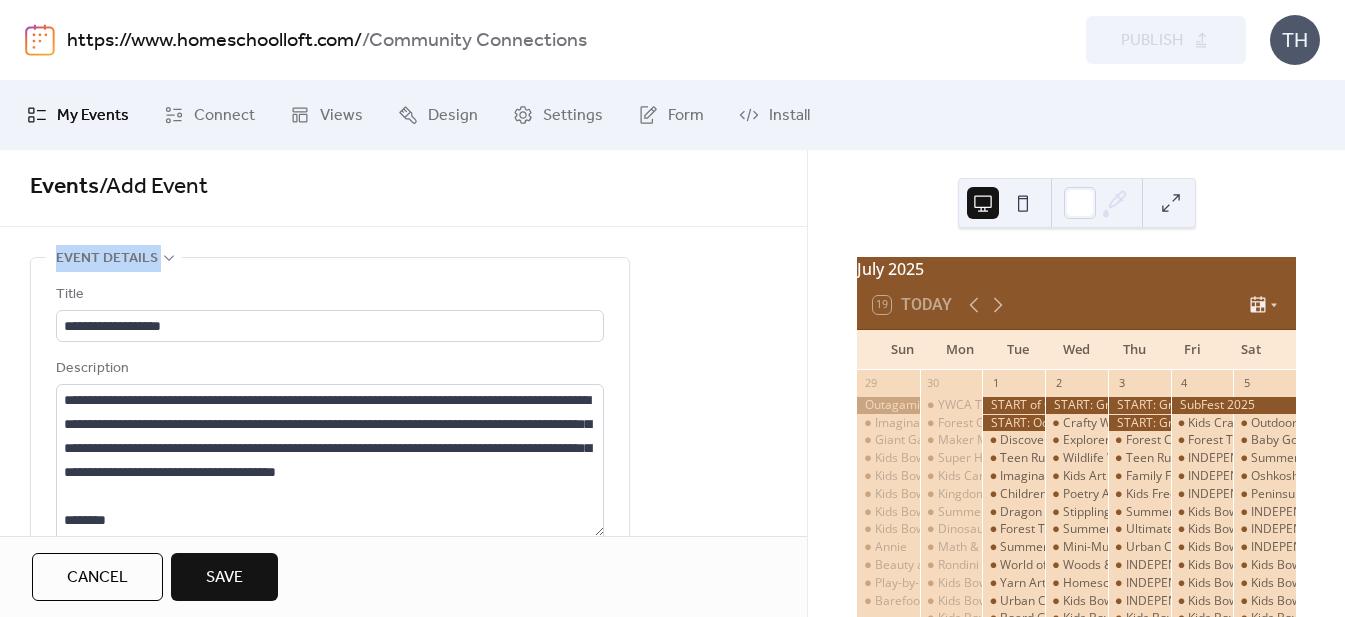 drag, startPoint x: 800, startPoint y: 216, endPoint x: 805, endPoint y: 250, distance: 34.36568 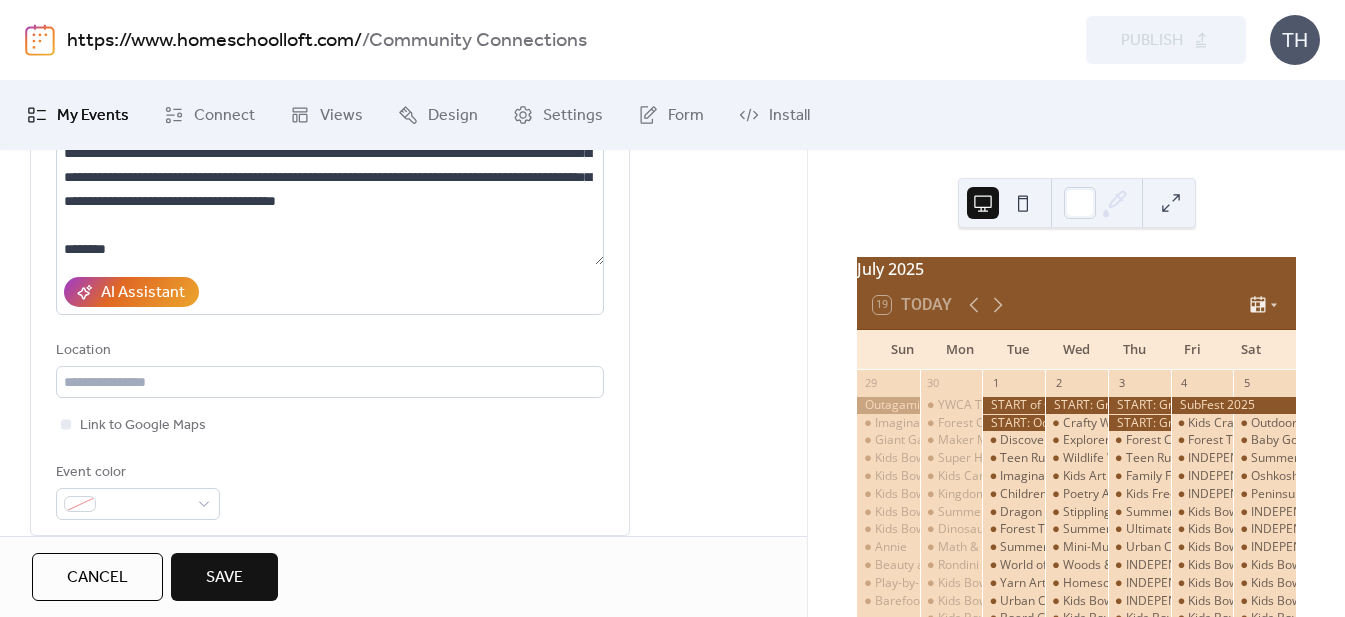 scroll, scrollTop: 283, scrollLeft: 0, axis: vertical 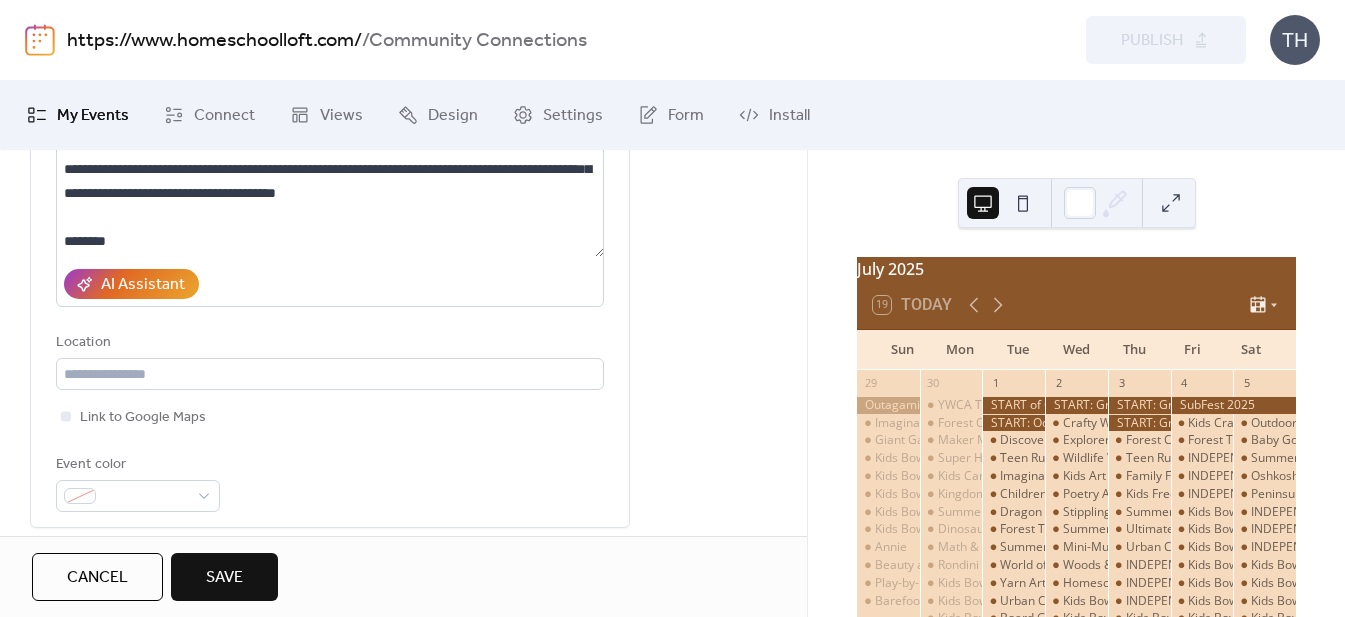click on "**********" at bounding box center [330, 258] 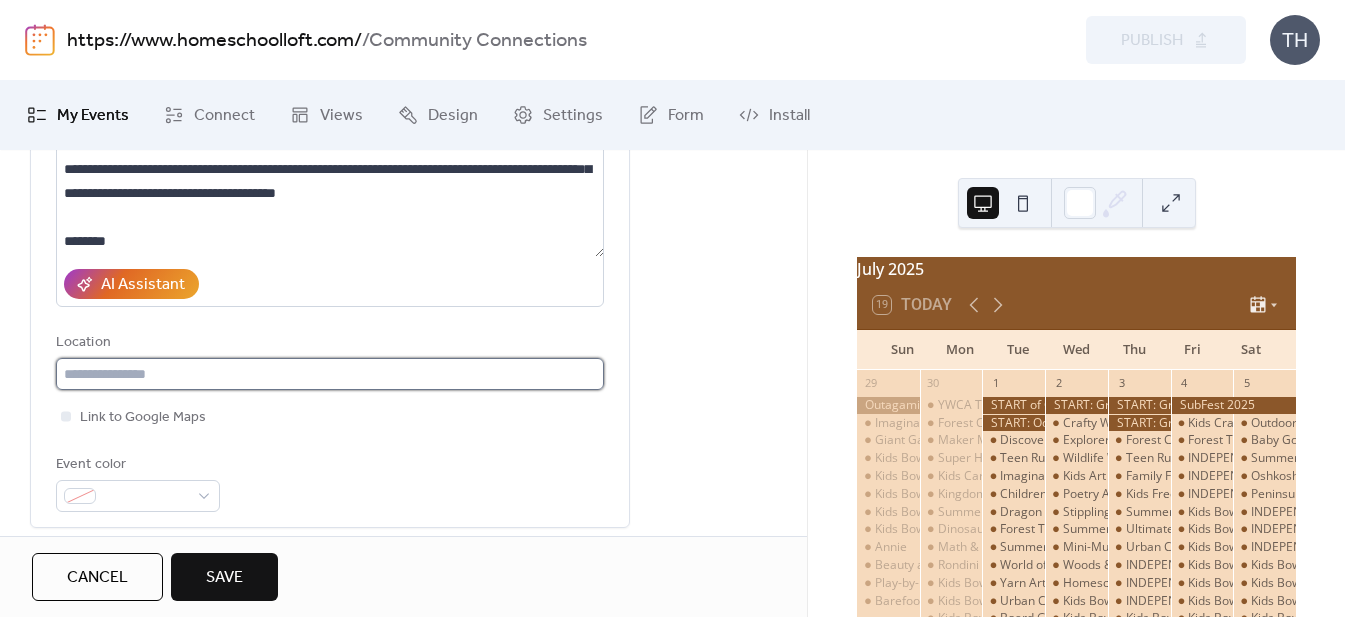 click at bounding box center (330, 374) 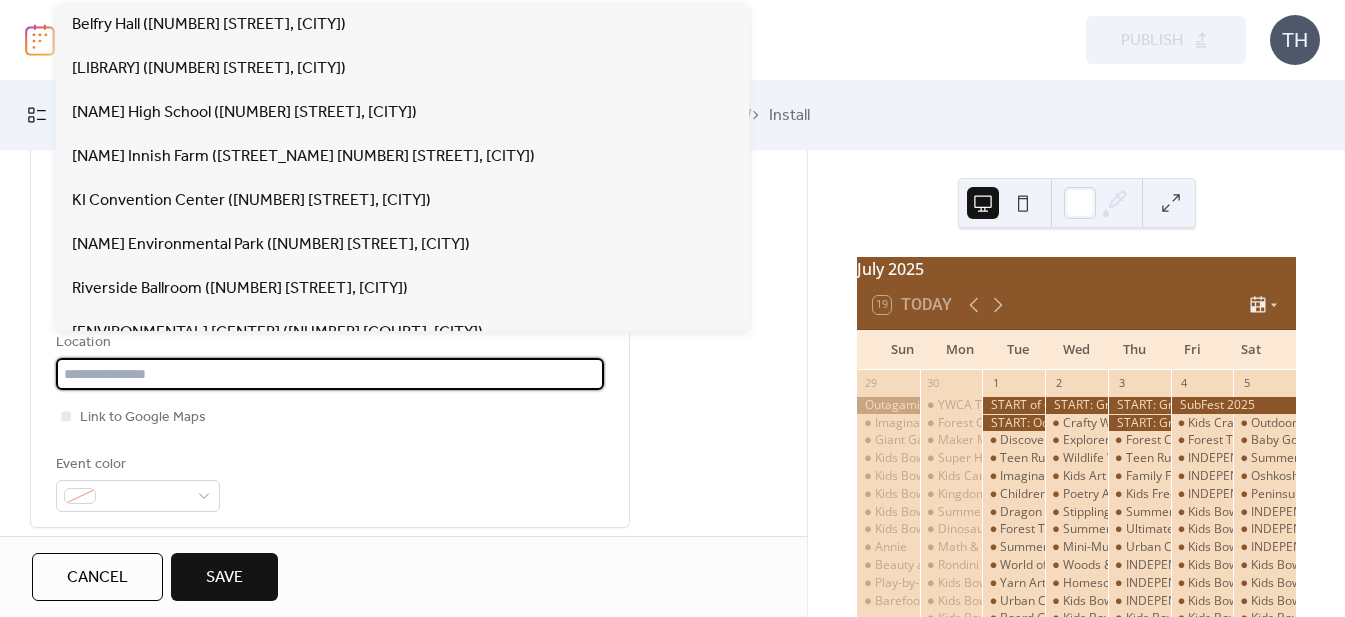 type on "*" 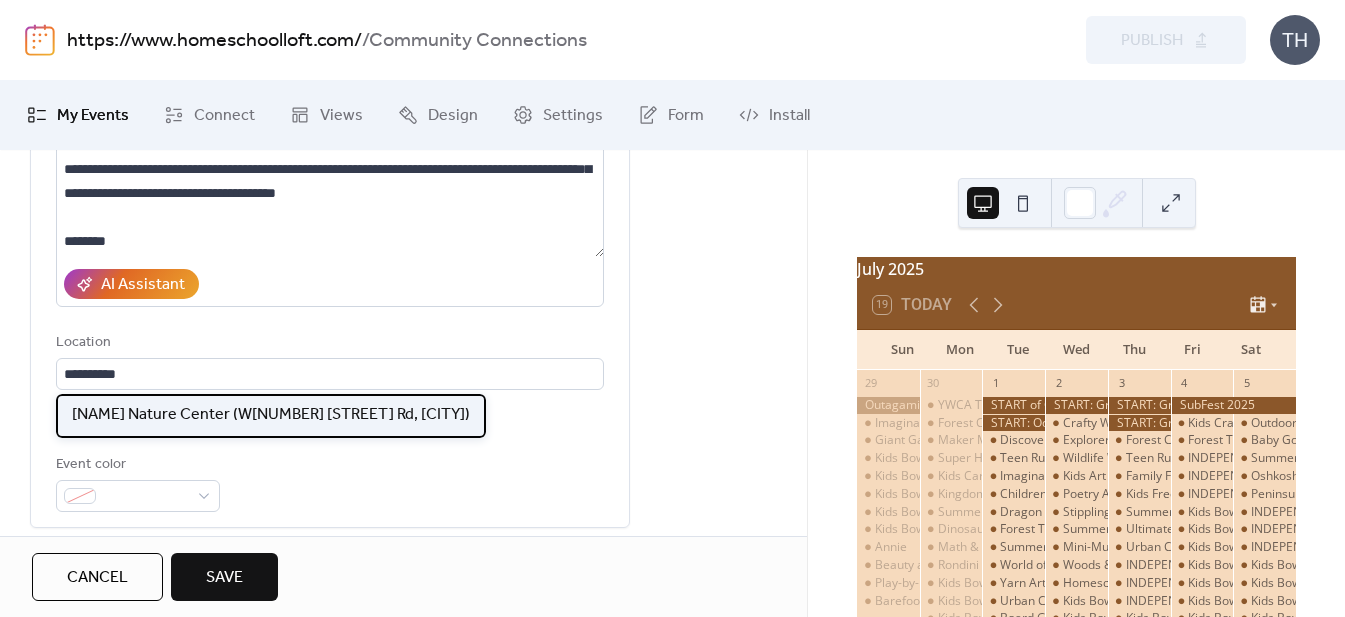 click on "[NAME] Nature Center (W[NUMBER] [STREET] Rd, [CITY])" at bounding box center (271, 415) 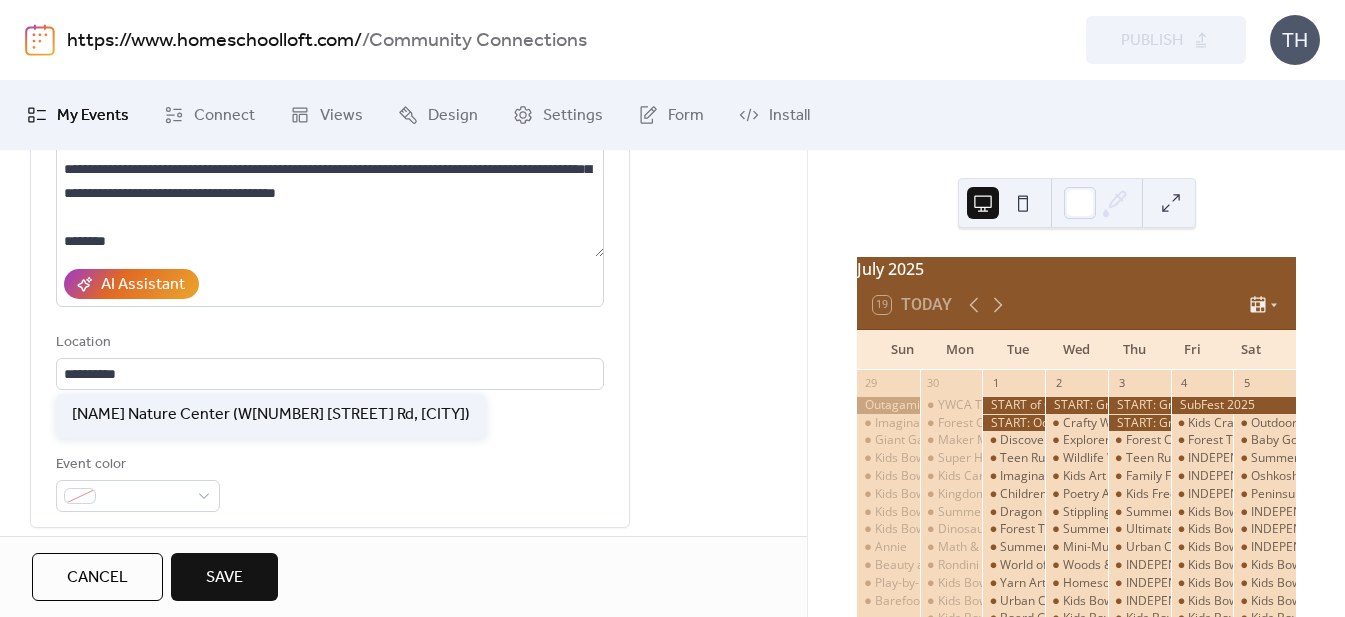 type on "**********" 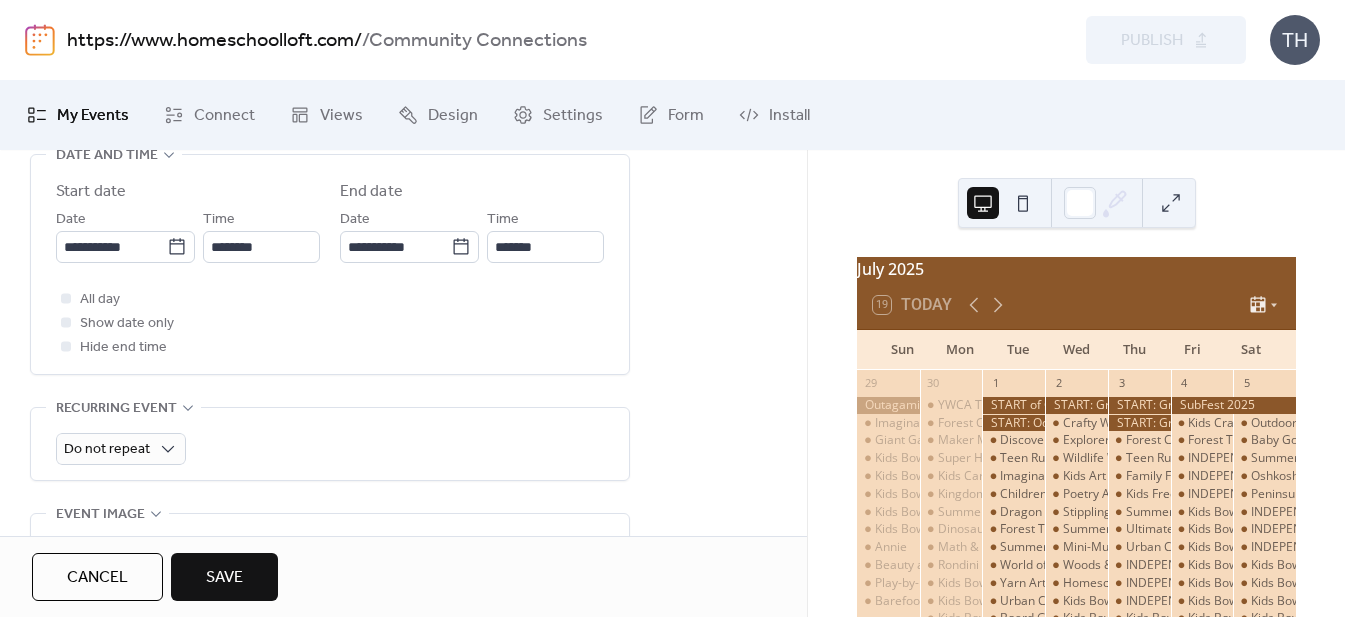 scroll, scrollTop: 703, scrollLeft: 0, axis: vertical 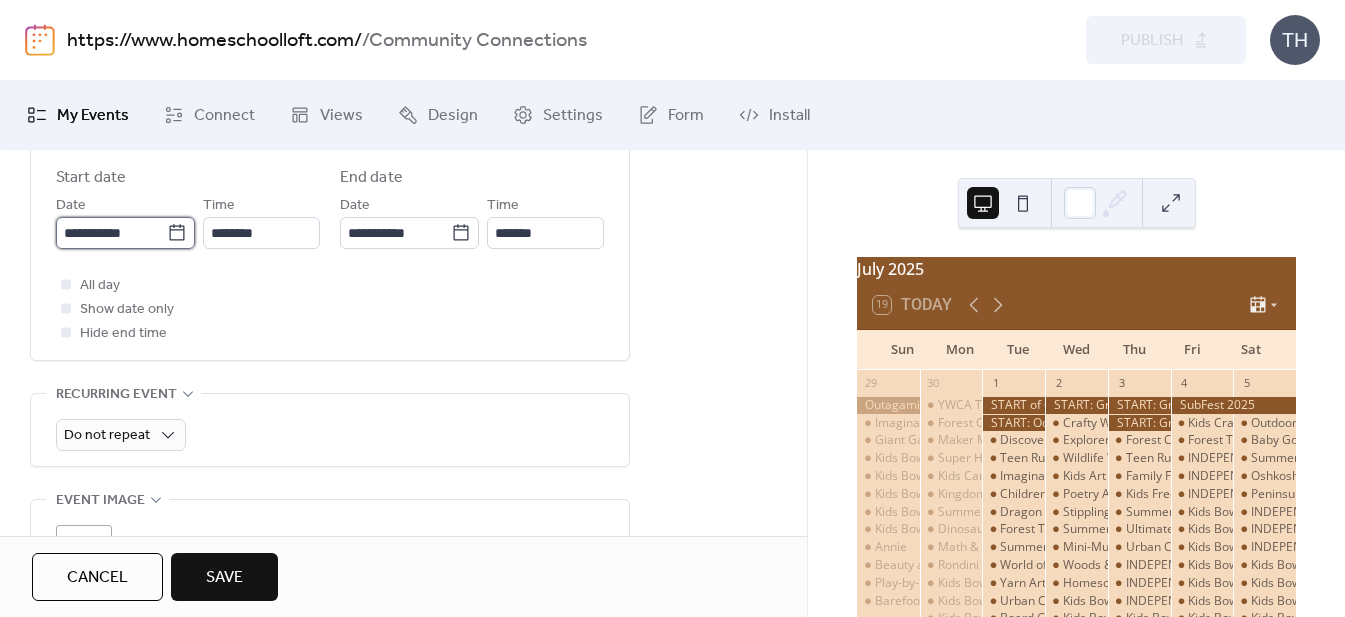 click on "**********" at bounding box center (111, 233) 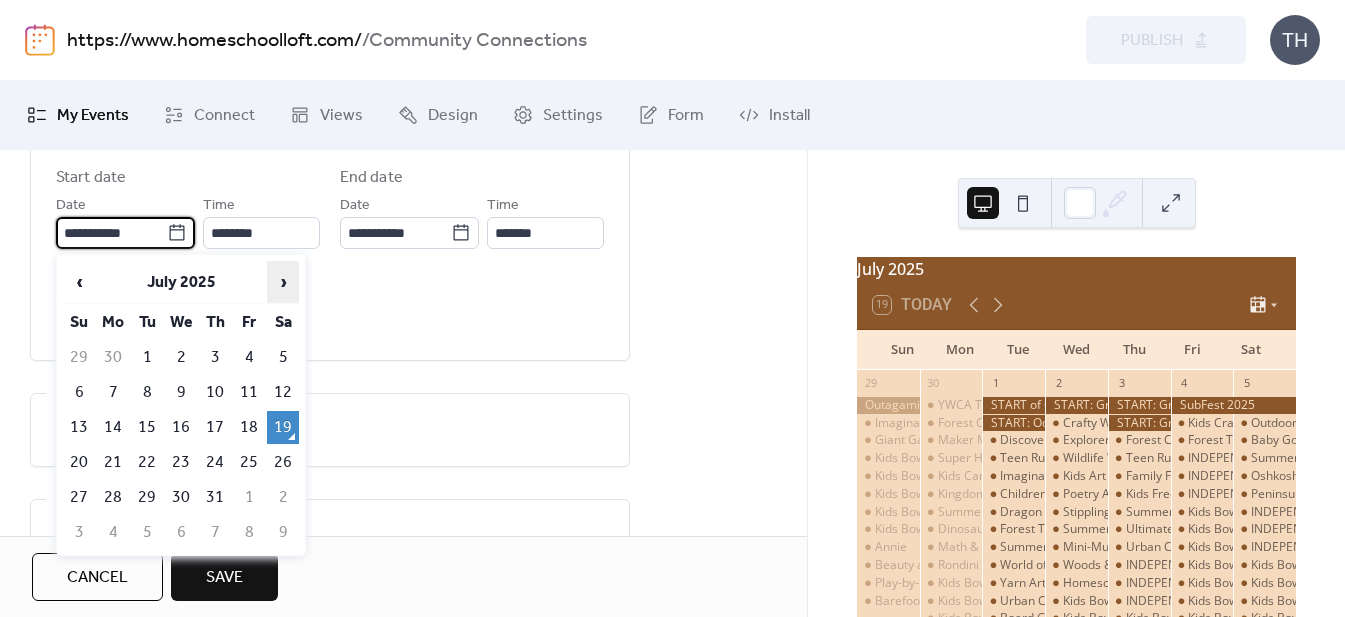 click on "›" at bounding box center [283, 282] 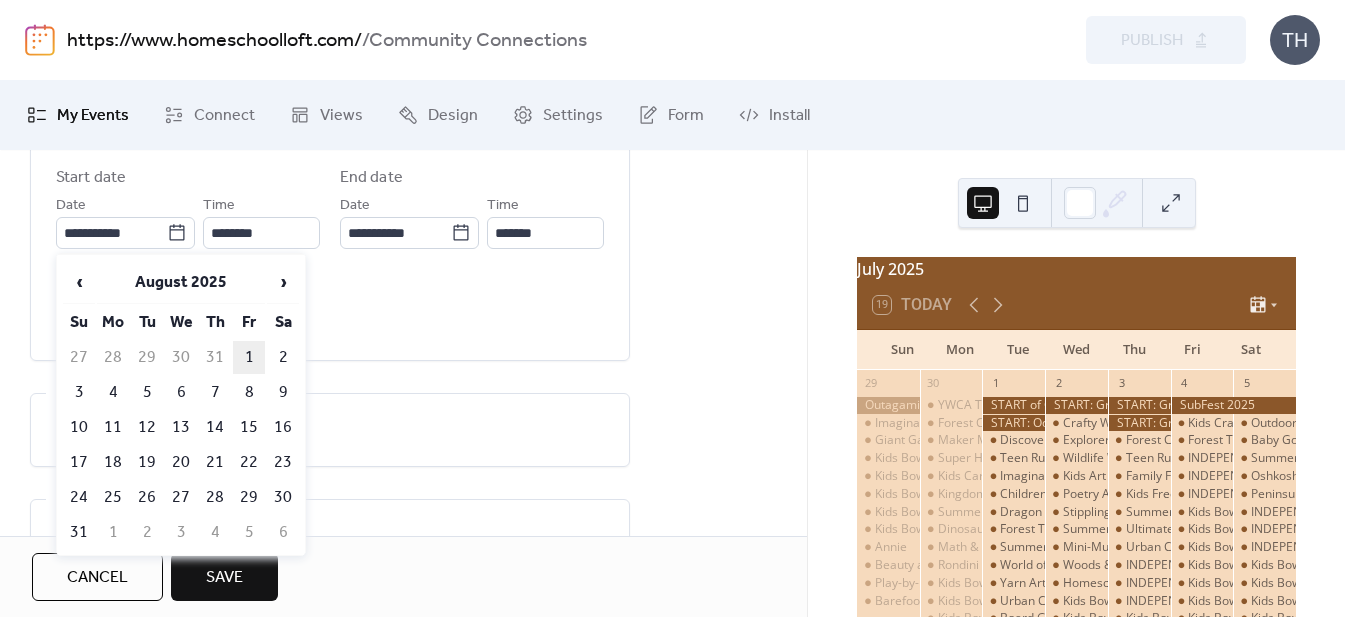 click on "1" at bounding box center (249, 357) 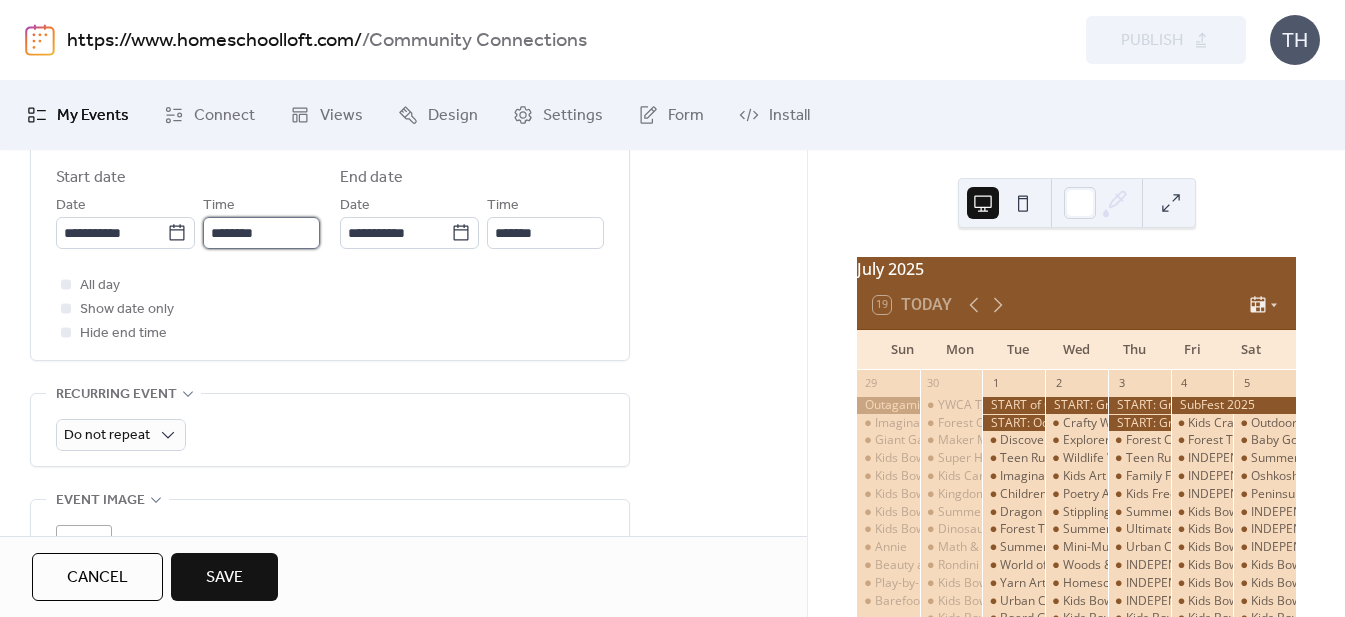 click on "********" at bounding box center [261, 233] 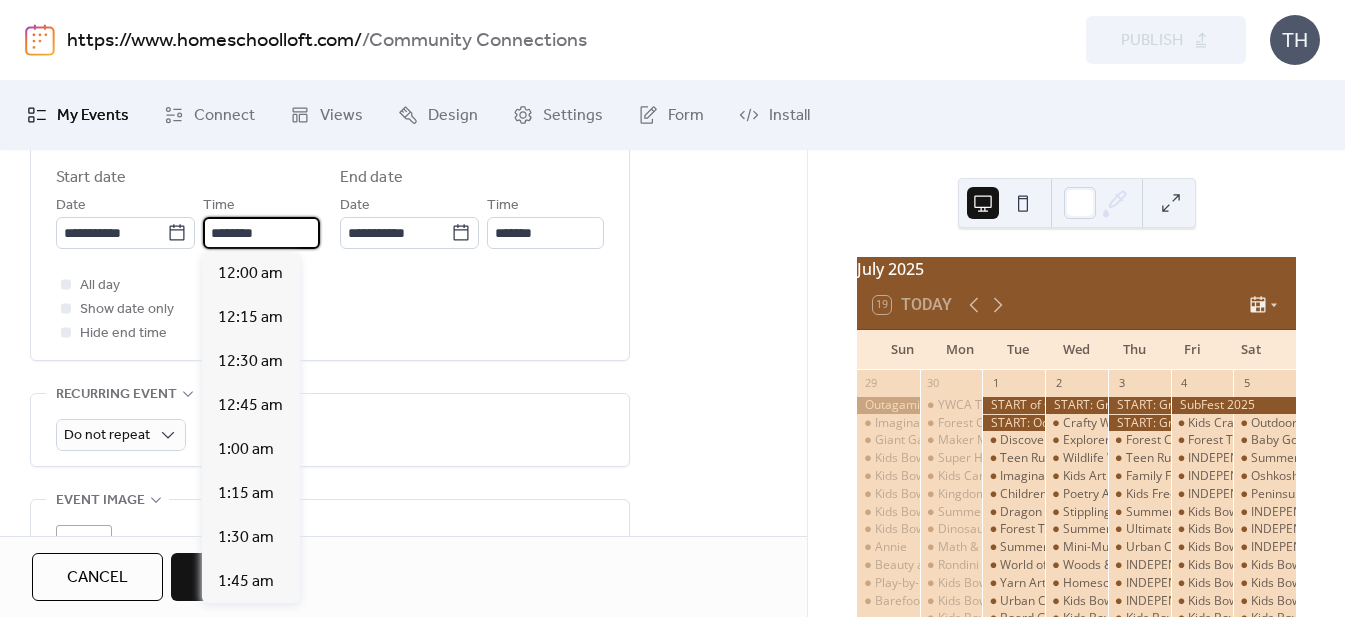 scroll, scrollTop: 2184, scrollLeft: 0, axis: vertical 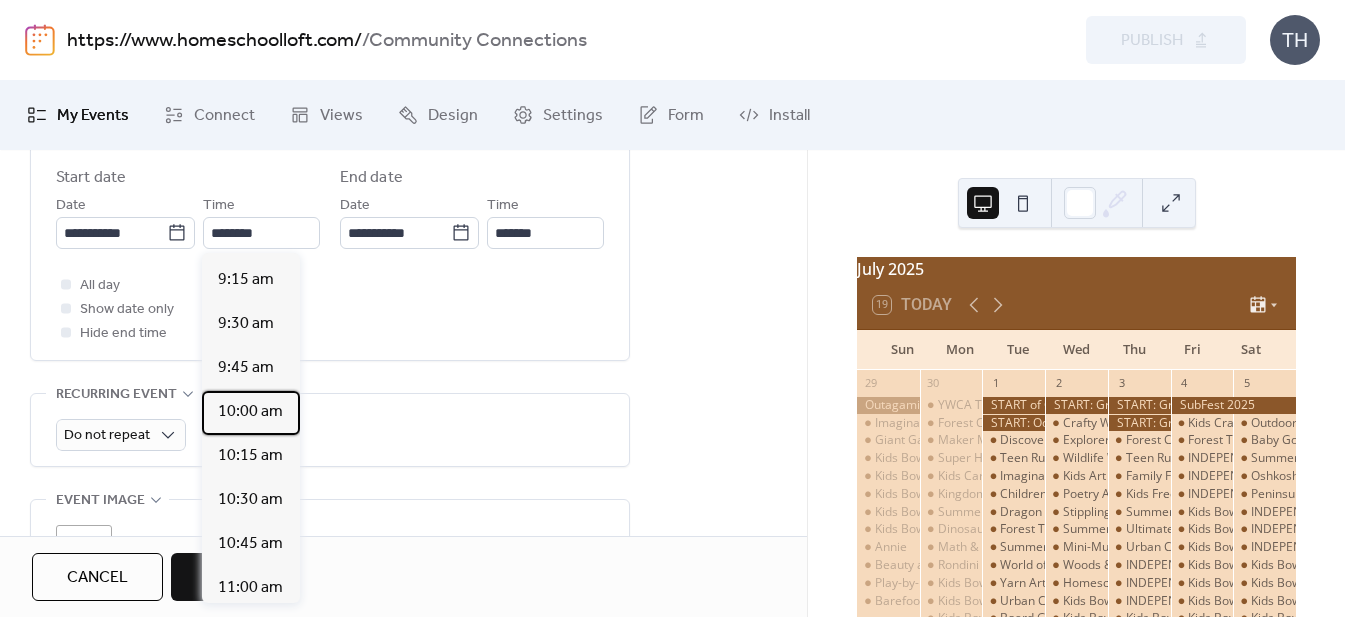 click on "10:00 am" at bounding box center (251, 413) 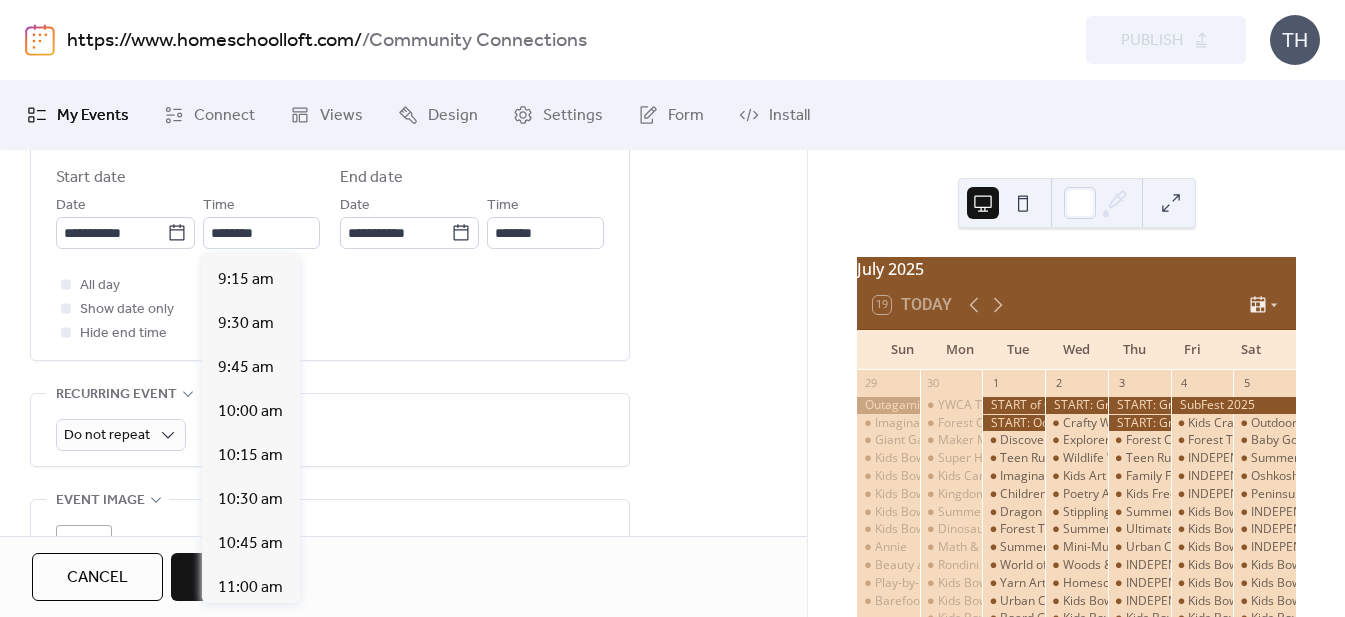 type on "********" 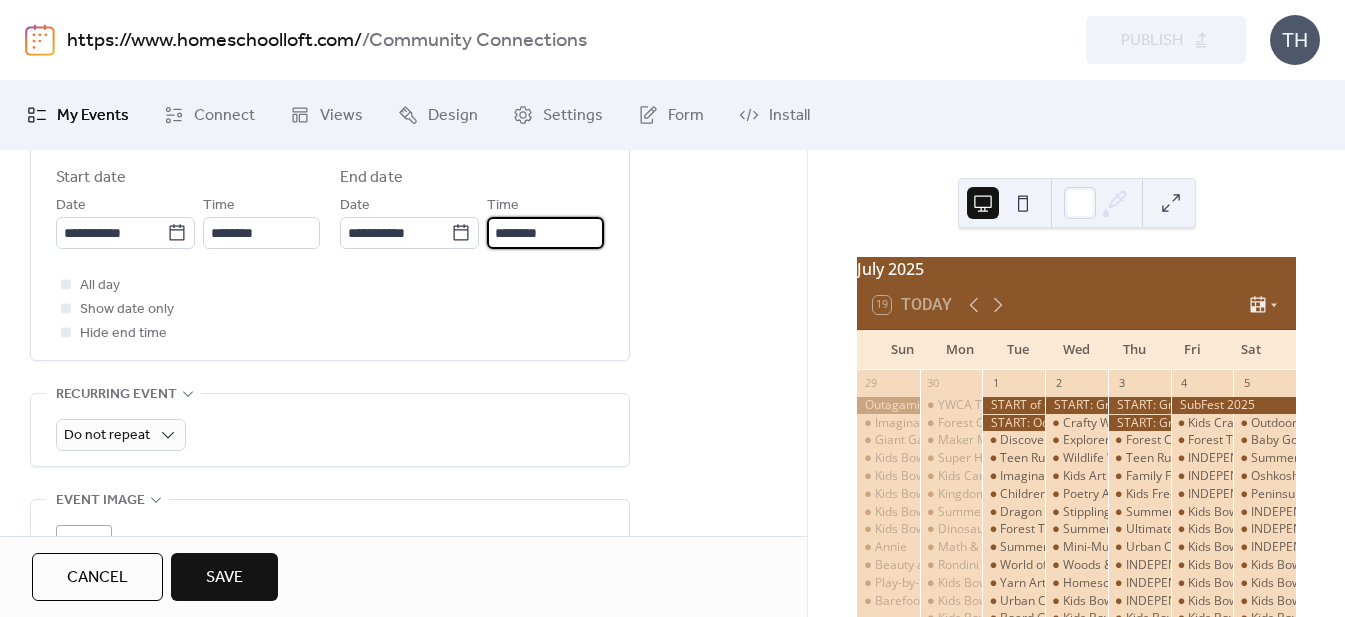 click on "********" at bounding box center (545, 233) 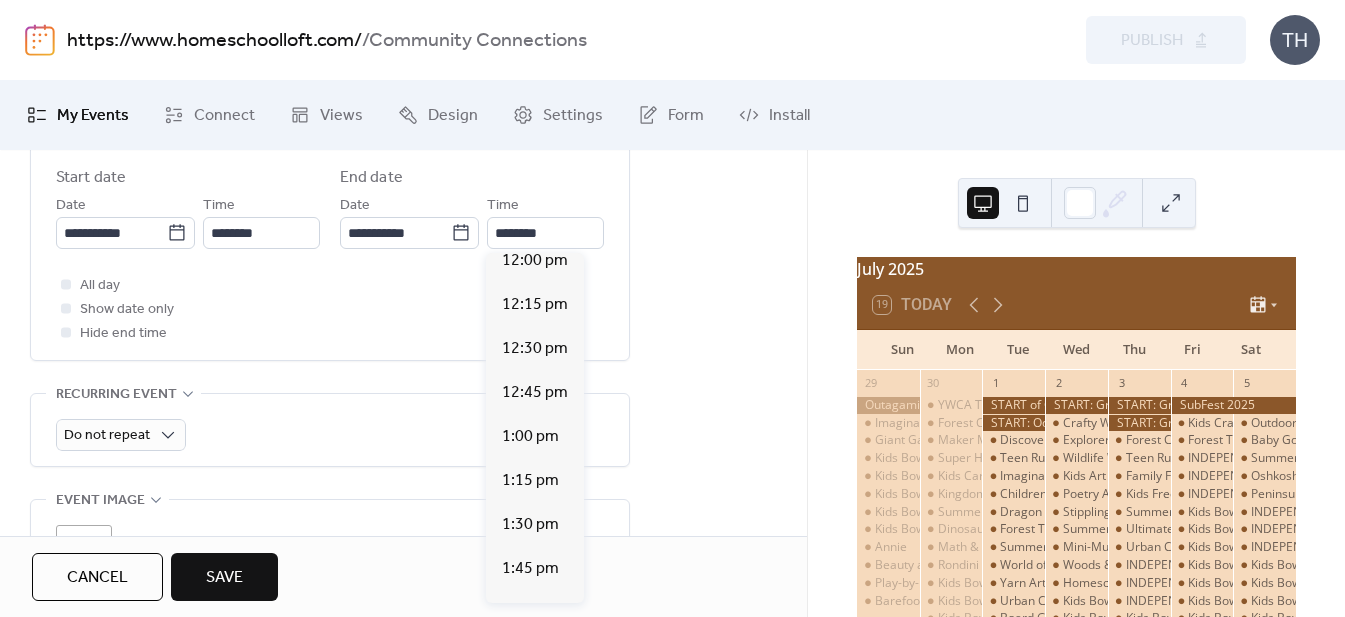 scroll, scrollTop: 304, scrollLeft: 0, axis: vertical 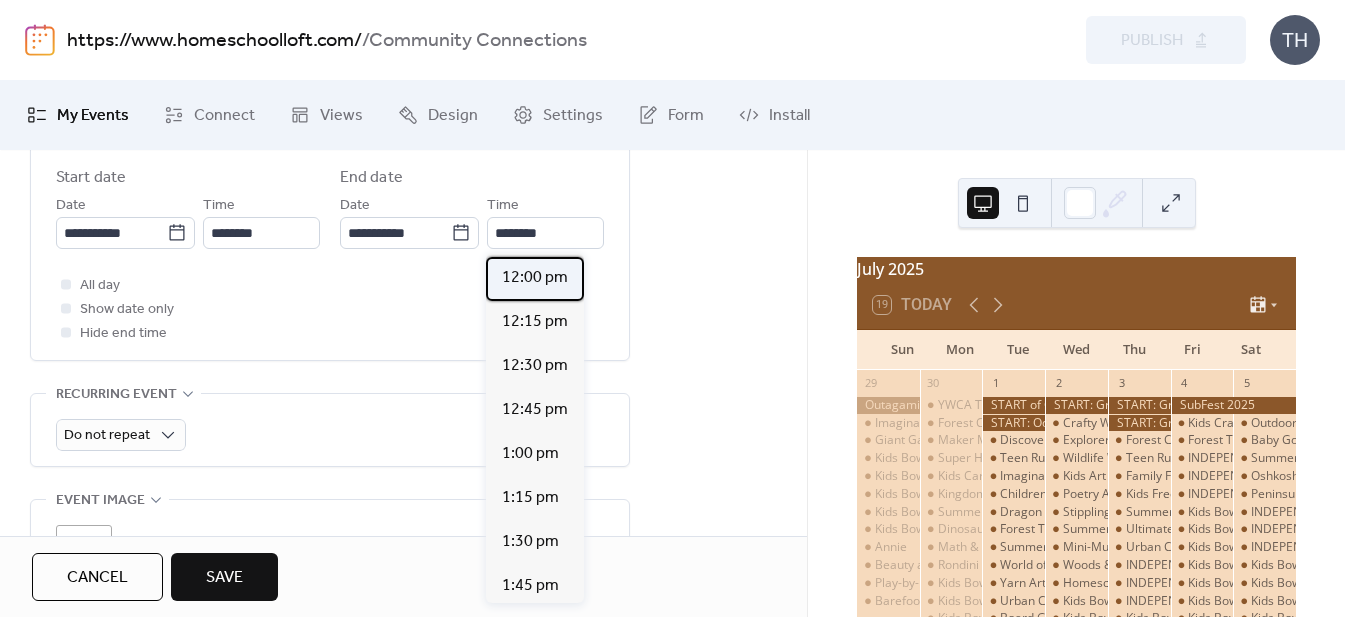 click on "12:00 pm" at bounding box center [535, 279] 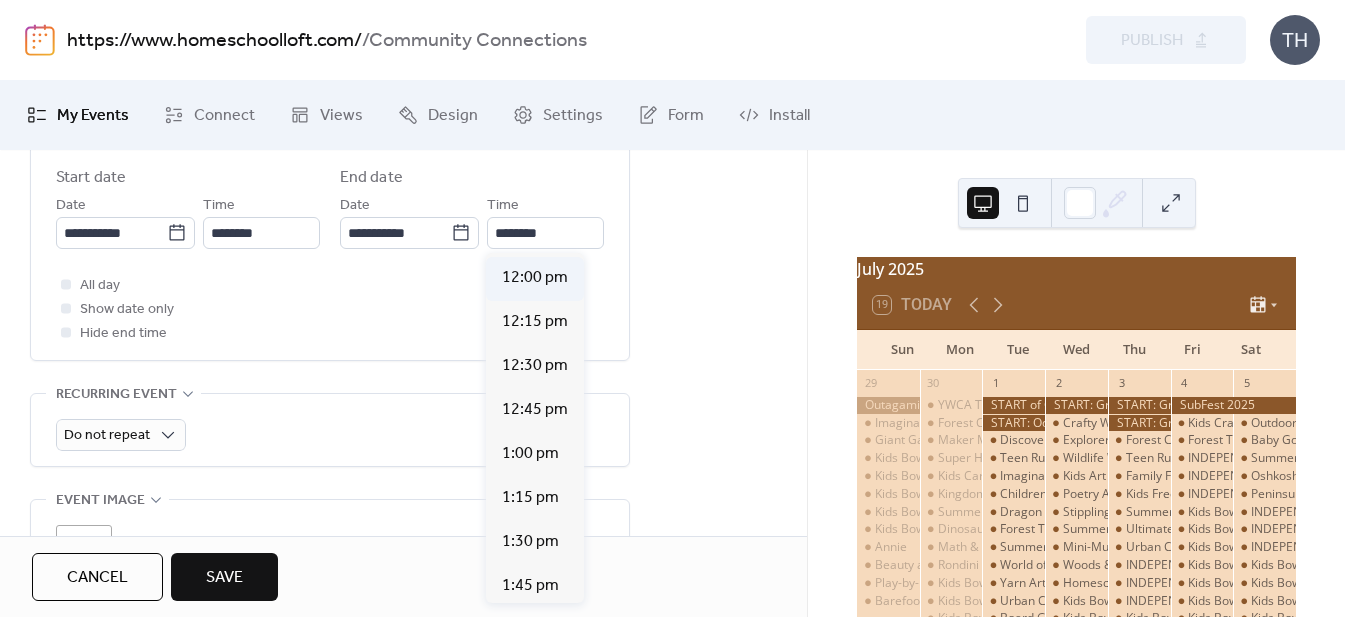 type on "********" 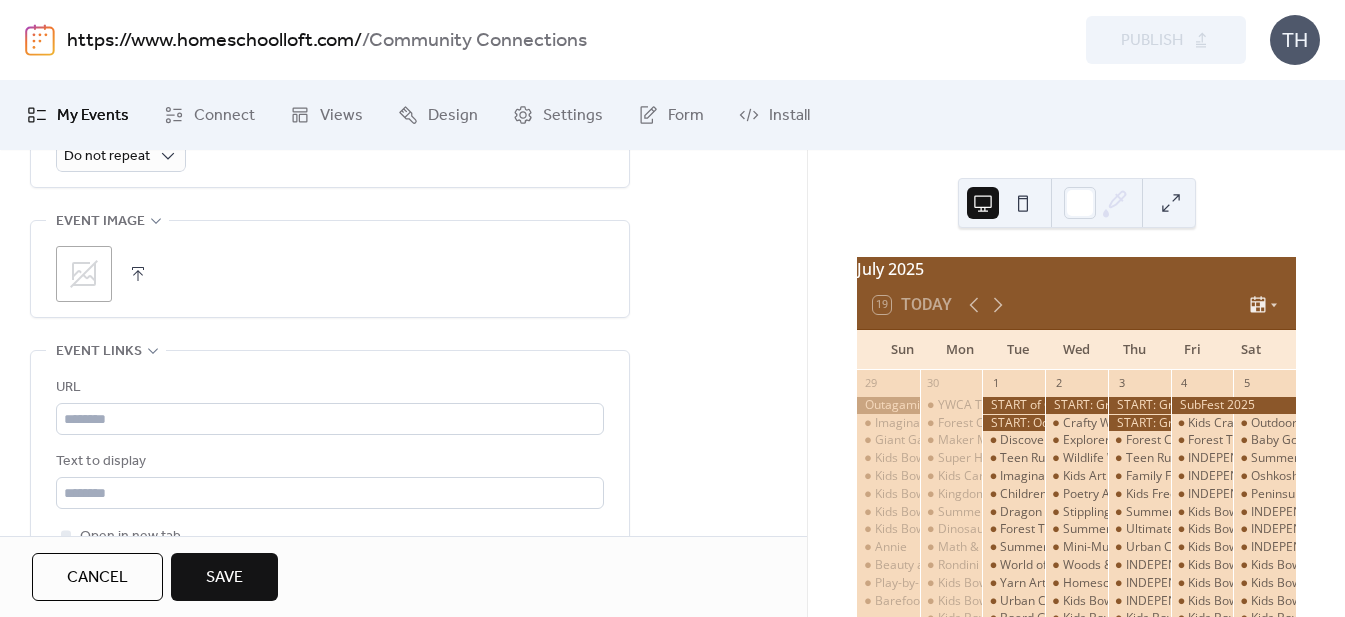 scroll, scrollTop: 984, scrollLeft: 0, axis: vertical 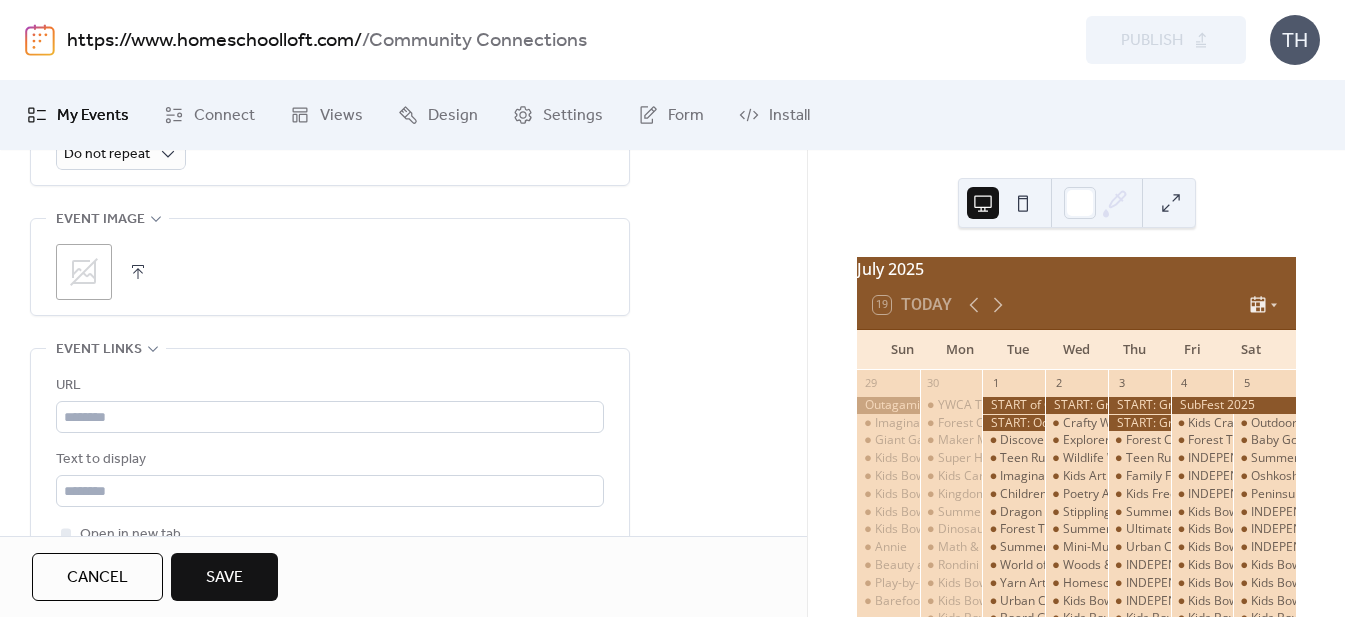 click on ";" at bounding box center [330, 272] 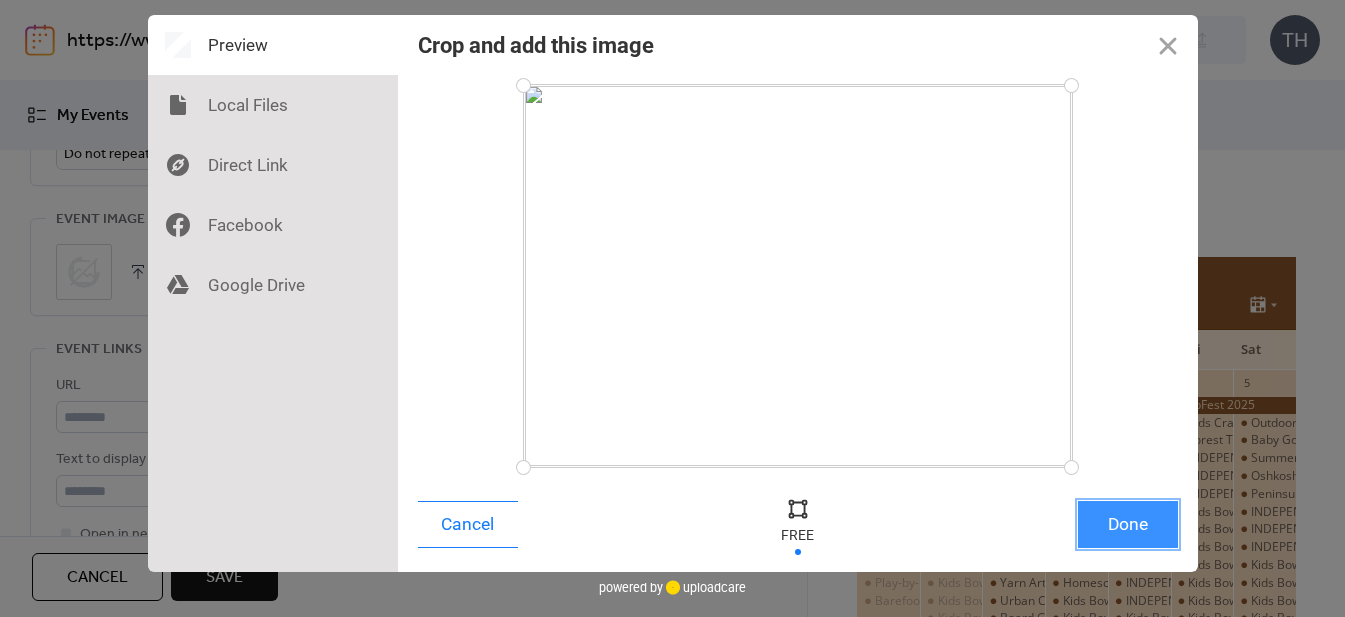 click on "Done" at bounding box center (1128, 524) 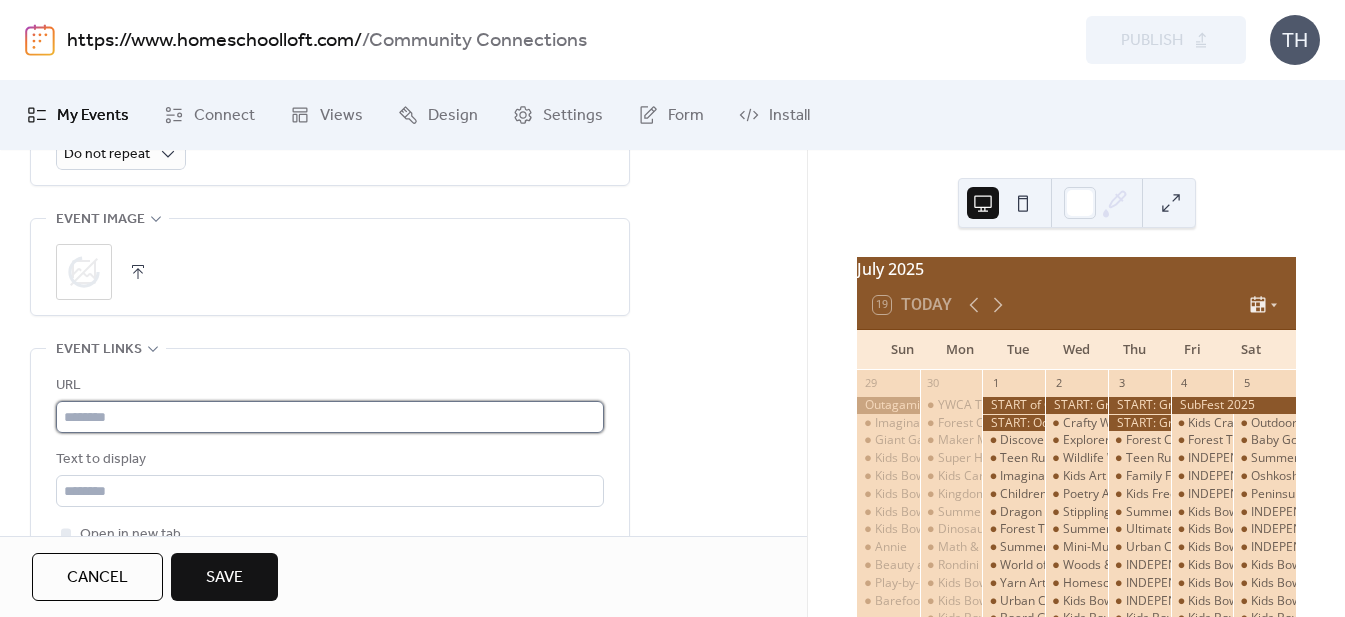 click at bounding box center [330, 417] 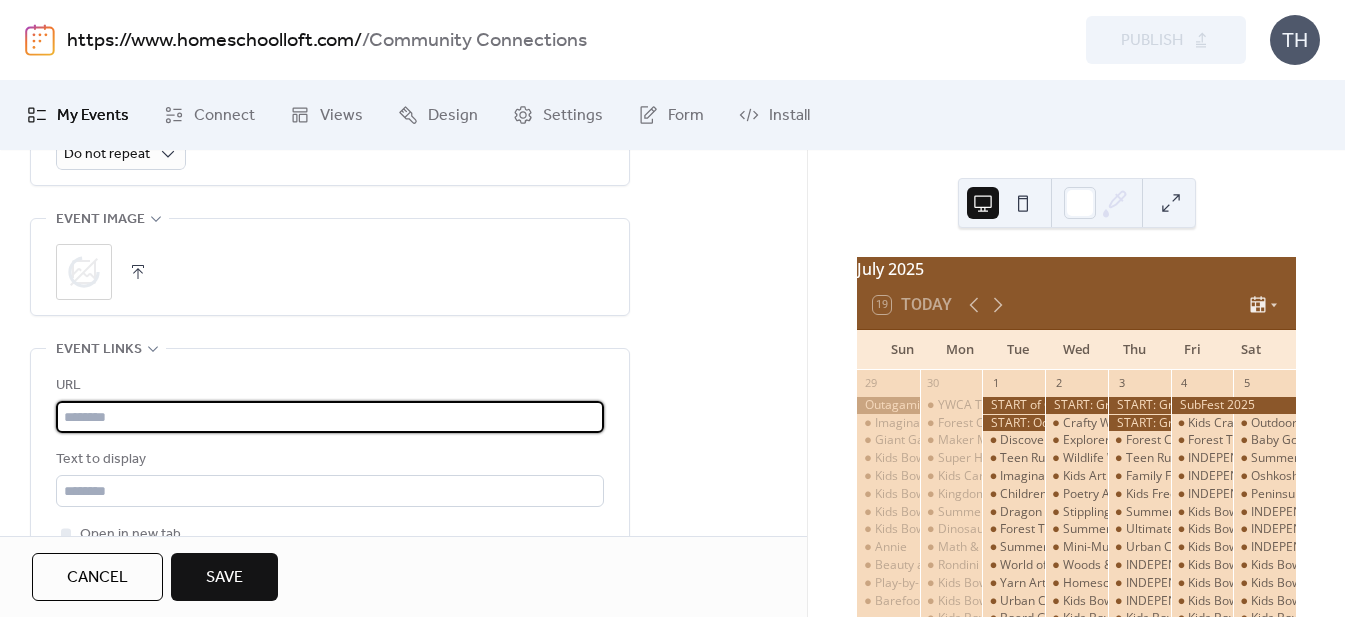 paste on "**********" 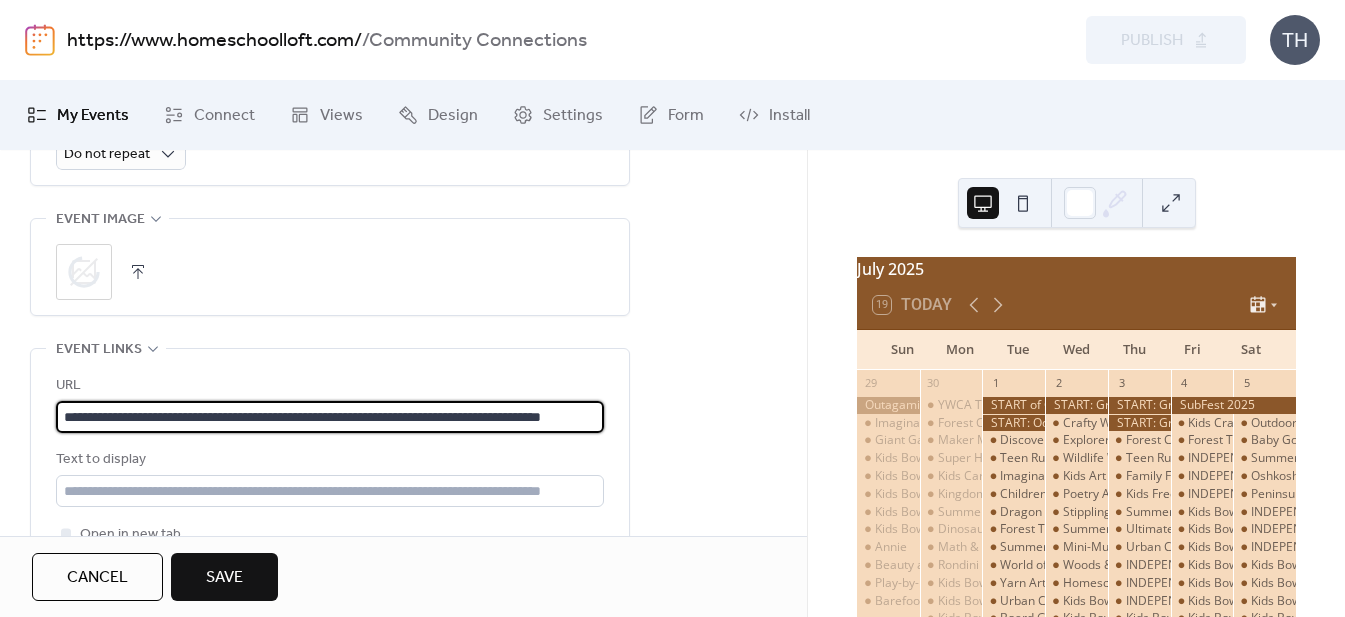 scroll, scrollTop: 0, scrollLeft: 124, axis: horizontal 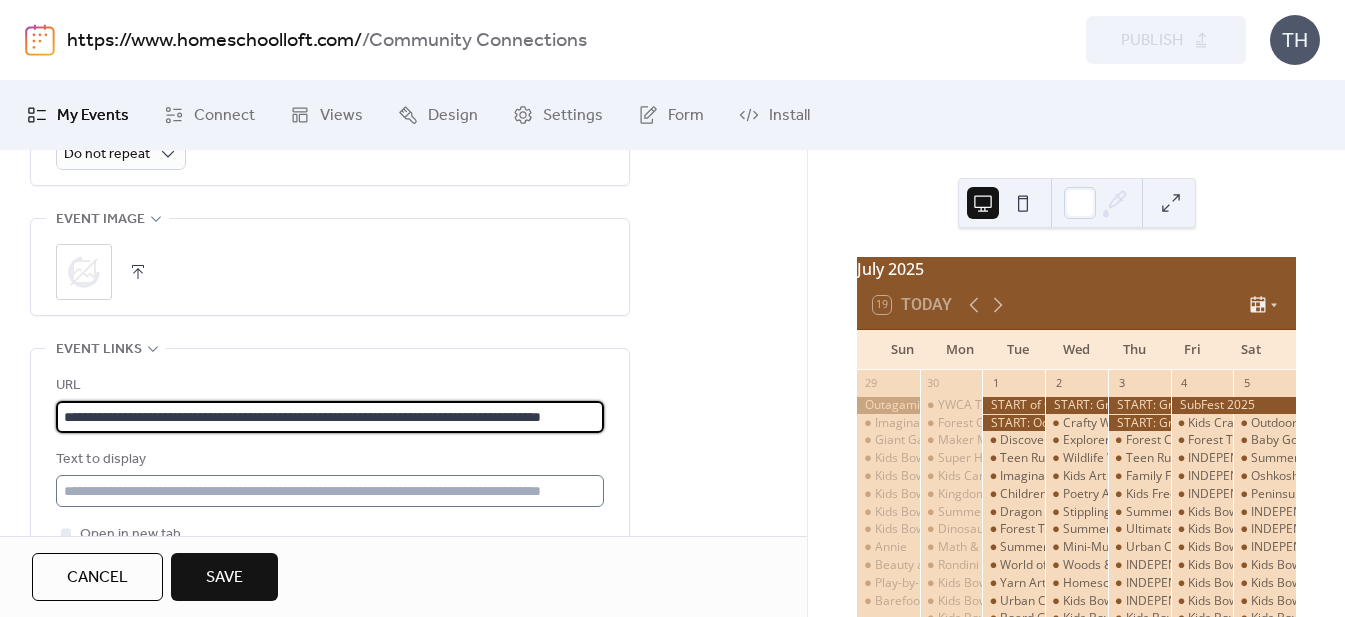 type on "**********" 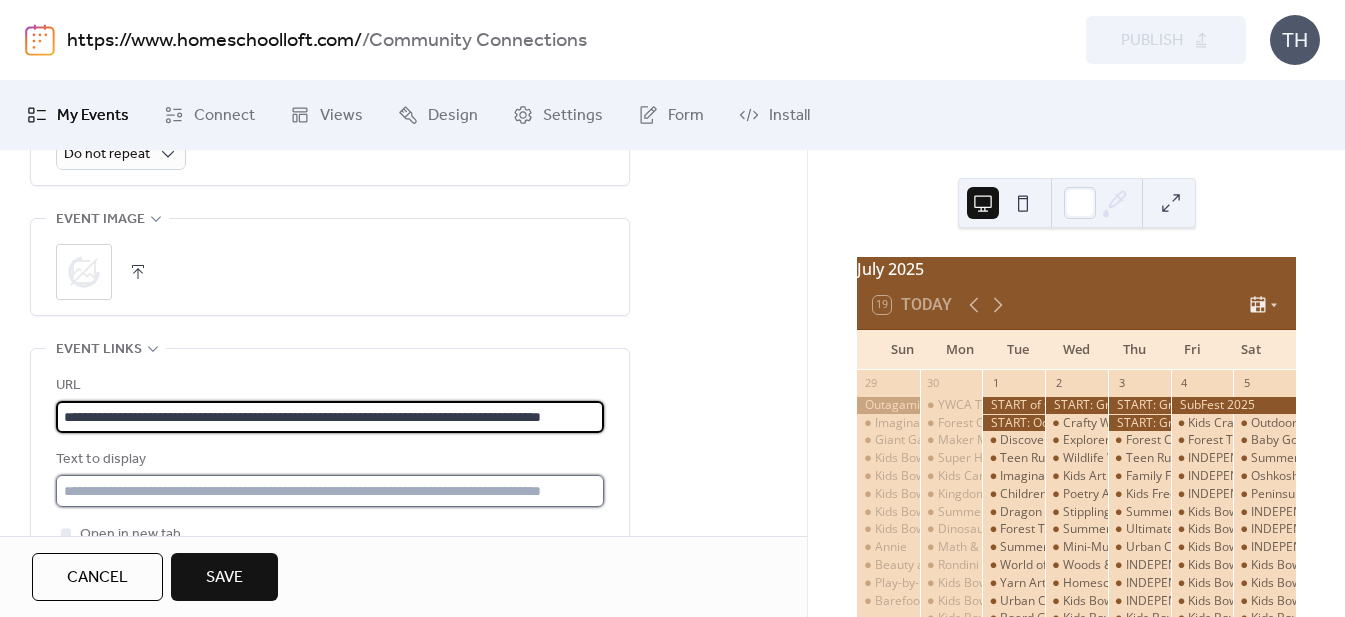 scroll, scrollTop: 0, scrollLeft: 0, axis: both 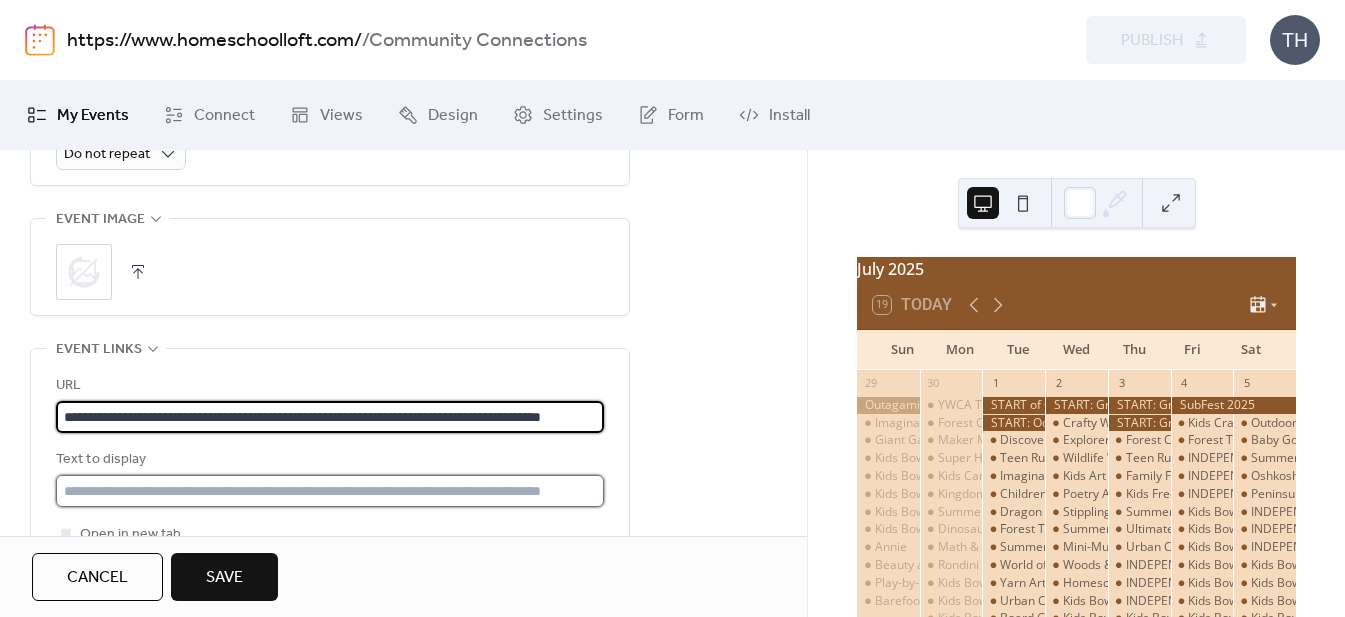 click at bounding box center (330, 491) 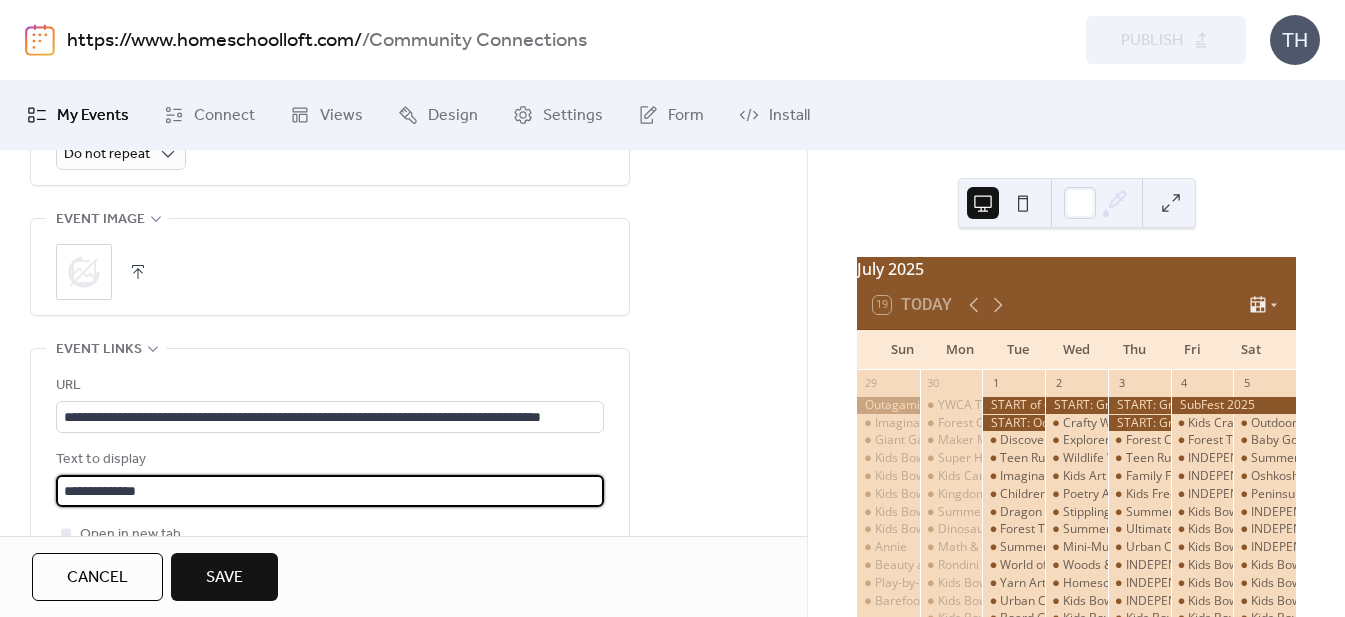 type on "**********" 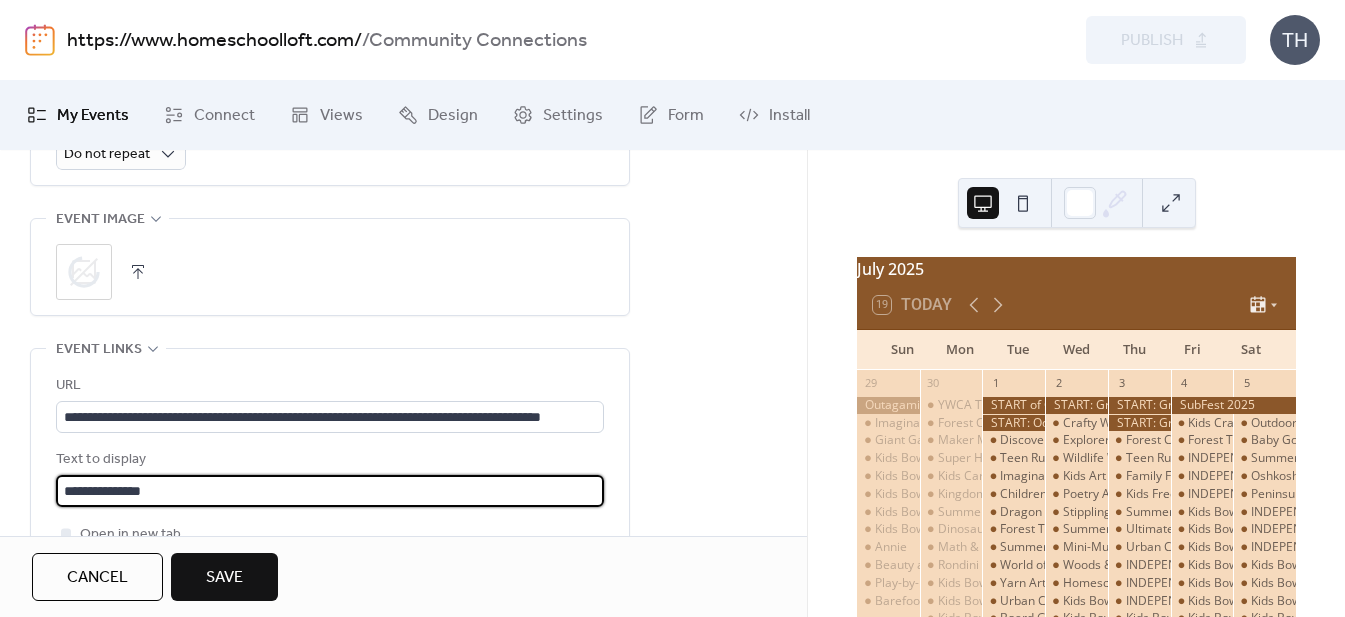 type 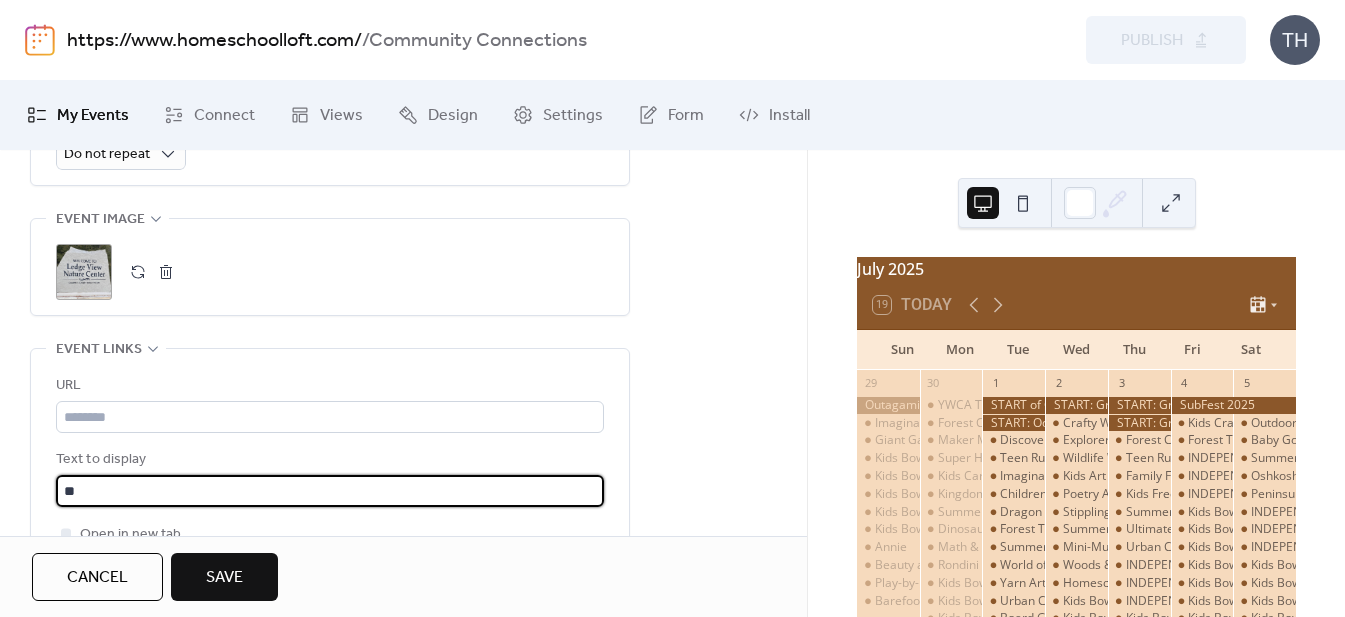 type on "*" 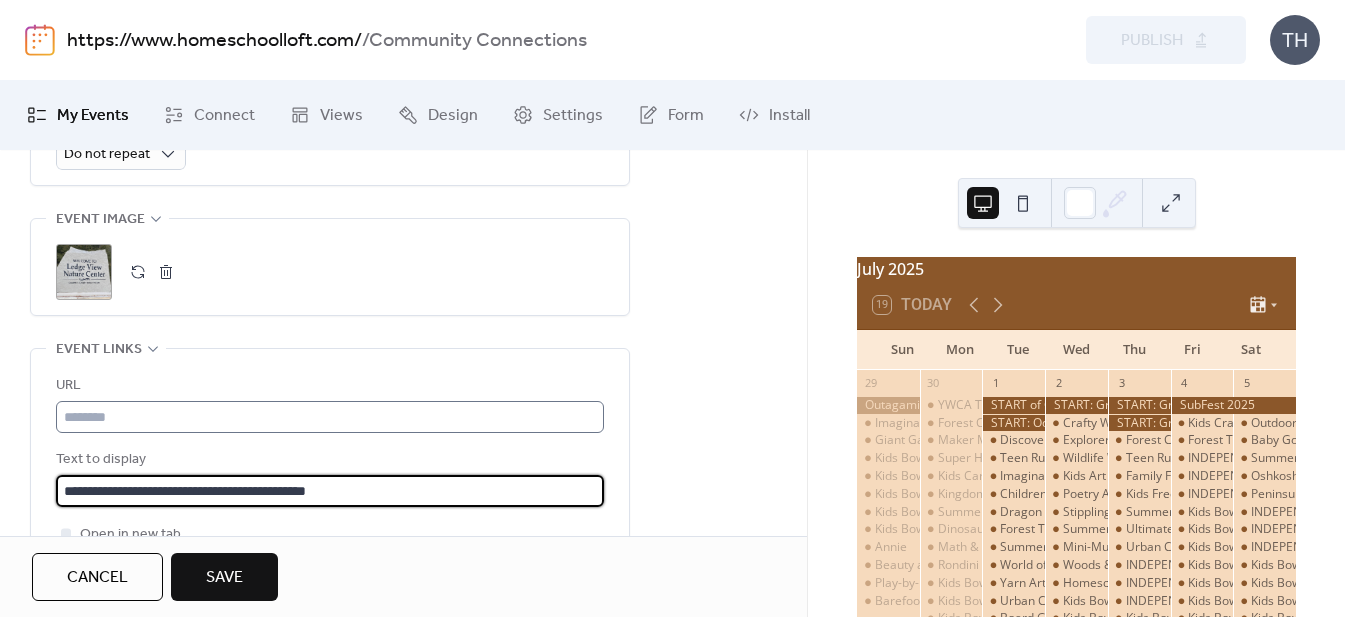 type on "**********" 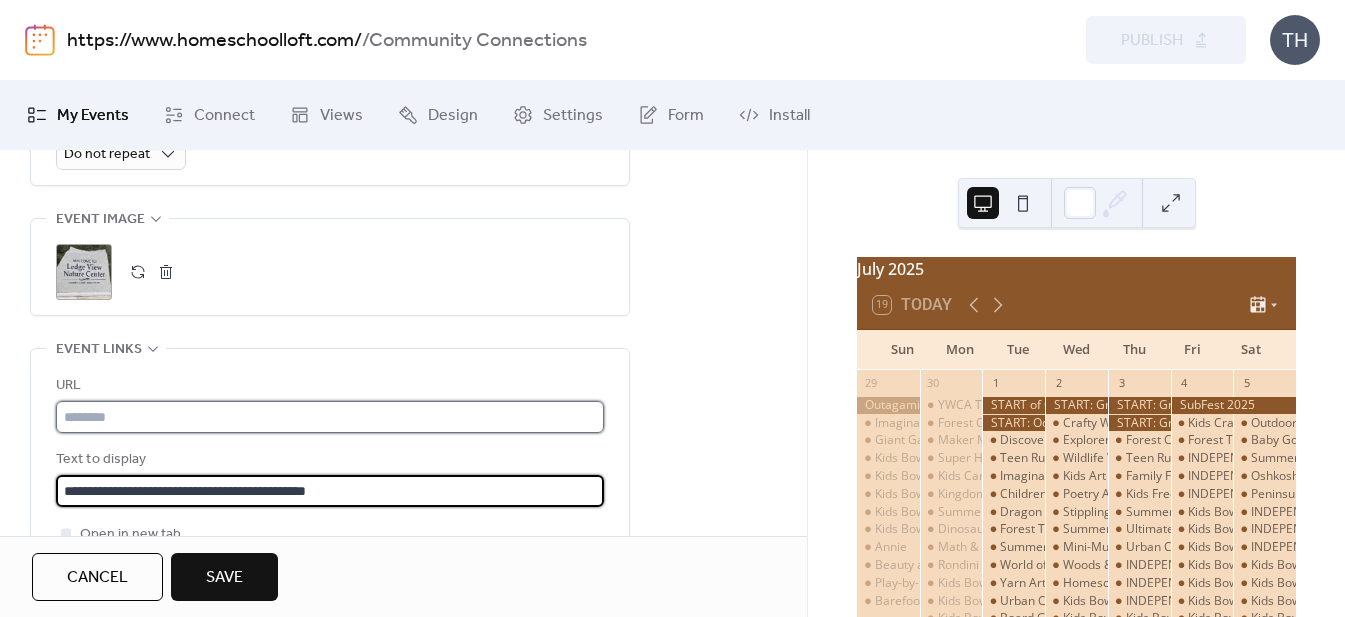 click at bounding box center [330, 417] 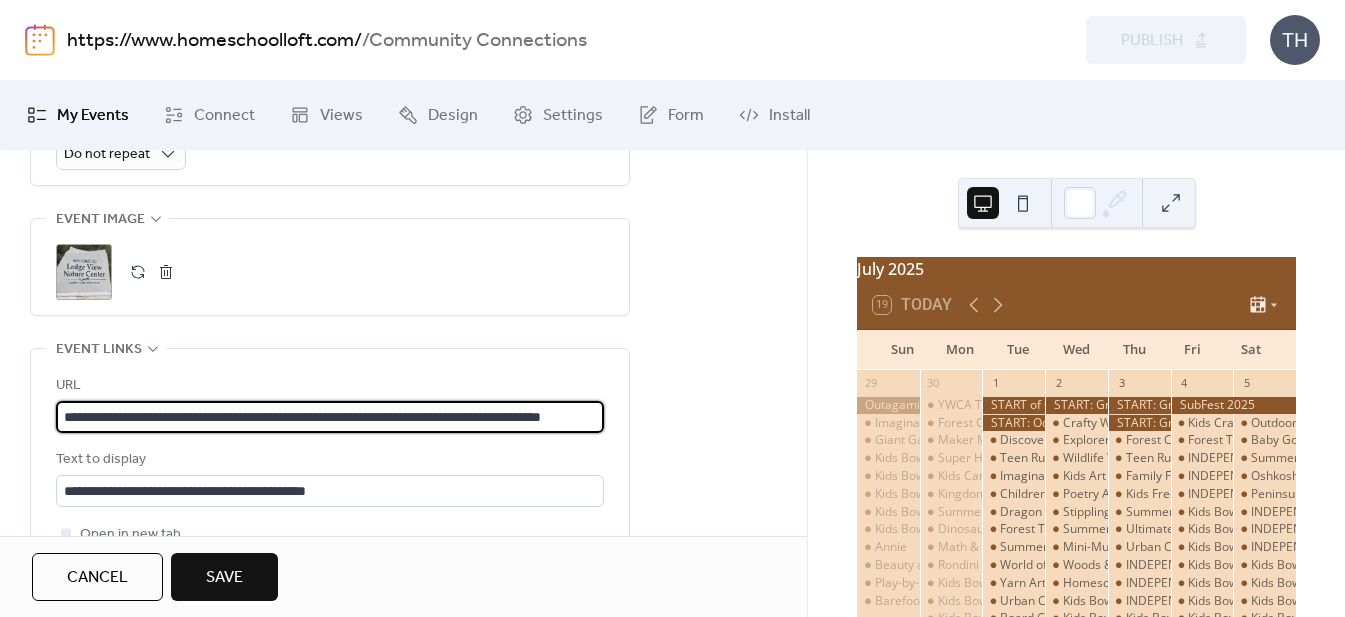 scroll, scrollTop: 0, scrollLeft: 124, axis: horizontal 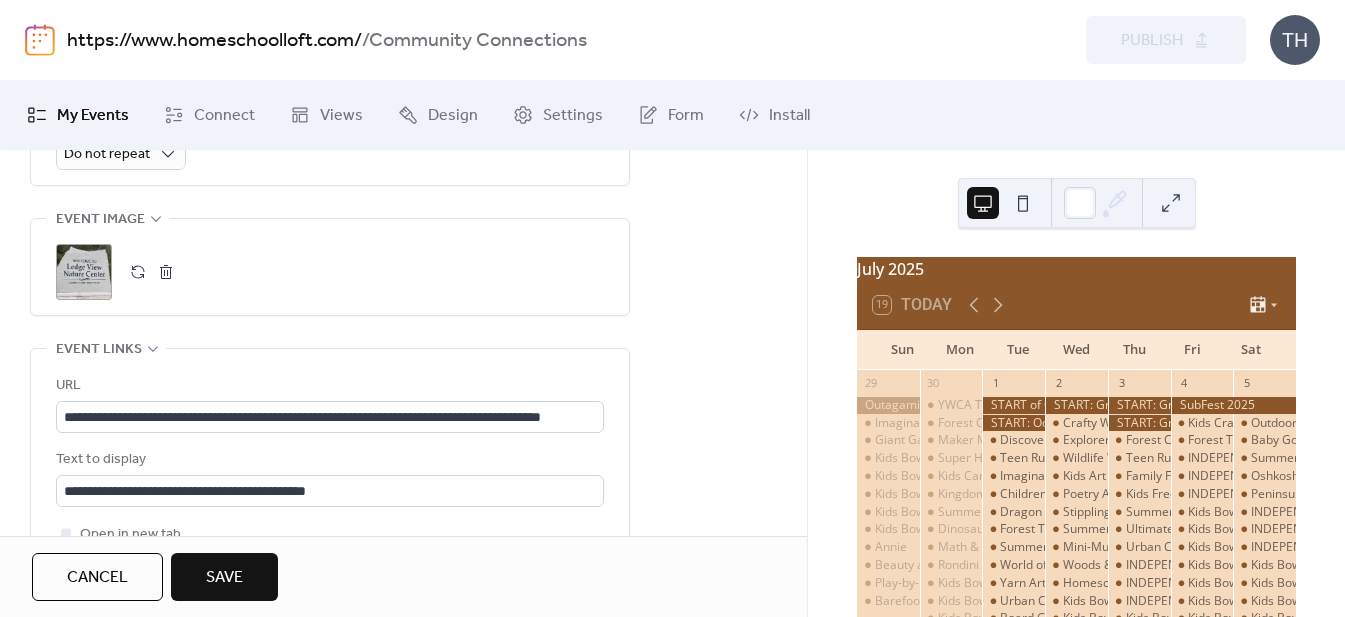 click on "Save" at bounding box center [224, 578] 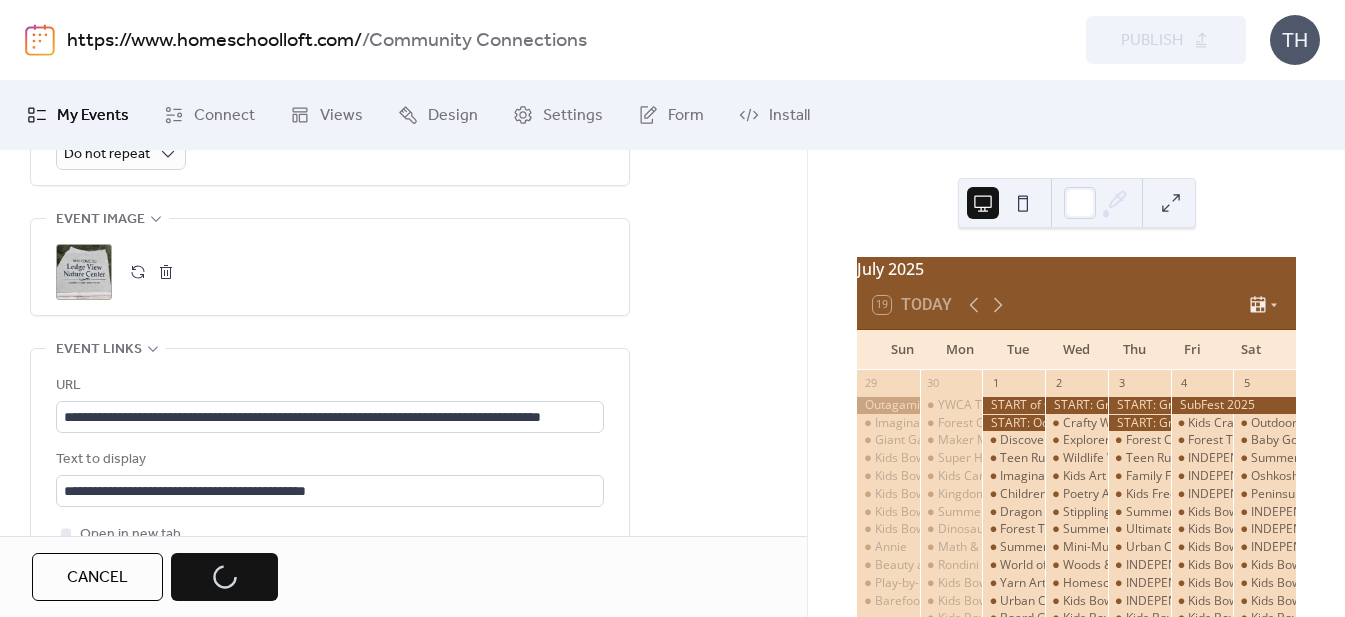 scroll, scrollTop: 0, scrollLeft: 0, axis: both 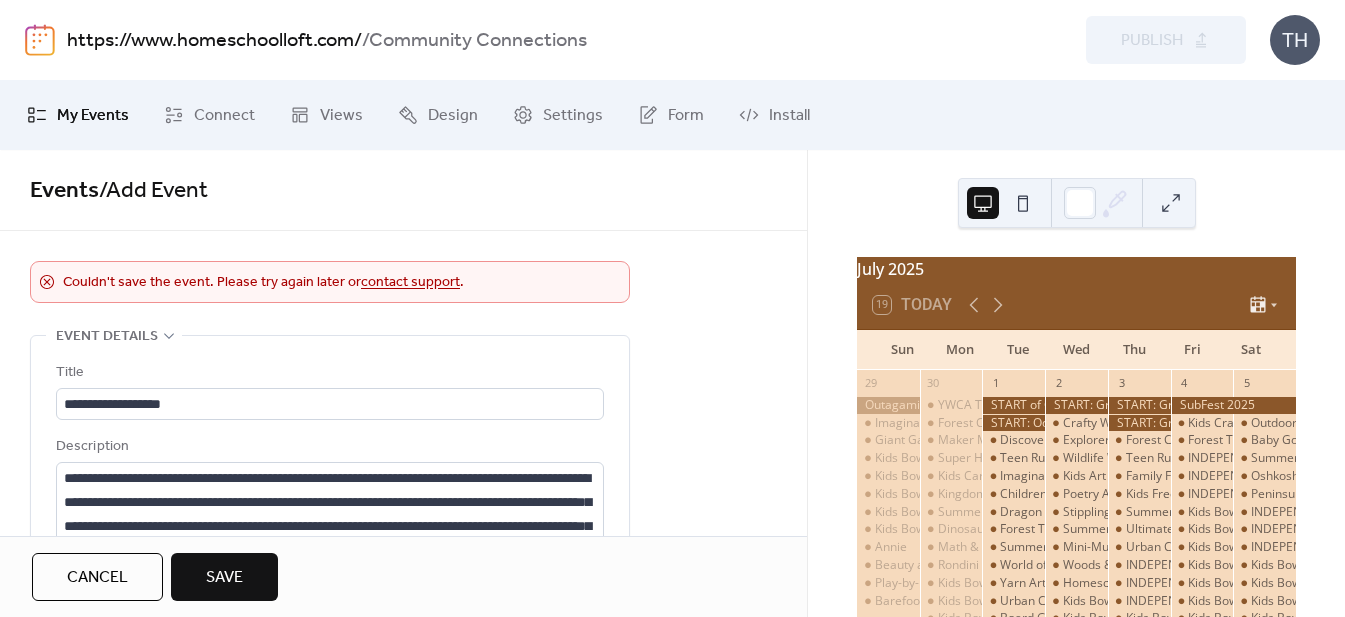 click on "https://www.homeschoolloft.com/" at bounding box center (214, 41) 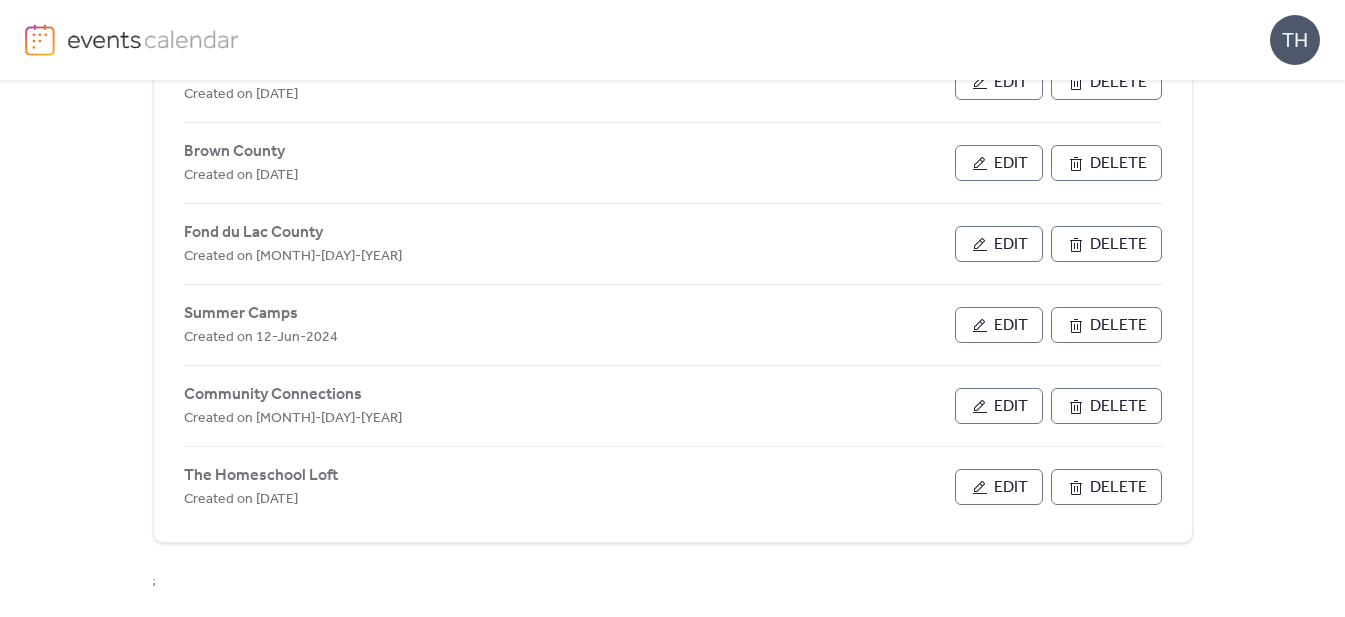 scroll, scrollTop: 1059, scrollLeft: 0, axis: vertical 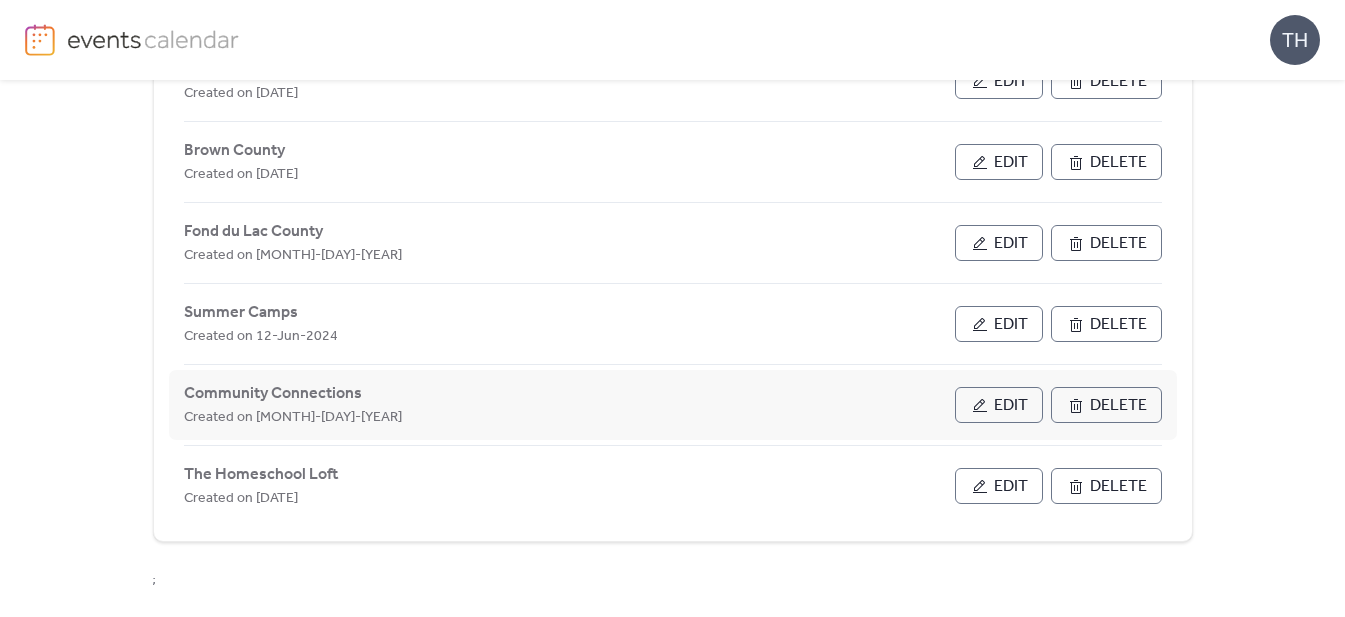 click on "Edit" at bounding box center (1011, 406) 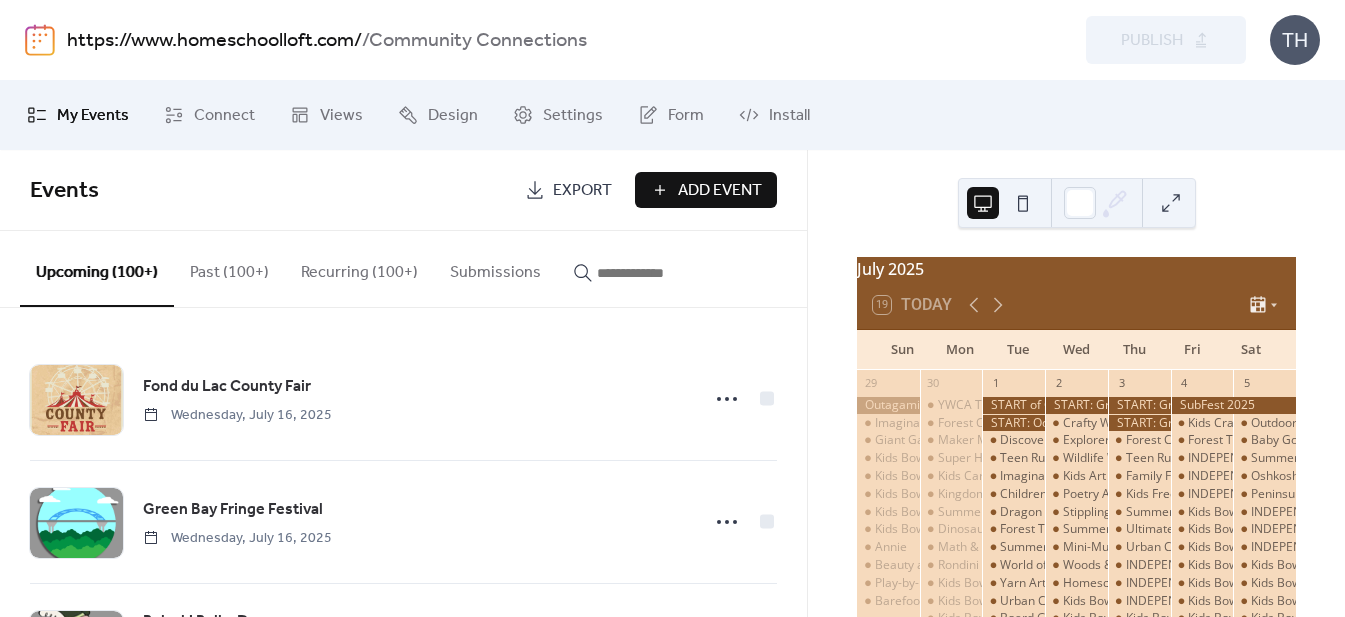 click at bounding box center (645, 268) 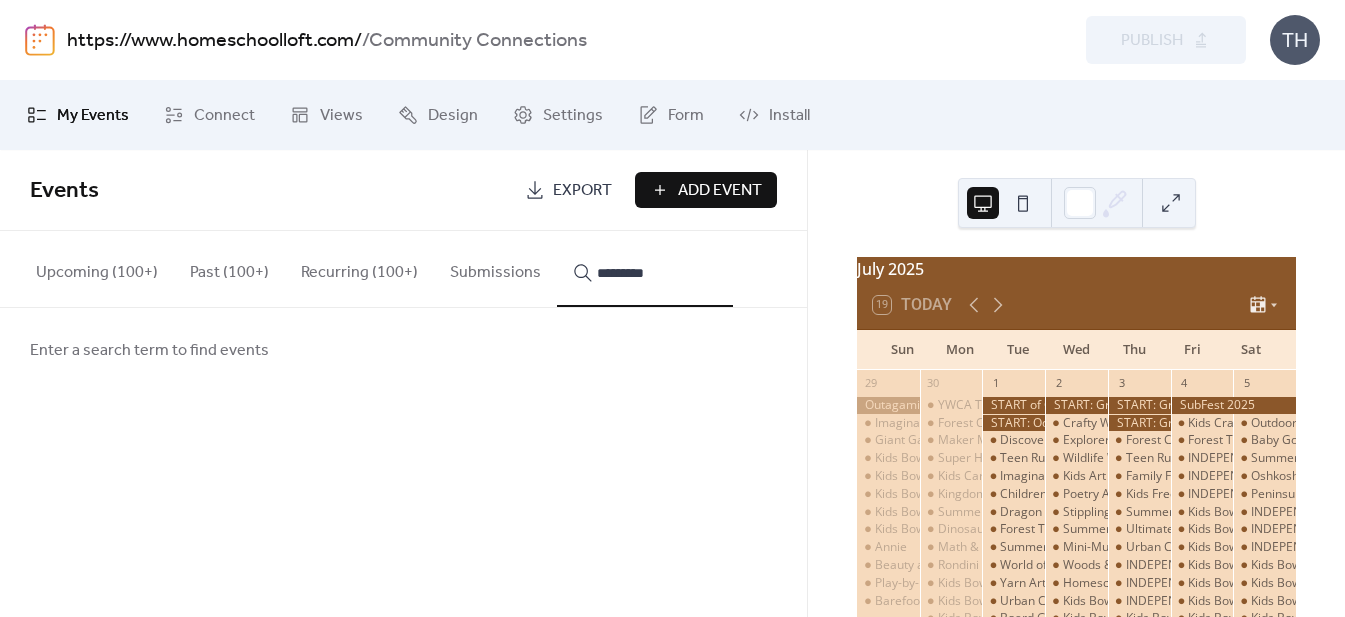 click on "*********" at bounding box center (645, 269) 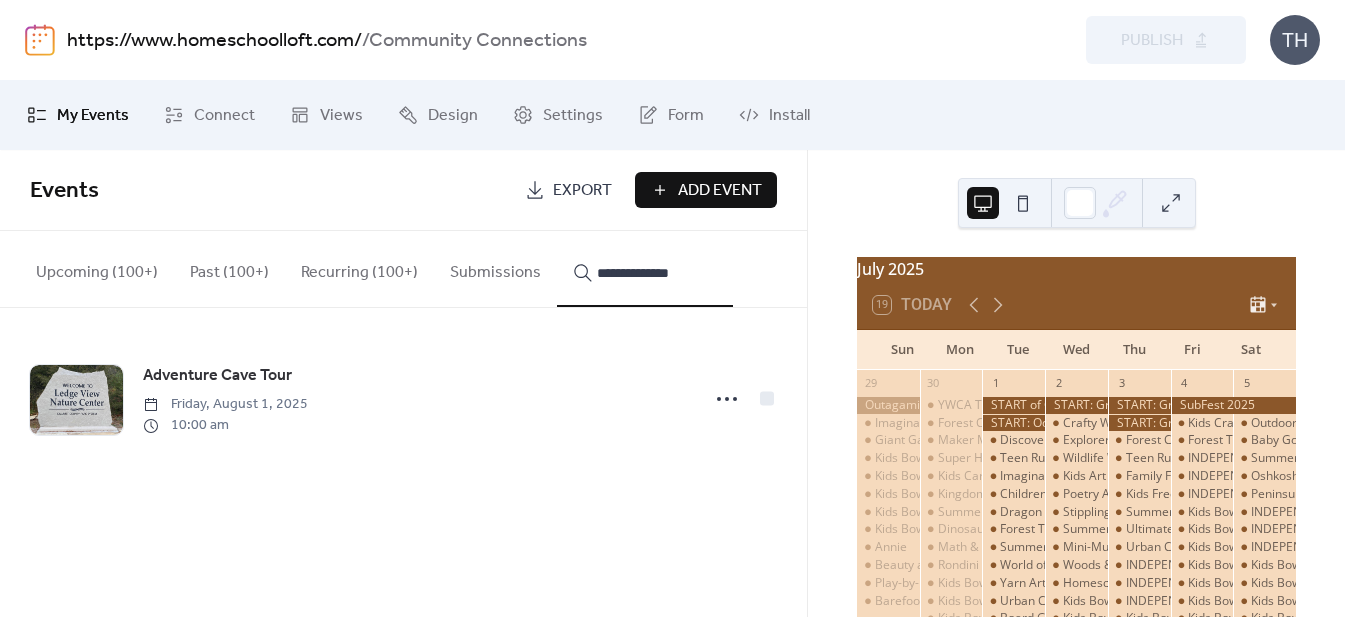 type on "**********" 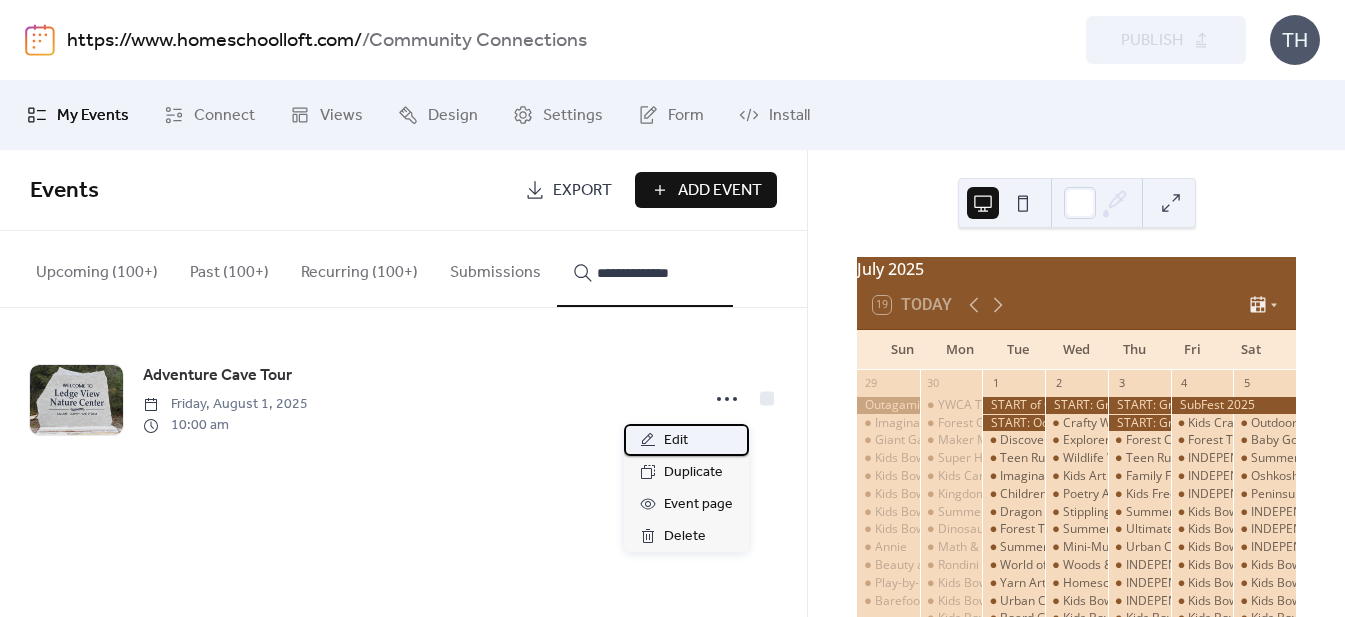 click on "Edit" at bounding box center (686, 440) 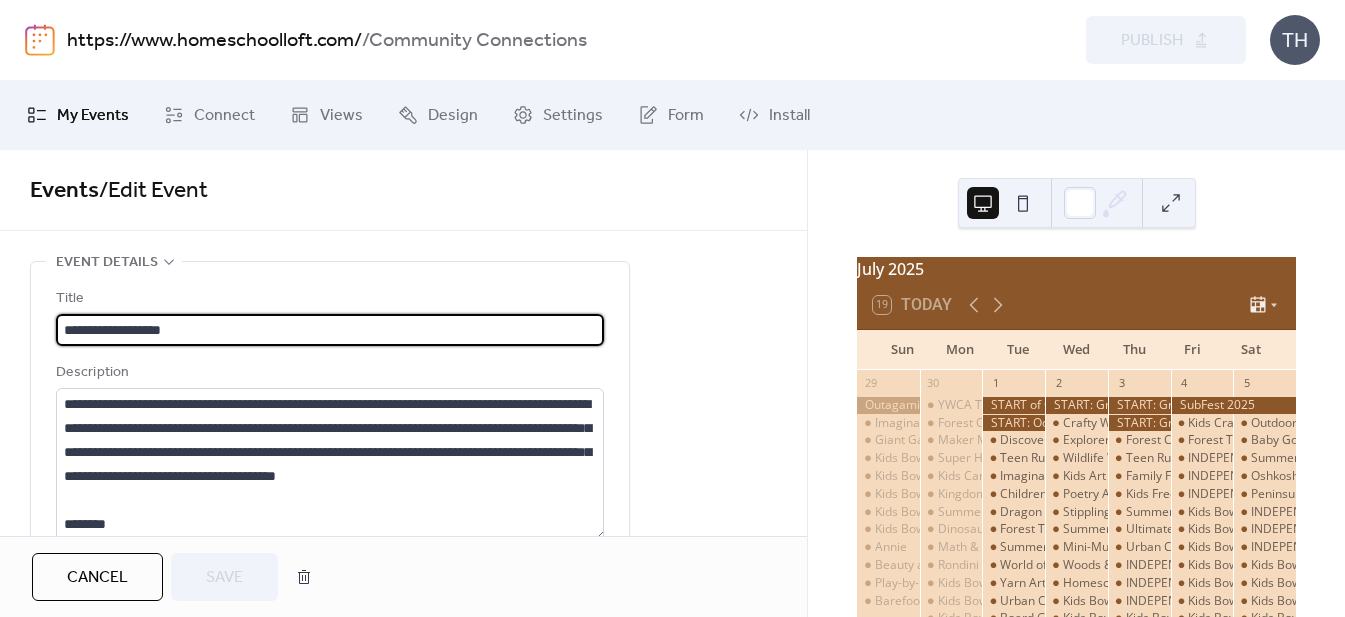 click on "**********" at bounding box center [330, 330] 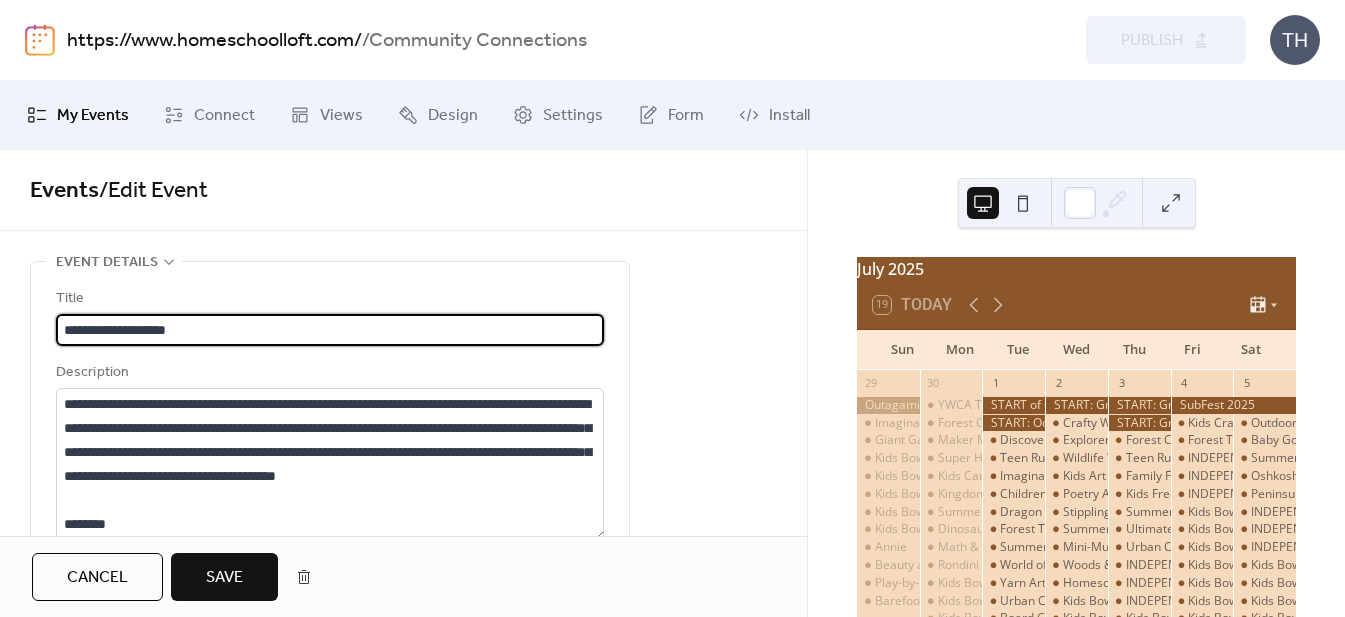 type on "**********" 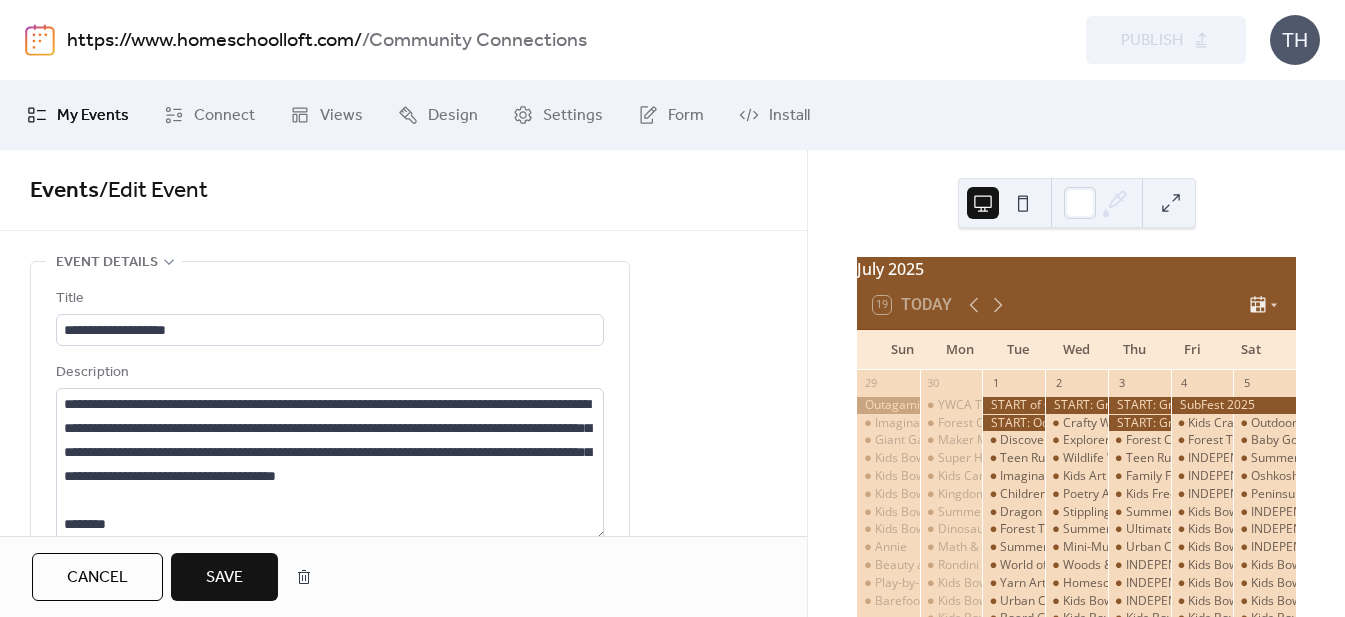 click on "Save" at bounding box center [224, 578] 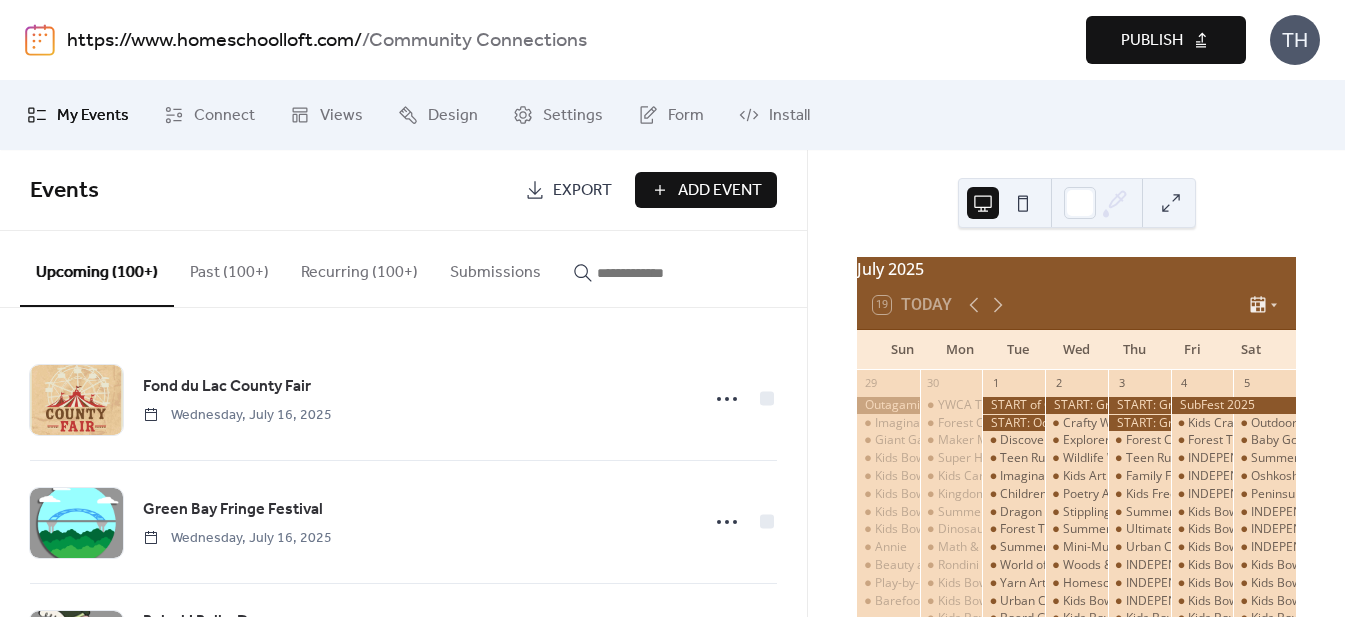 click on "Publish" at bounding box center [1166, 40] 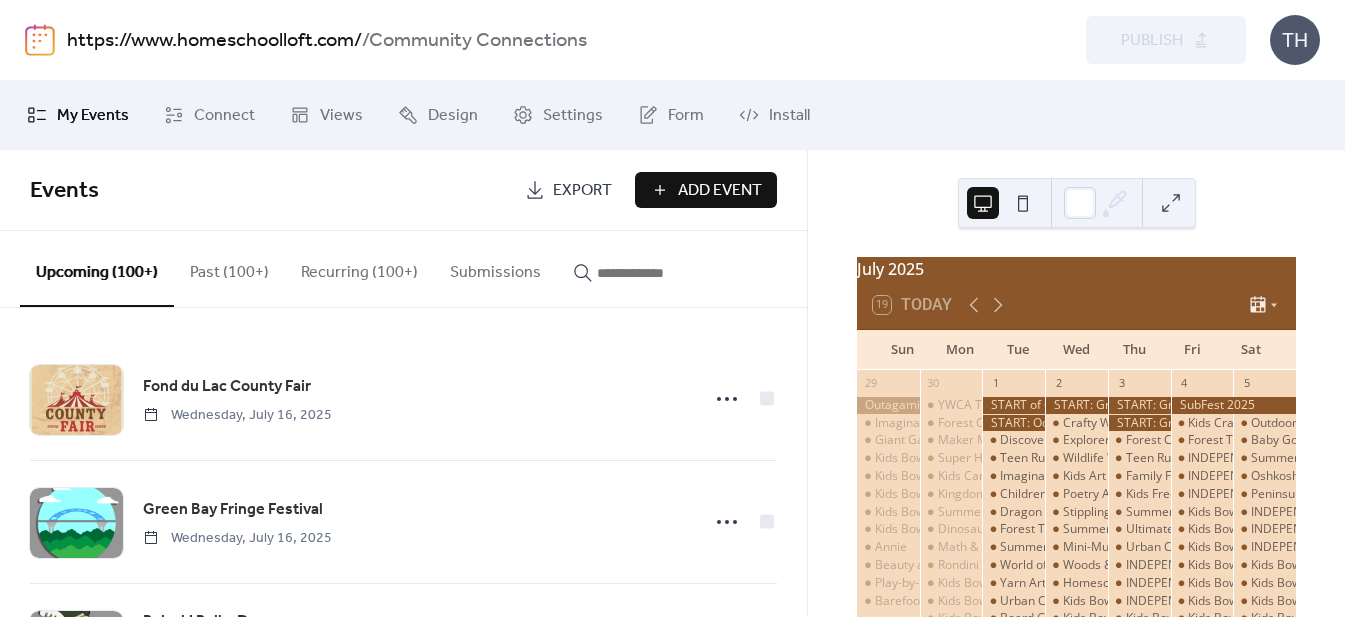 click at bounding box center (657, 273) 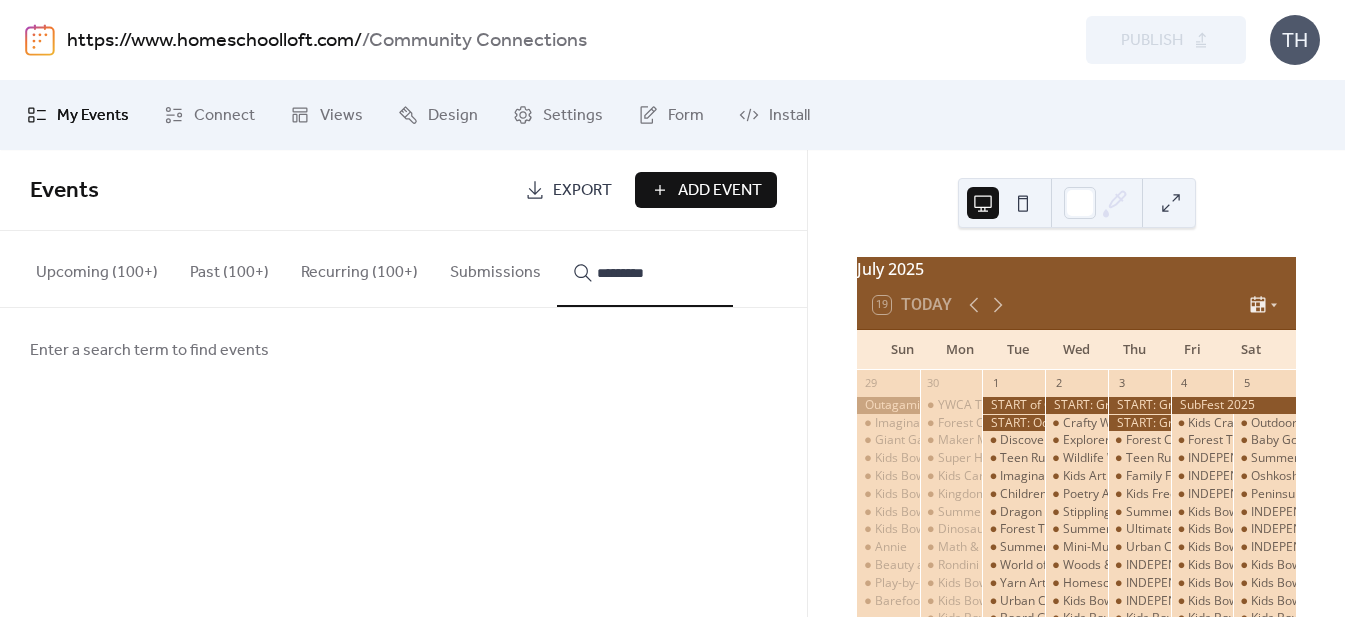 click on "*********" at bounding box center (645, 269) 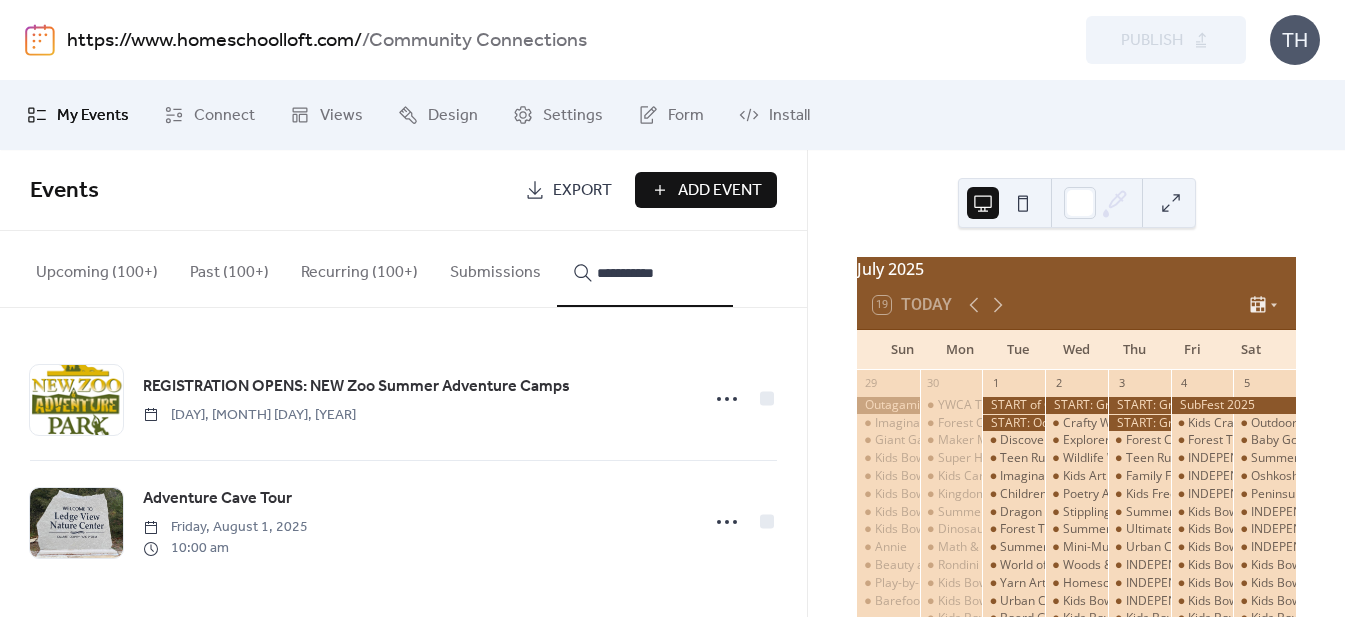 type on "**********" 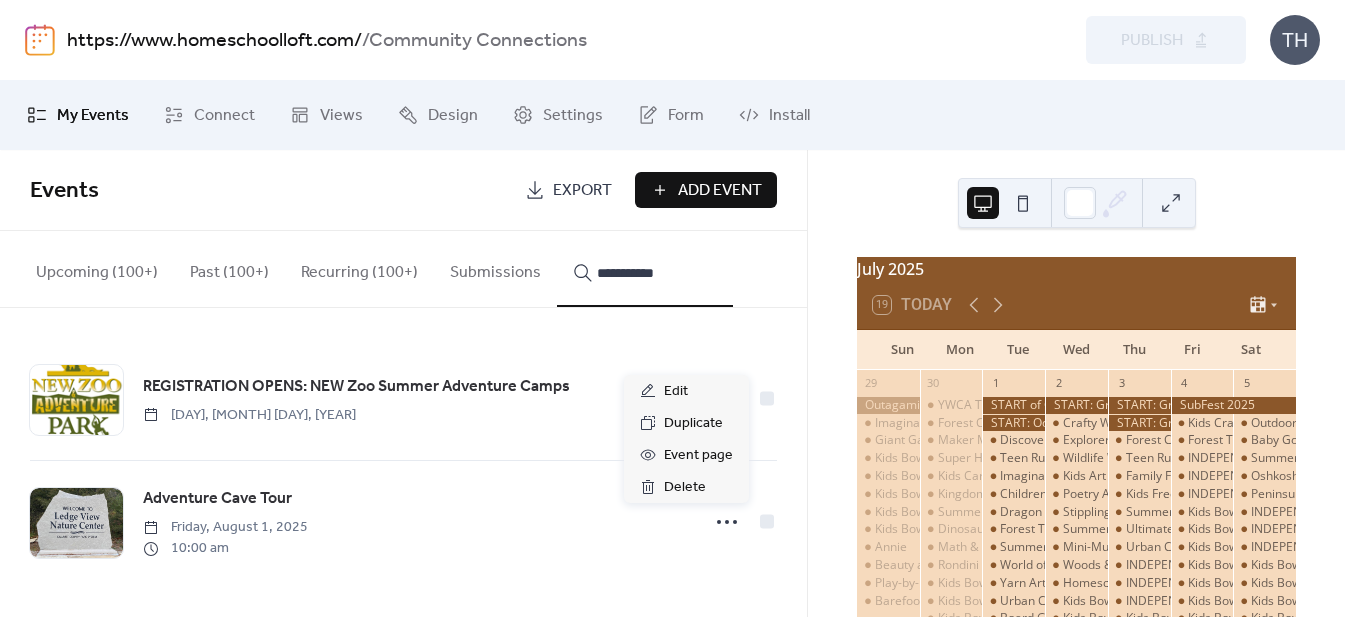 click 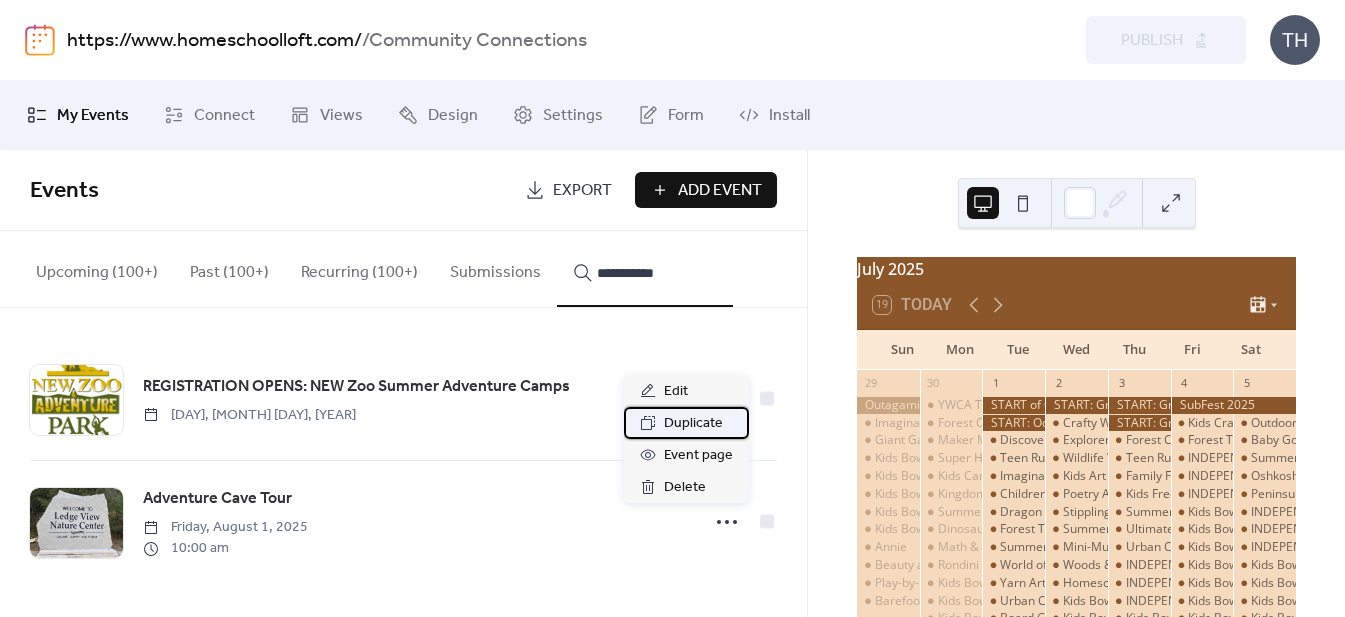 click on "Duplicate" at bounding box center [693, 424] 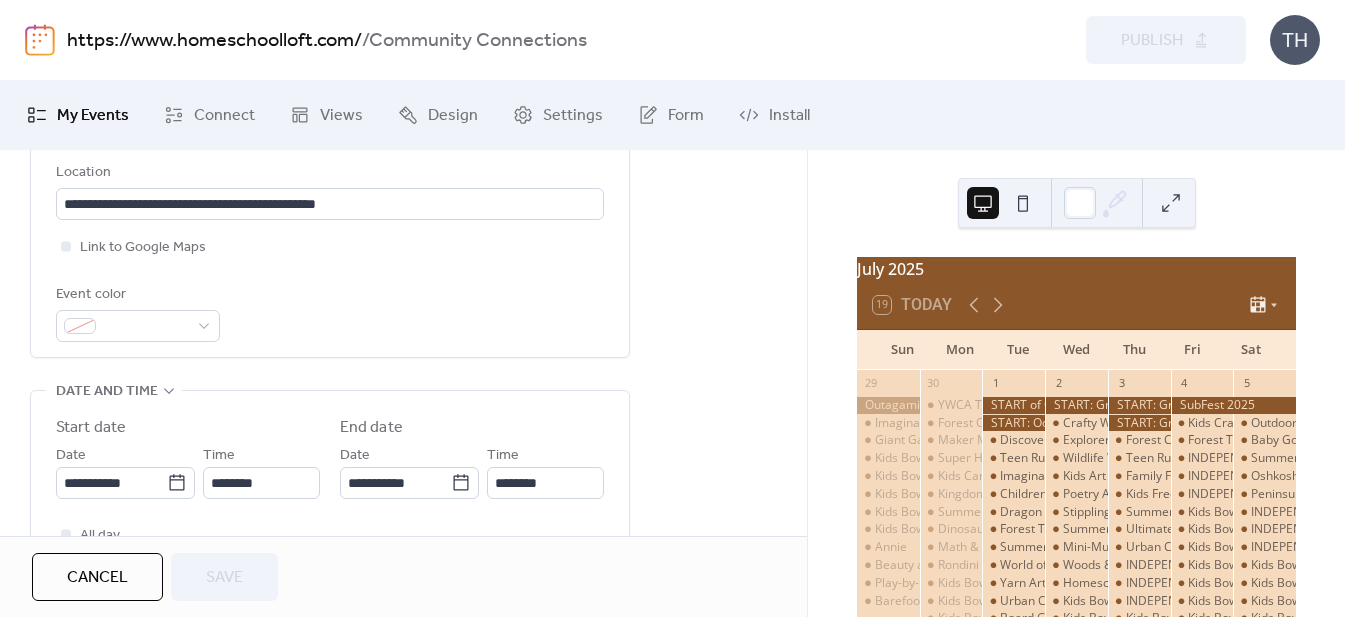 scroll, scrollTop: 479, scrollLeft: 0, axis: vertical 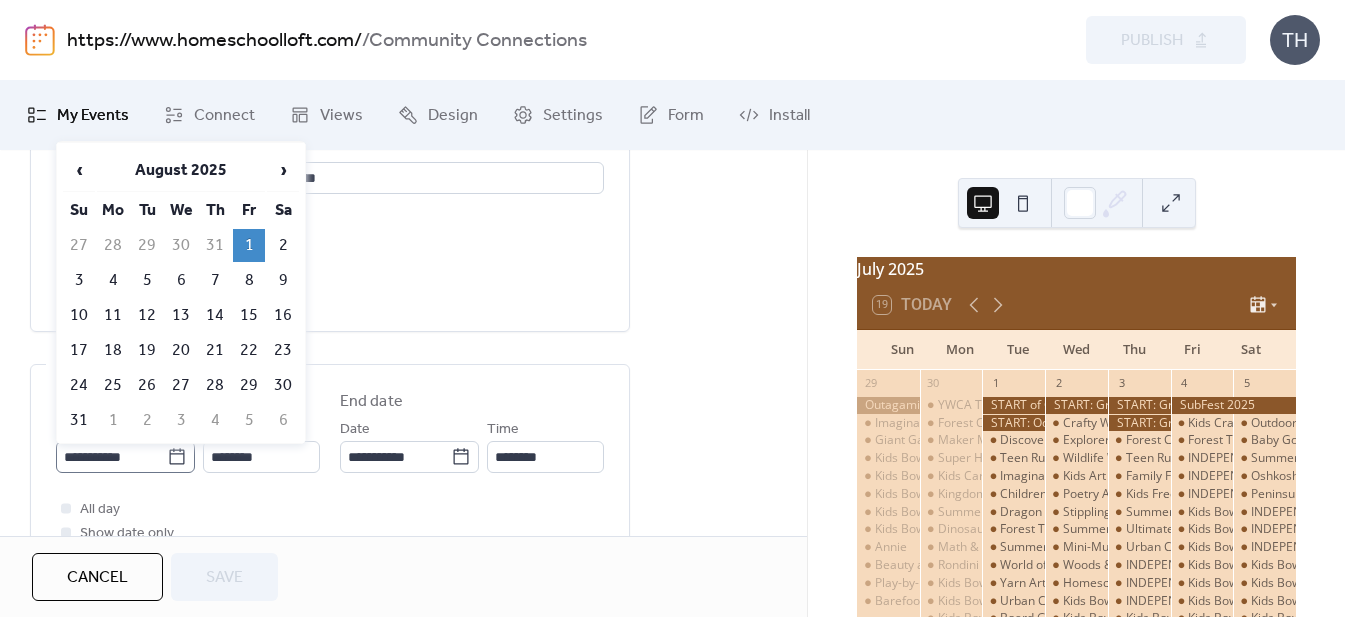 click 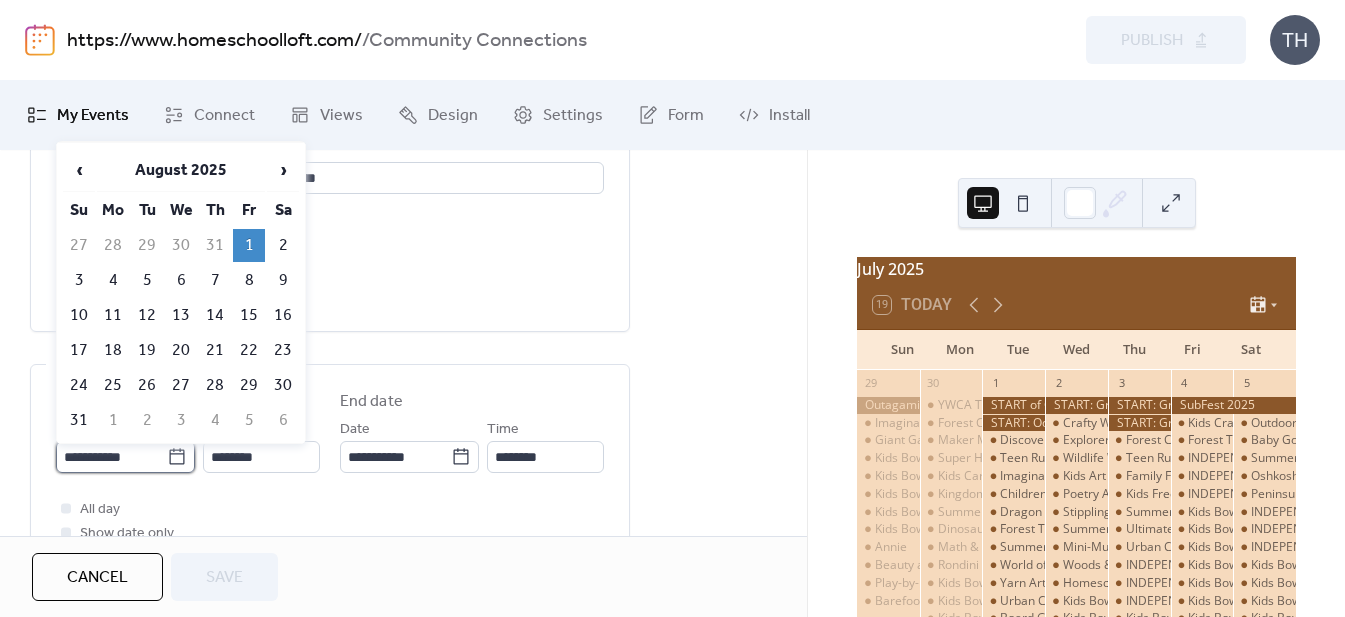 click on "**********" at bounding box center (111, 457) 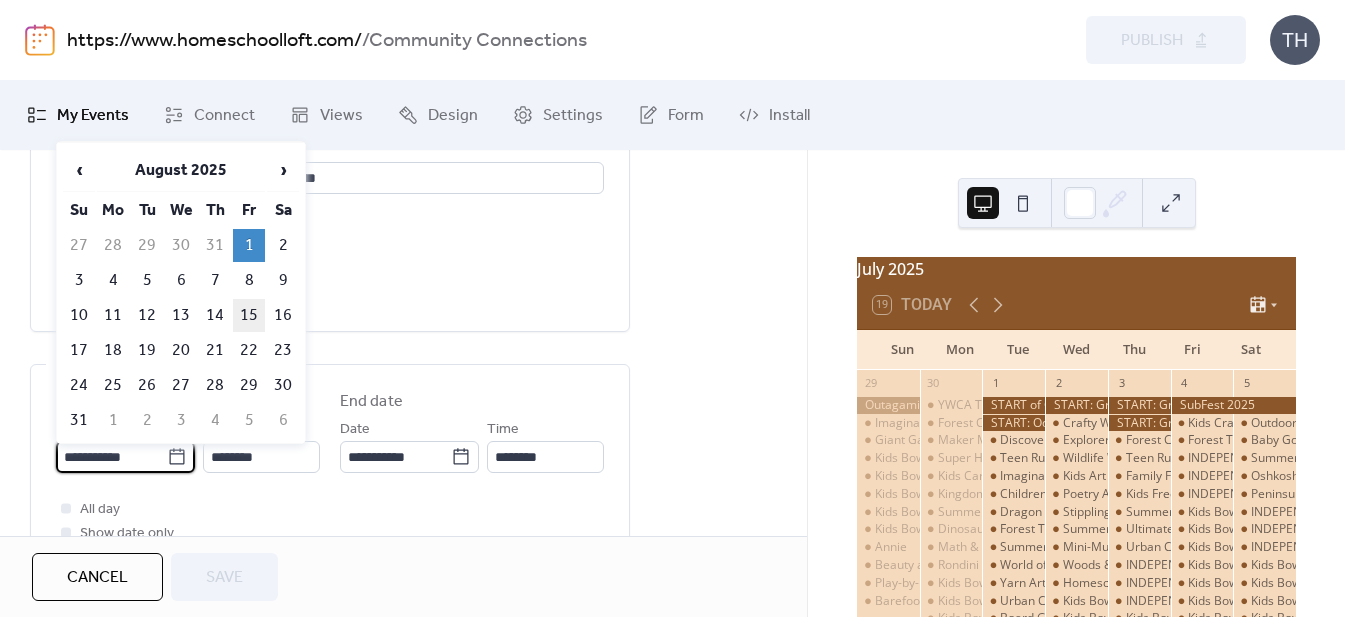 click on "15" at bounding box center [249, 315] 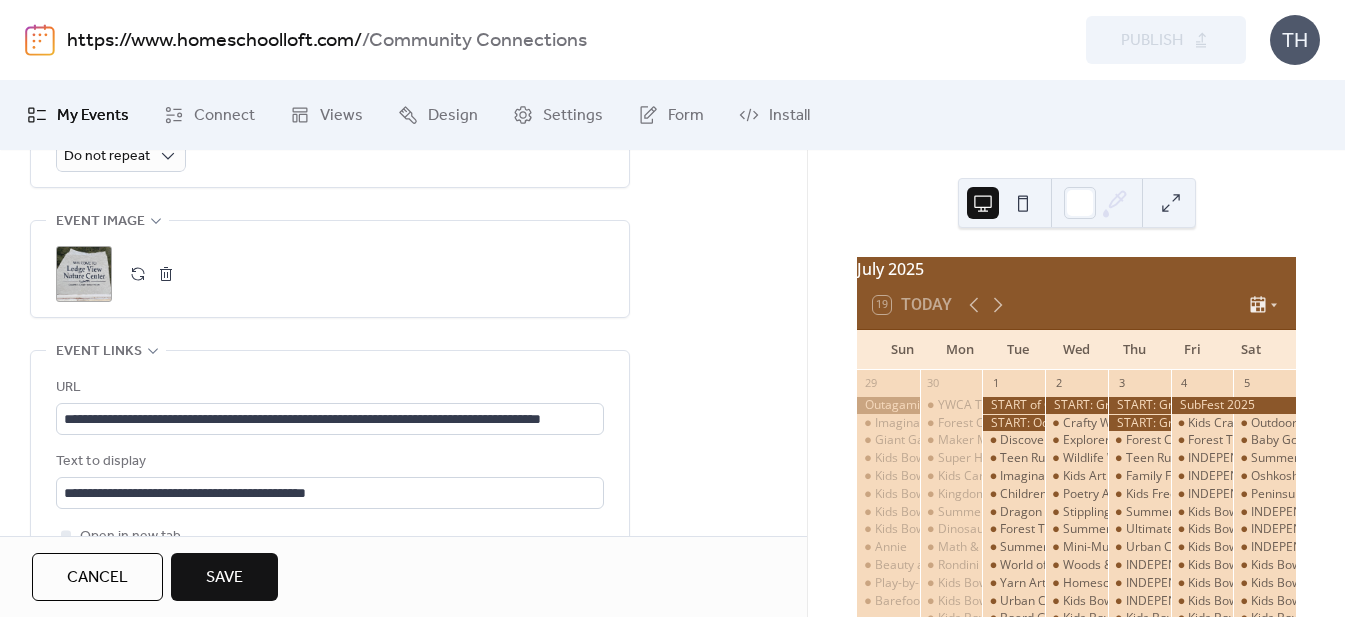 scroll, scrollTop: 990, scrollLeft: 0, axis: vertical 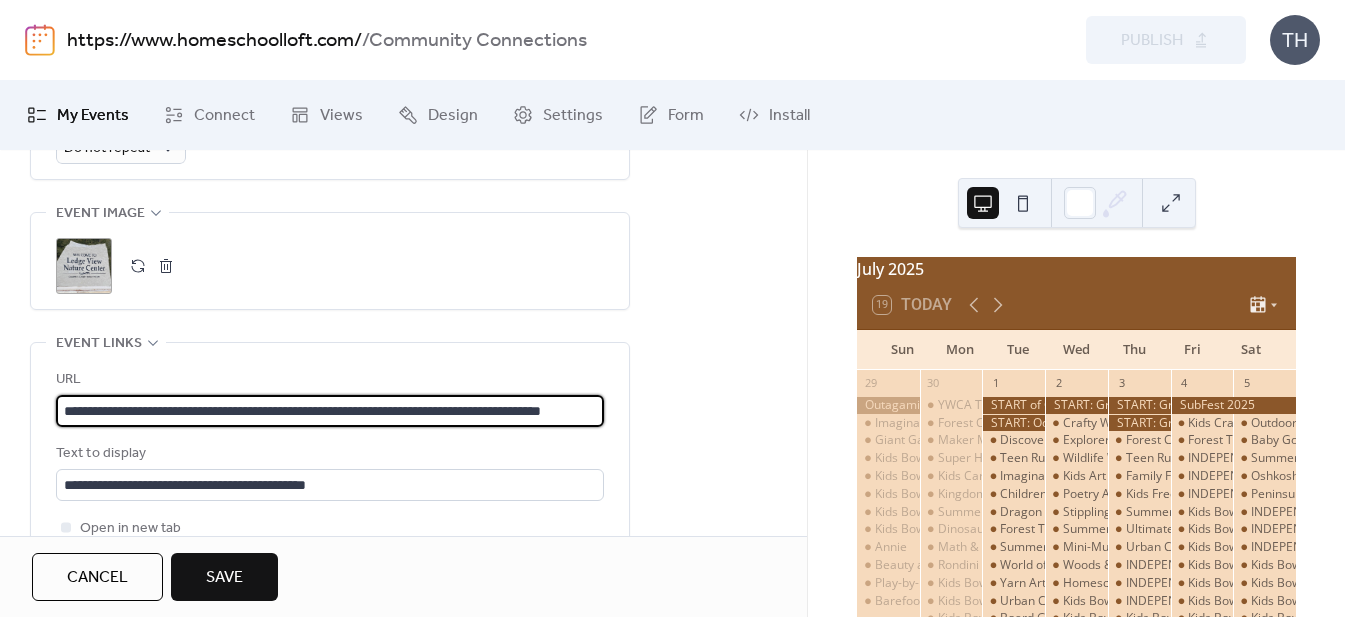 drag, startPoint x: 61, startPoint y: 410, endPoint x: 762, endPoint y: 406, distance: 701.0114 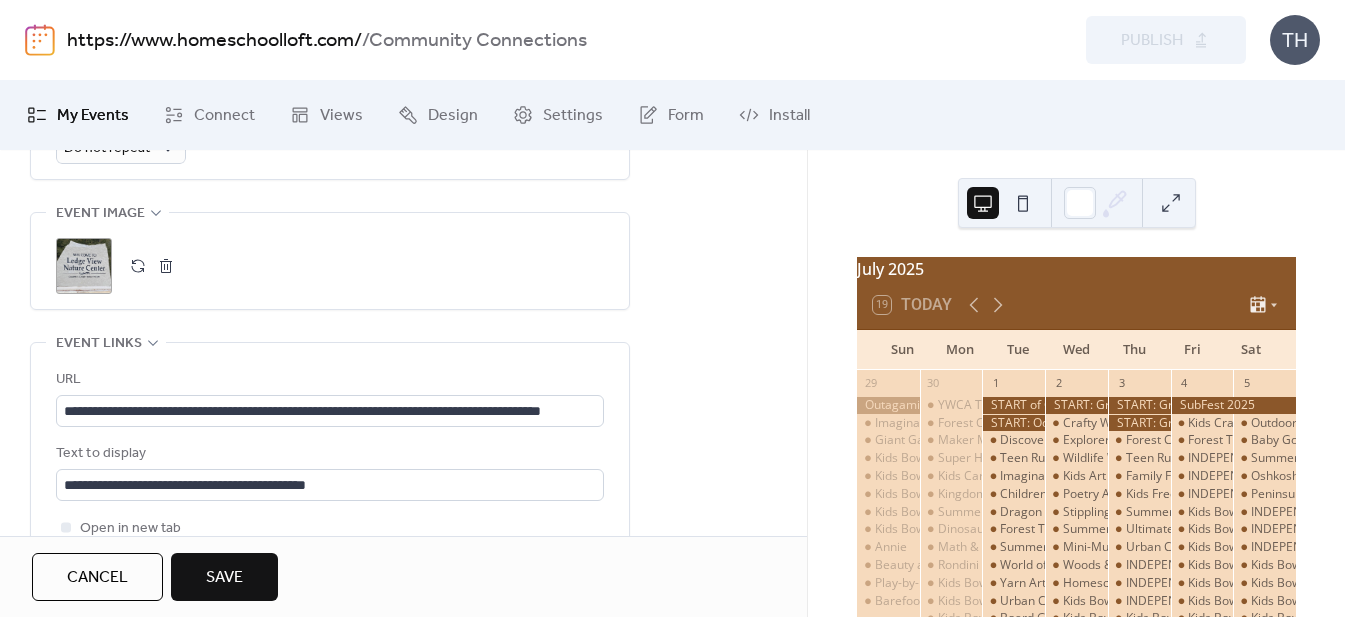 scroll, scrollTop: 0, scrollLeft: 0, axis: both 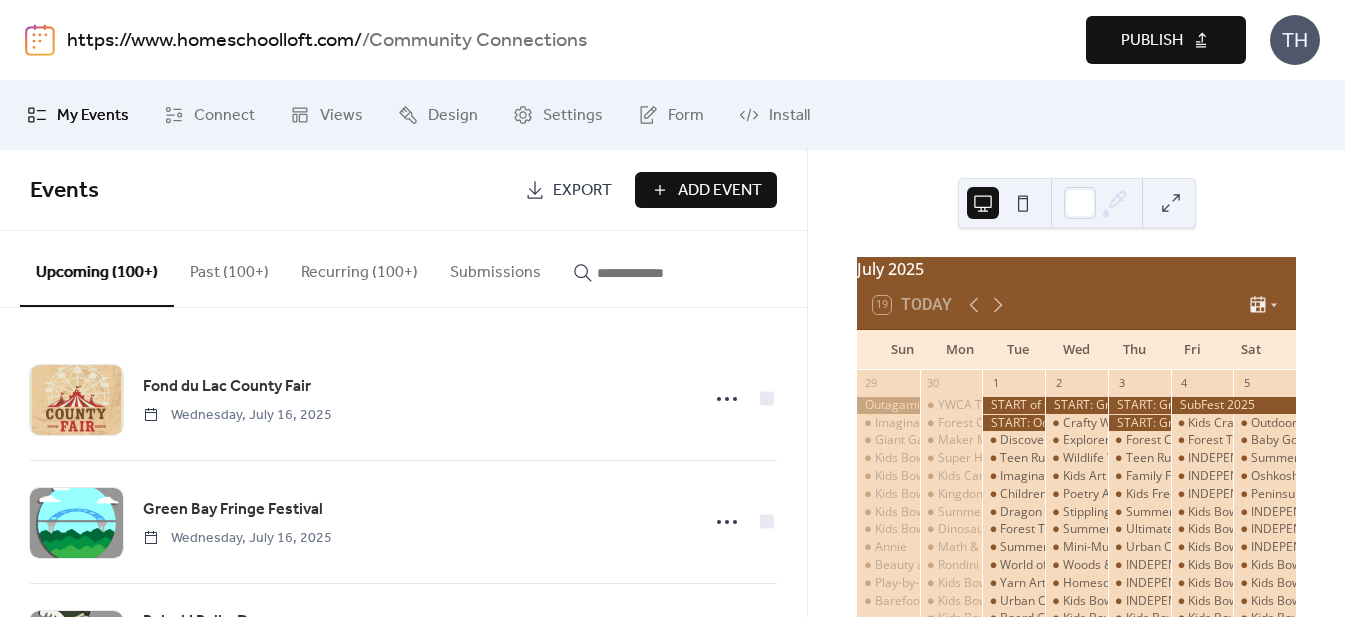 click at bounding box center [657, 273] 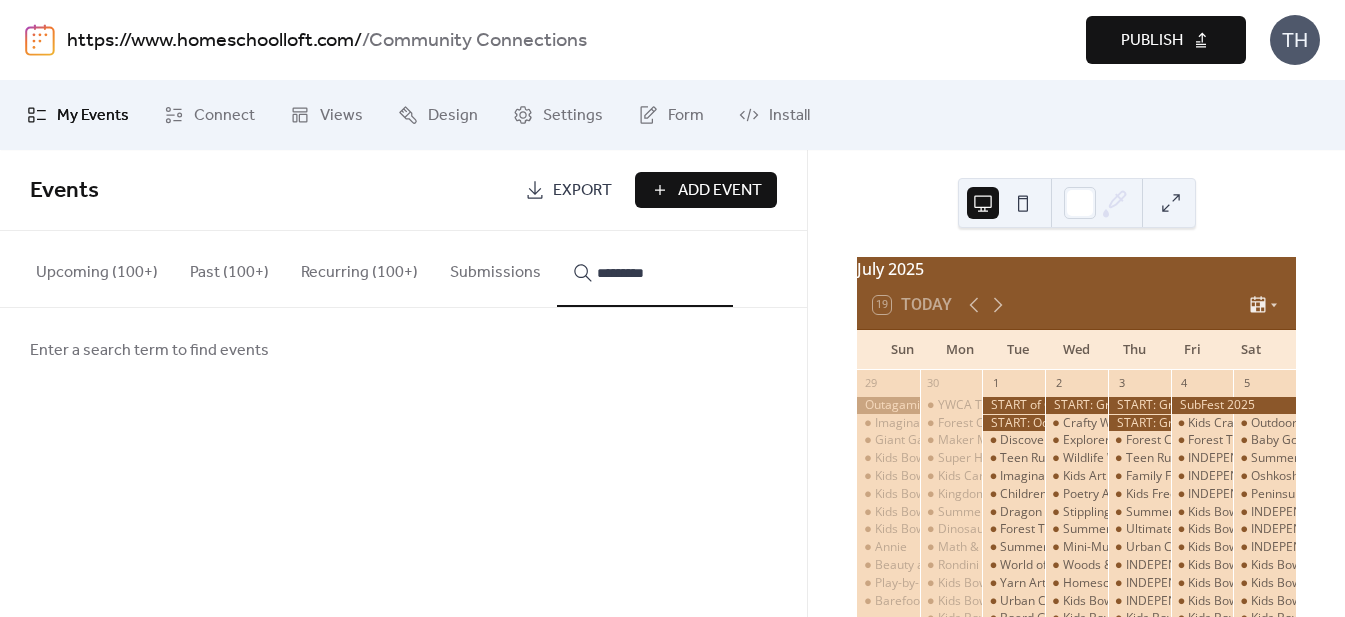 click on "*********" at bounding box center (645, 269) 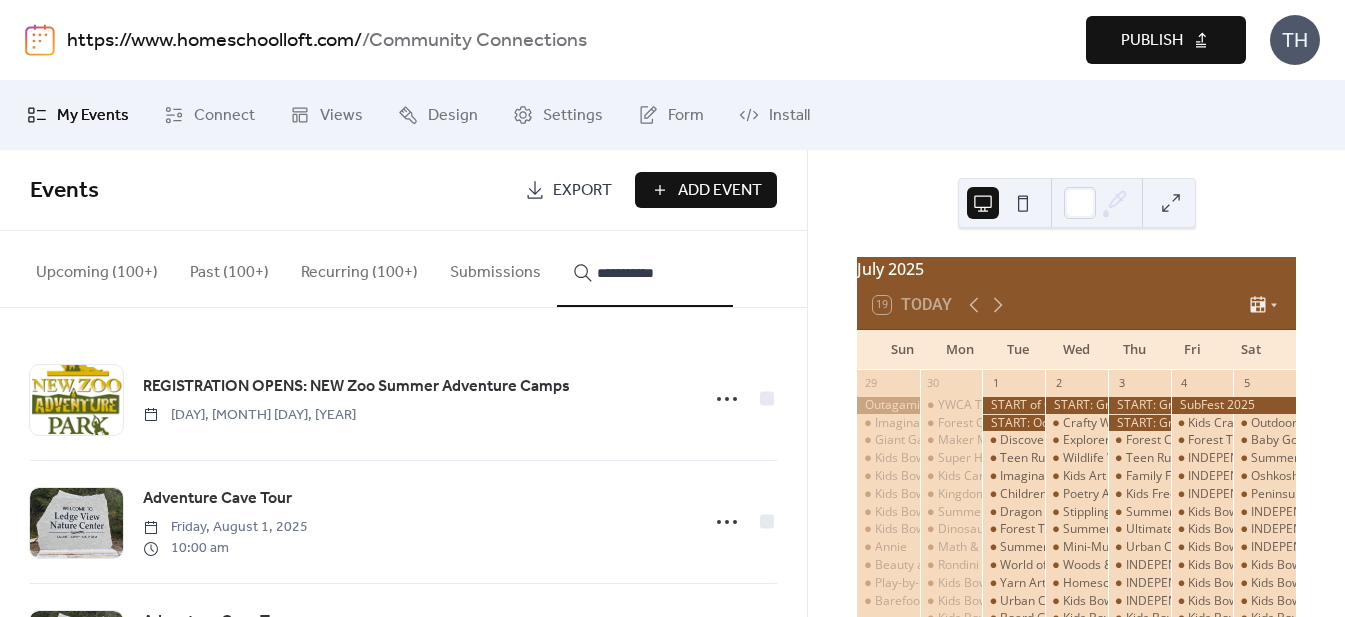 type on "**********" 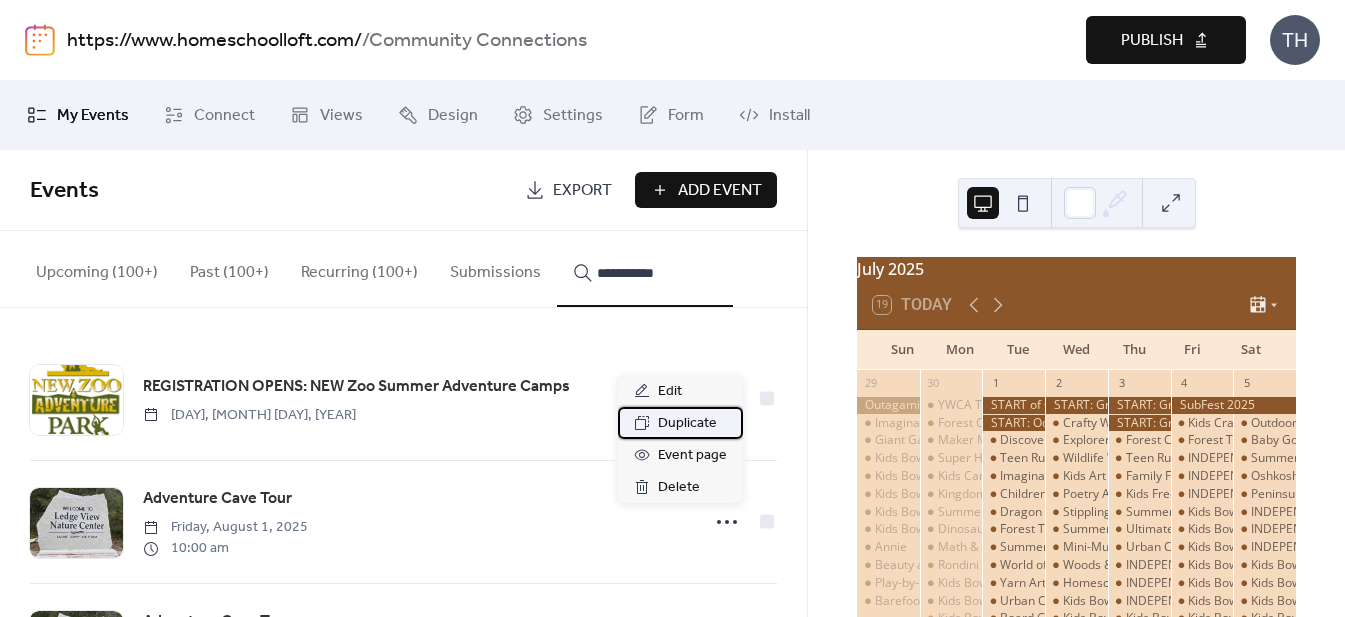 click on "Duplicate" at bounding box center [687, 424] 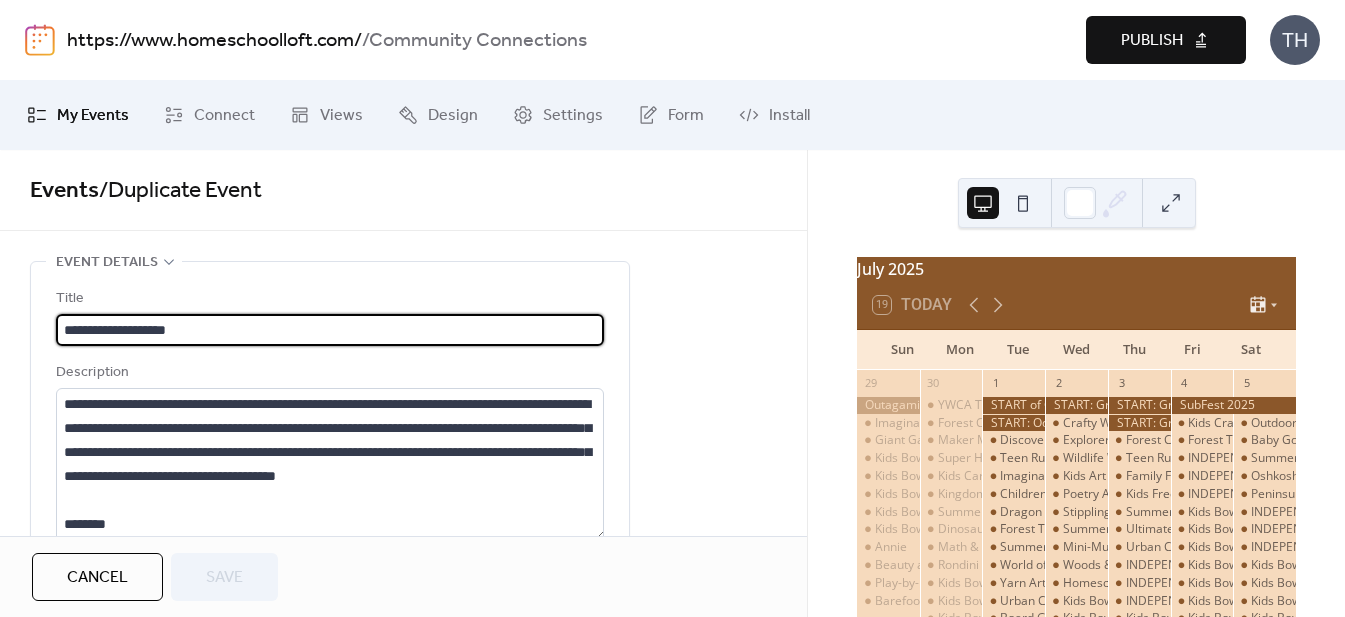 drag, startPoint x: 185, startPoint y: 324, endPoint x: 44, endPoint y: 323, distance: 141.00354 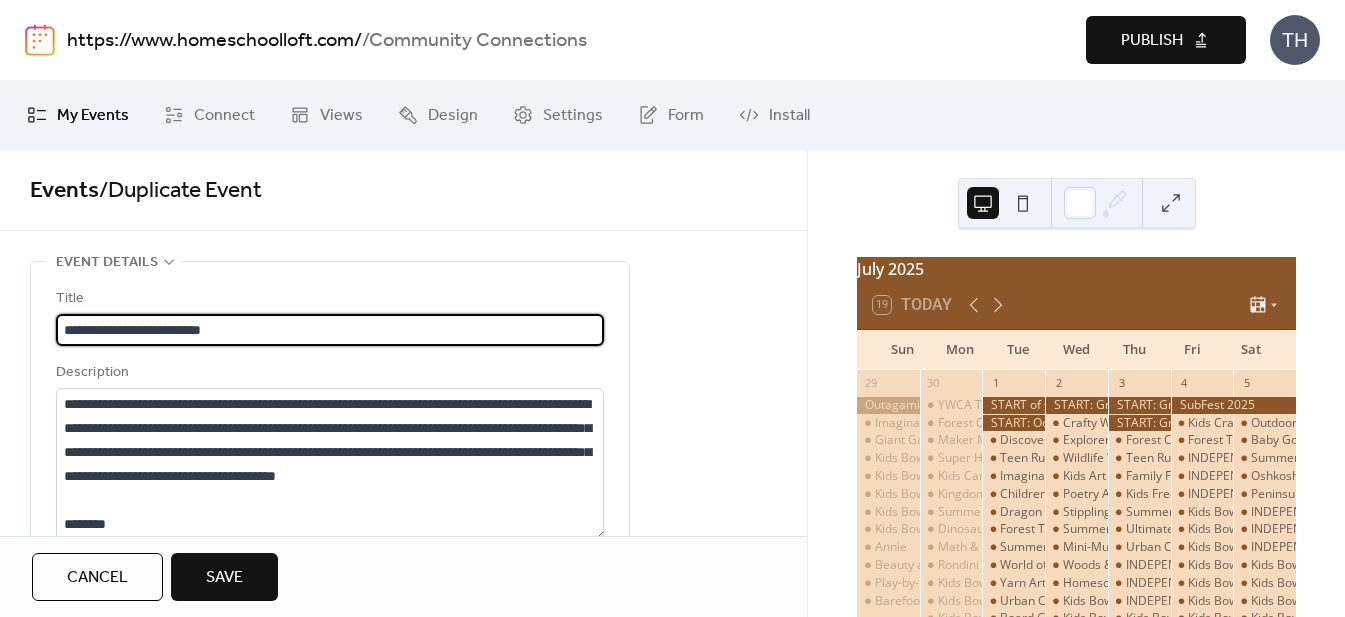 type on "**********" 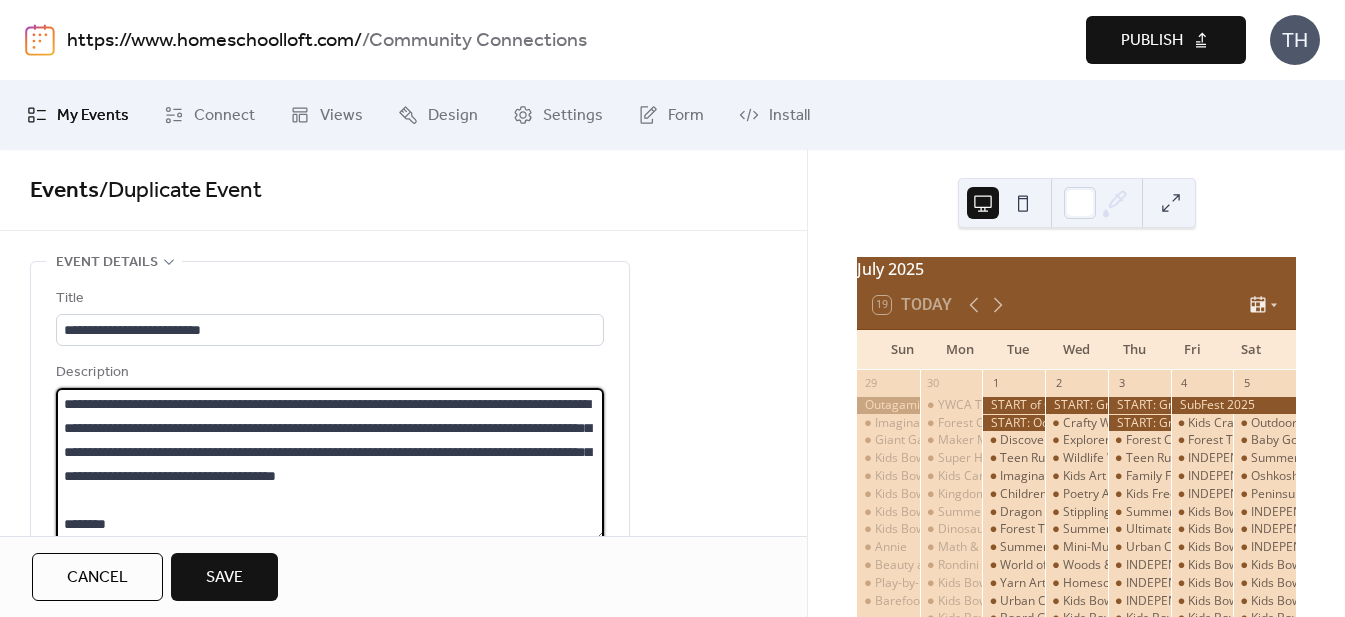 paste on "**********" 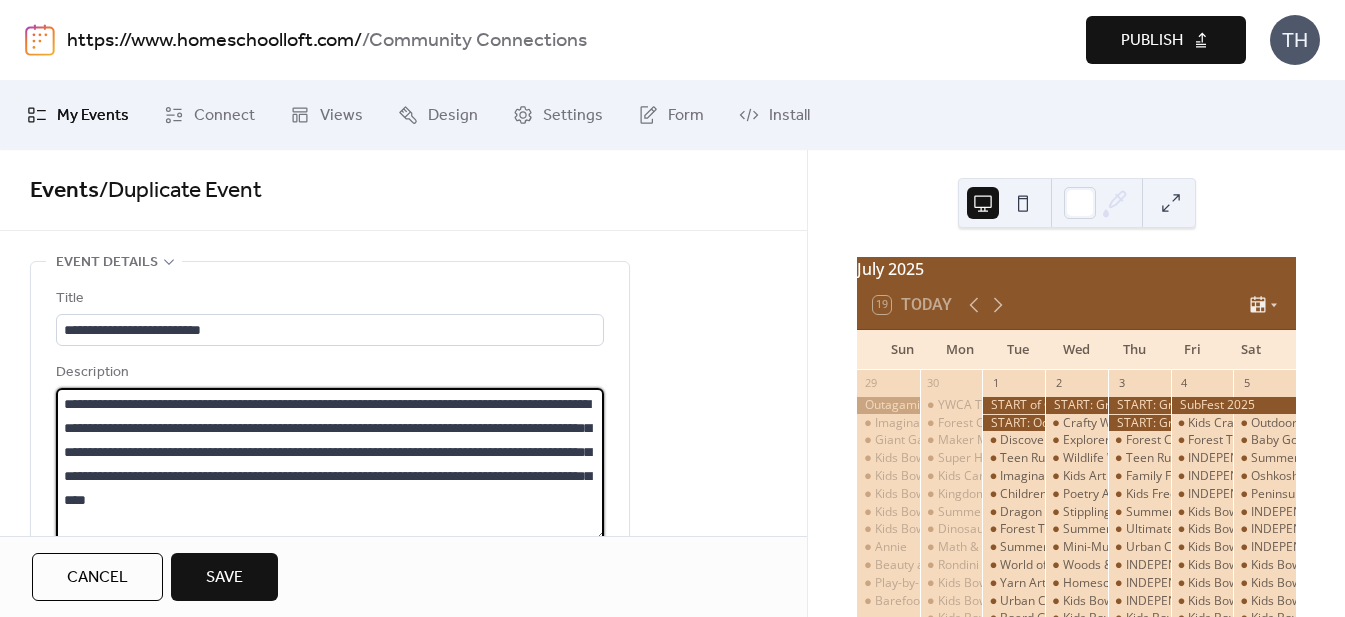 drag, startPoint x: 65, startPoint y: 406, endPoint x: 204, endPoint y: 494, distance: 164.51443 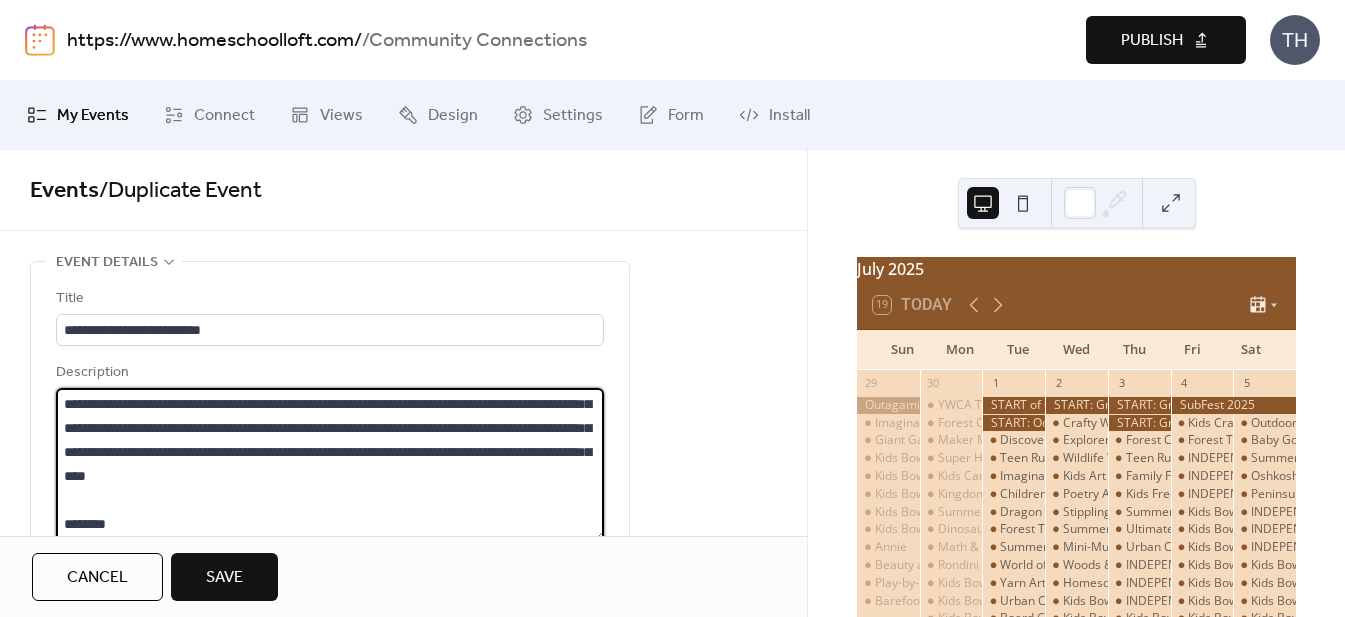 click on "**********" at bounding box center (330, 464) 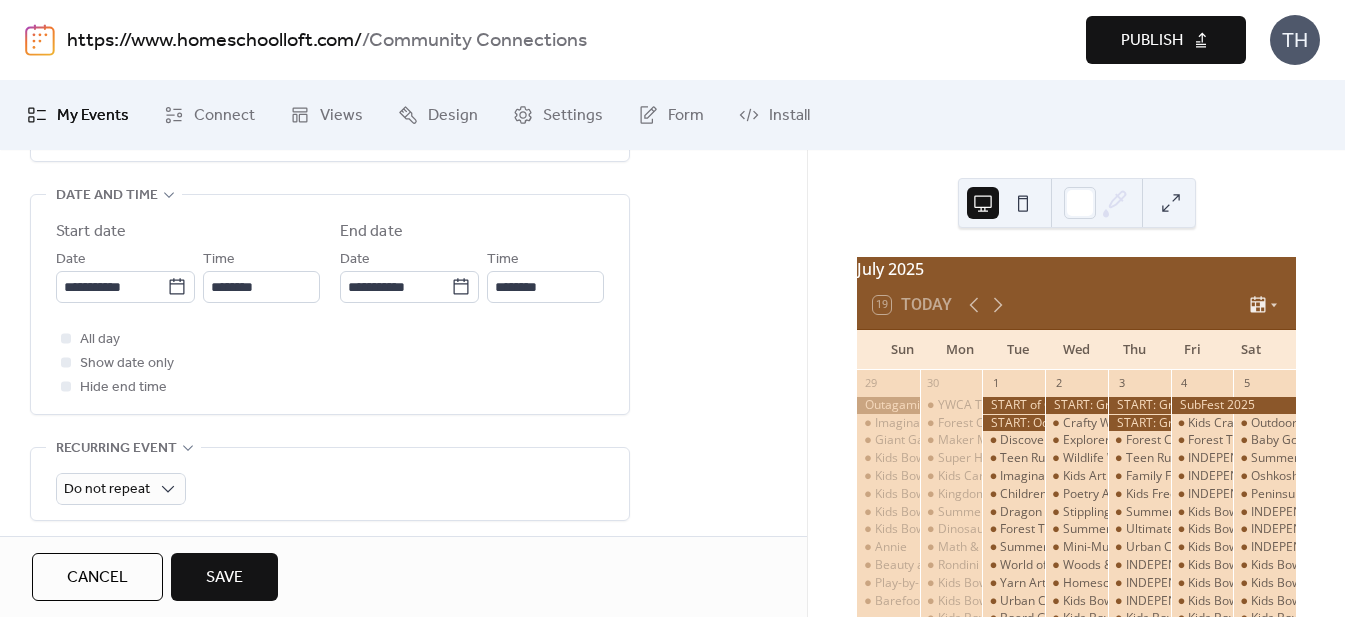 scroll, scrollTop: 651, scrollLeft: 0, axis: vertical 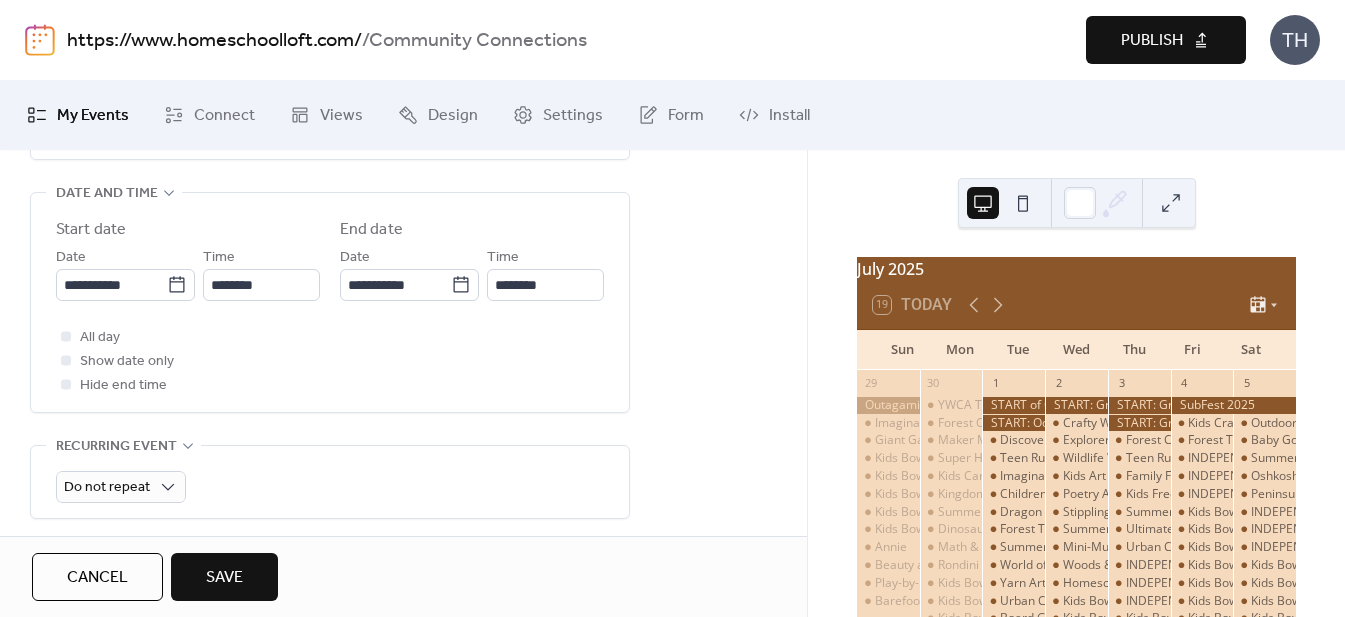 type on "**********" 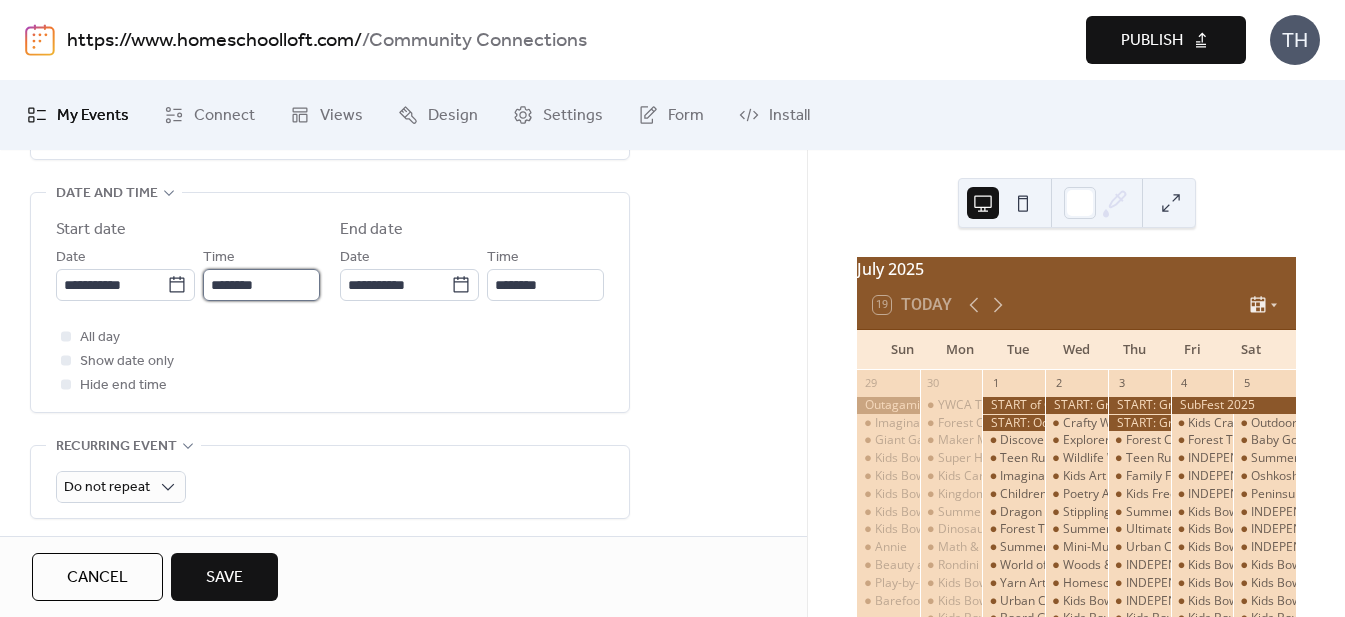 click on "********" at bounding box center (261, 285) 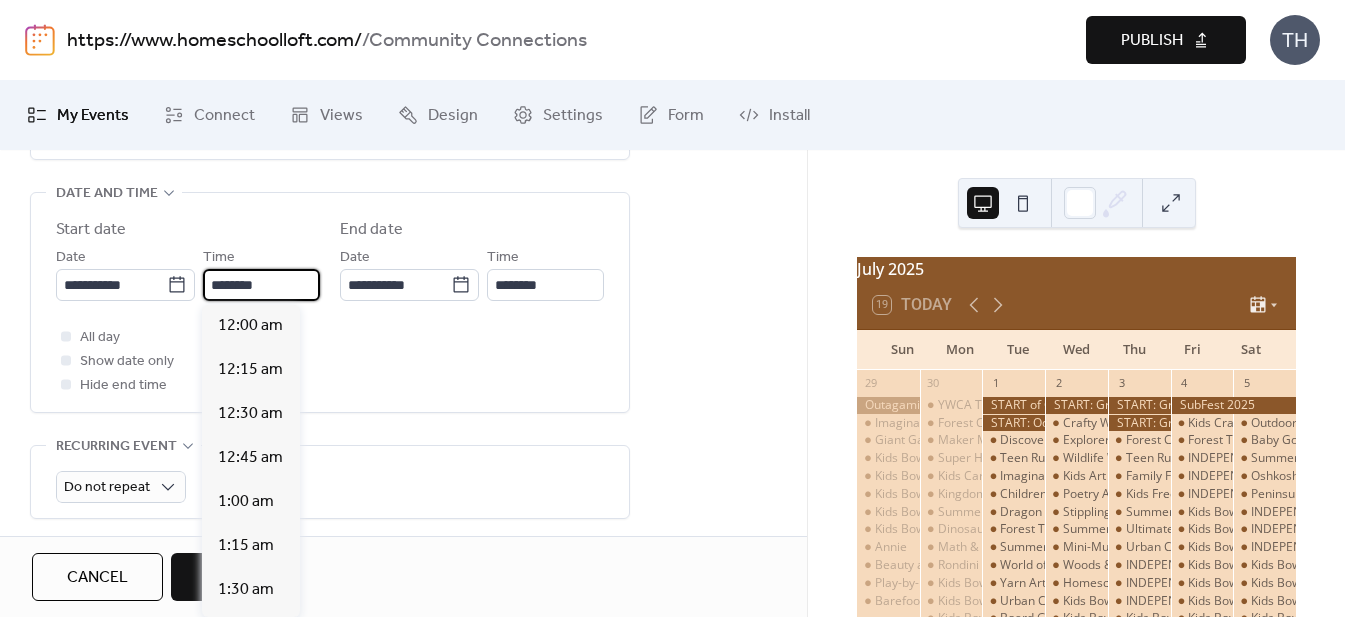 scroll, scrollTop: 1820, scrollLeft: 0, axis: vertical 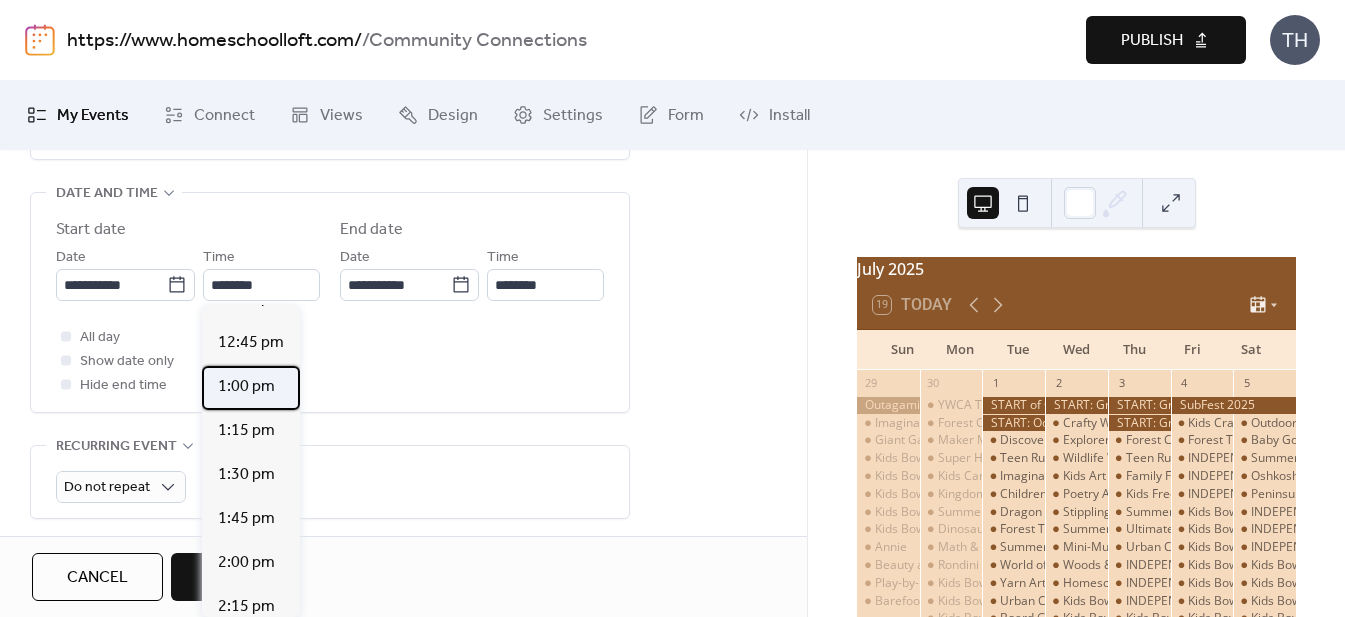 click on "1:00 pm" at bounding box center (251, 388) 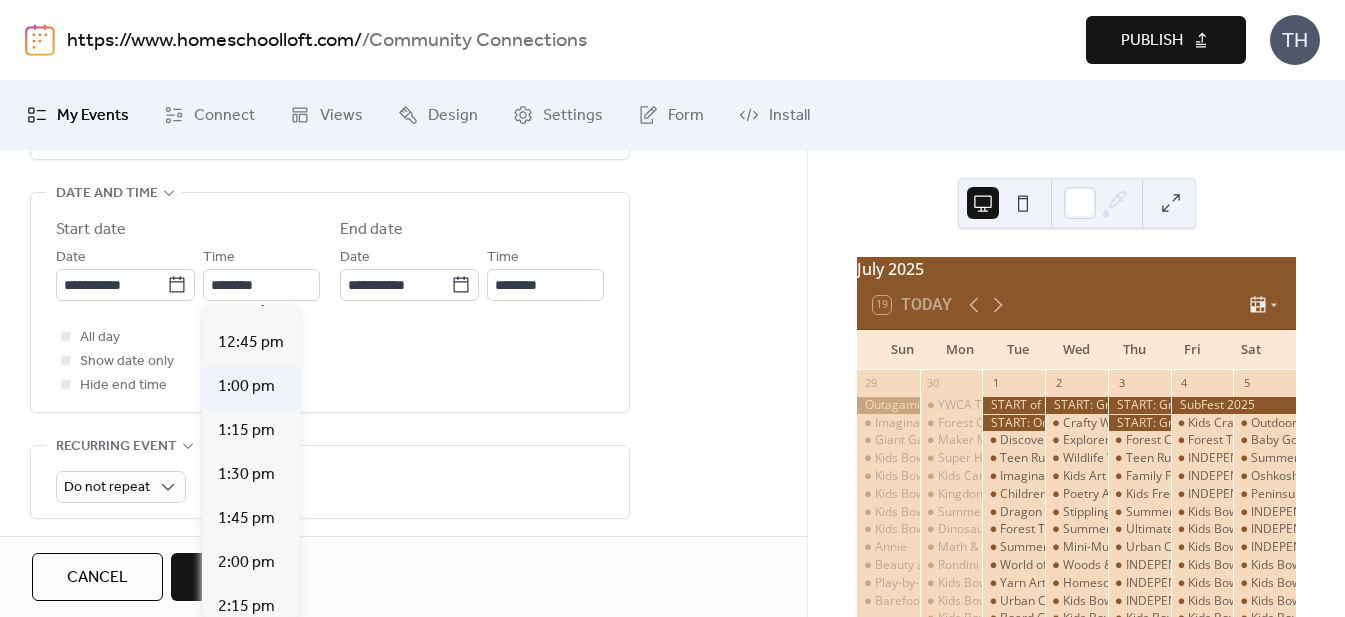 type on "*******" 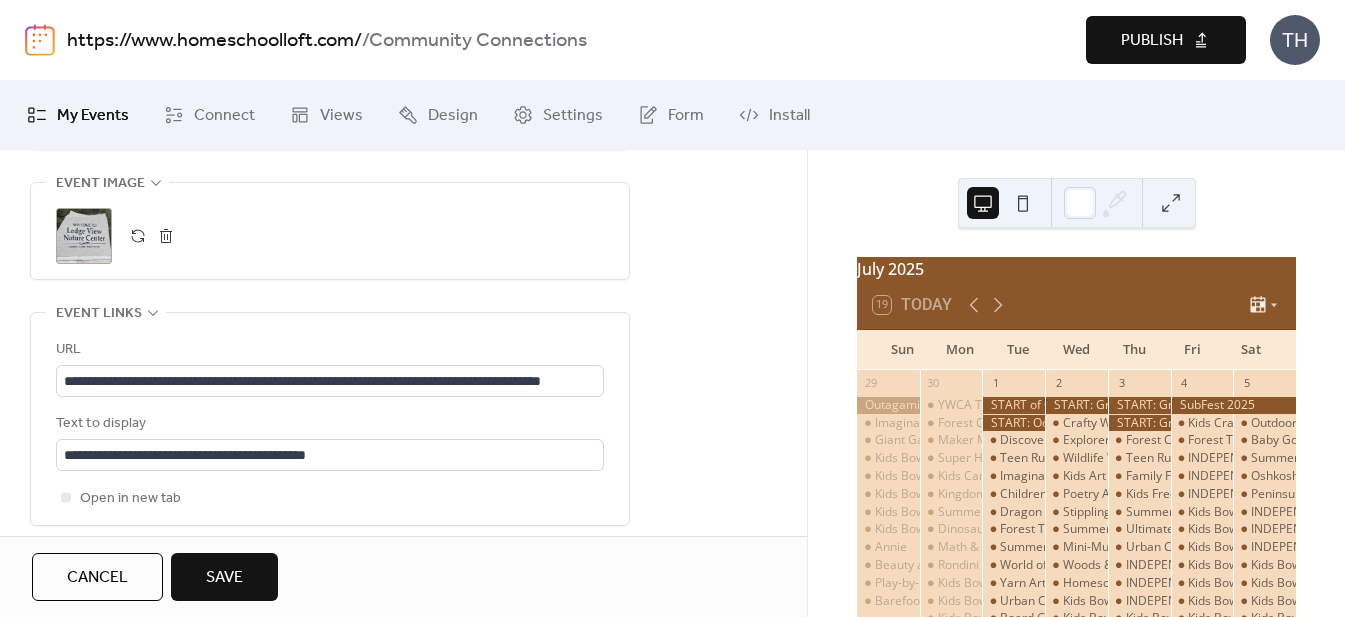 scroll, scrollTop: 1027, scrollLeft: 0, axis: vertical 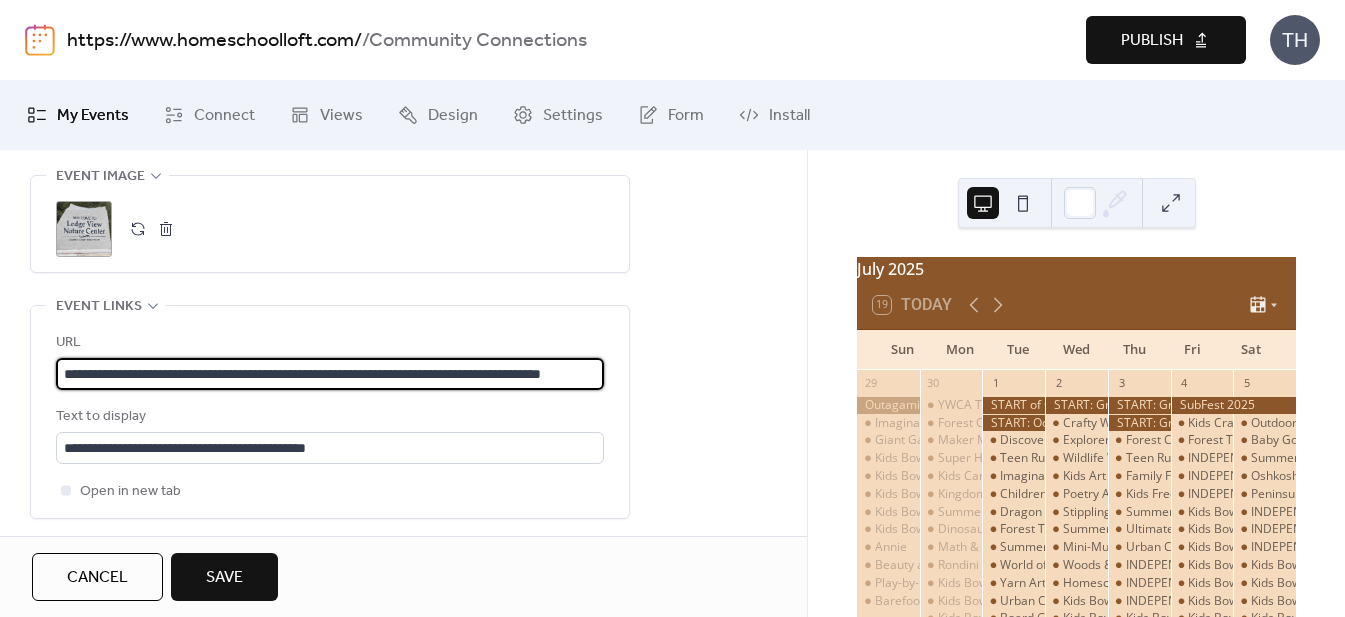 drag, startPoint x: 61, startPoint y: 375, endPoint x: 711, endPoint y: 365, distance: 650.0769 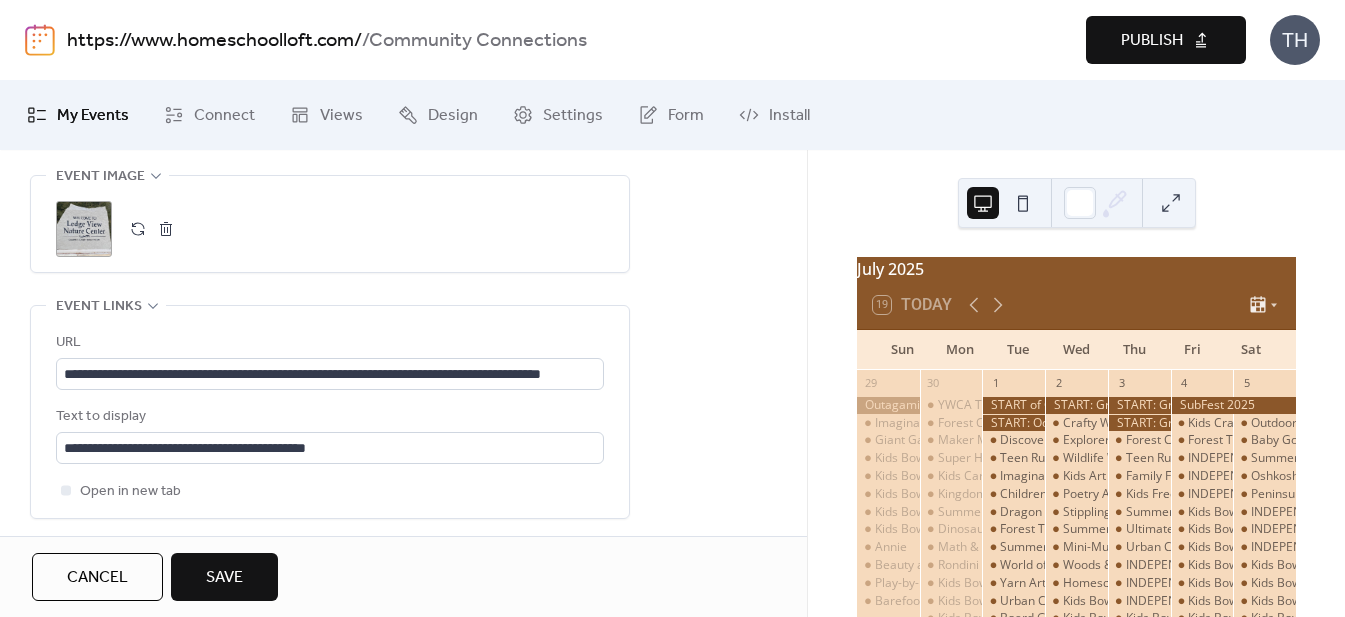 scroll, scrollTop: 0, scrollLeft: 0, axis: both 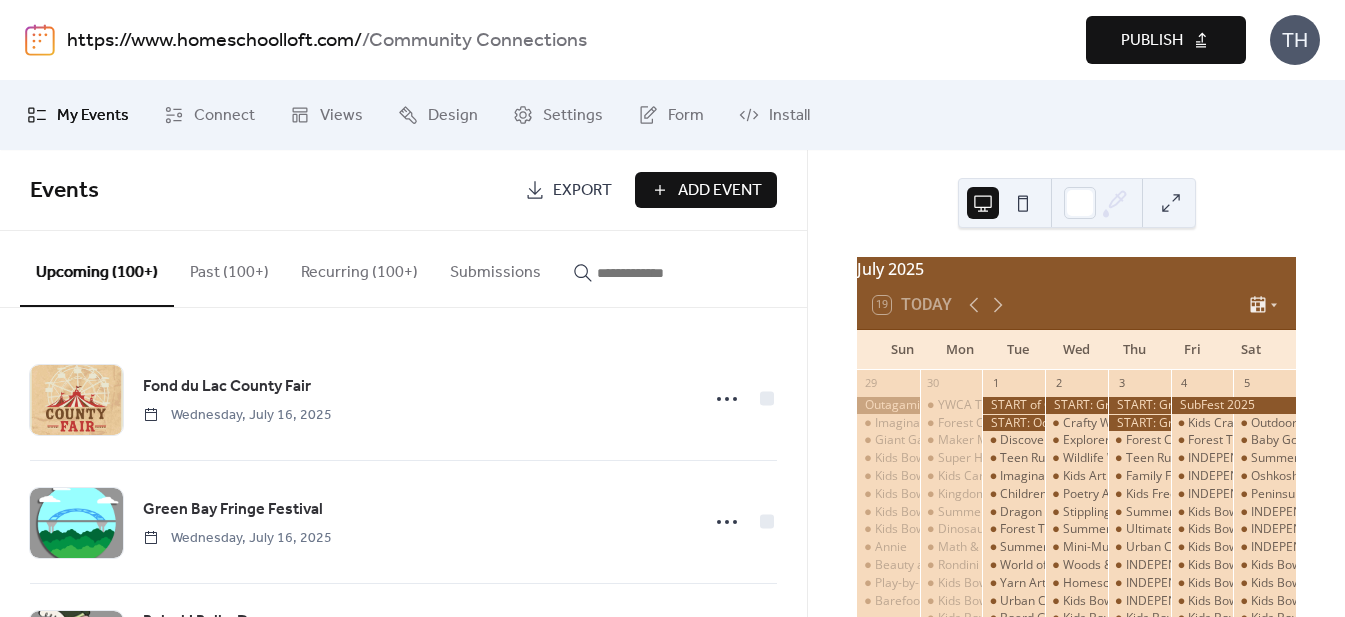 click at bounding box center (657, 273) 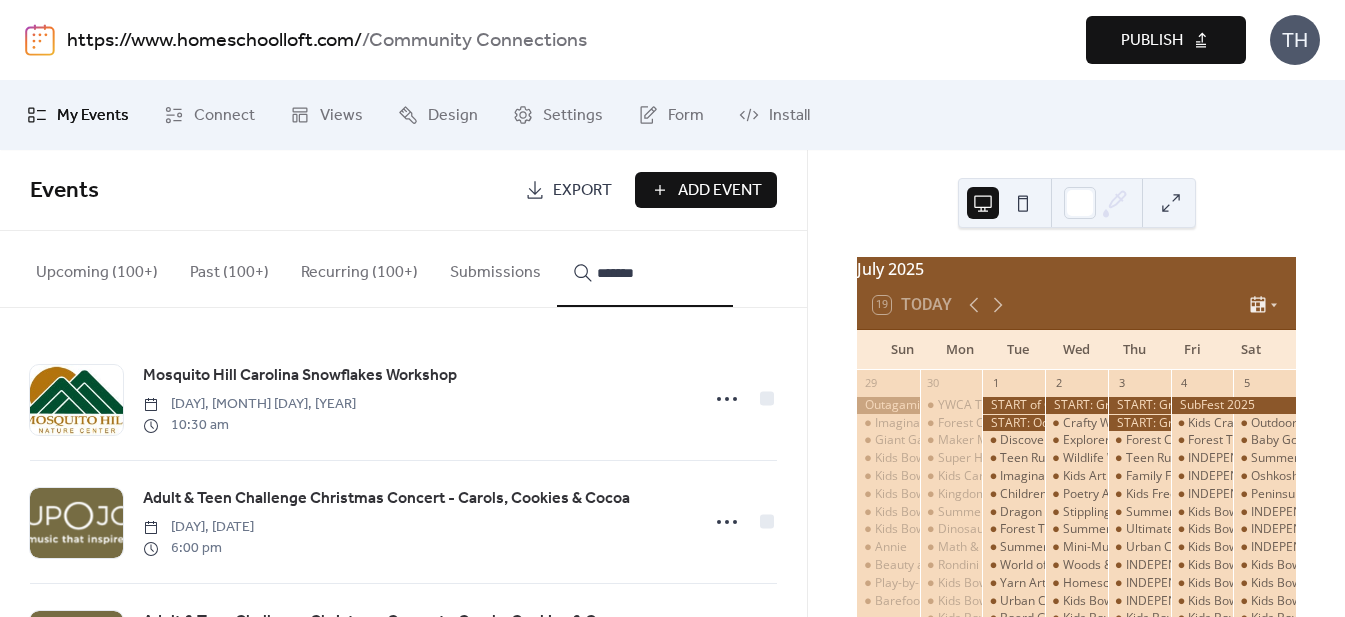 type on "*******" 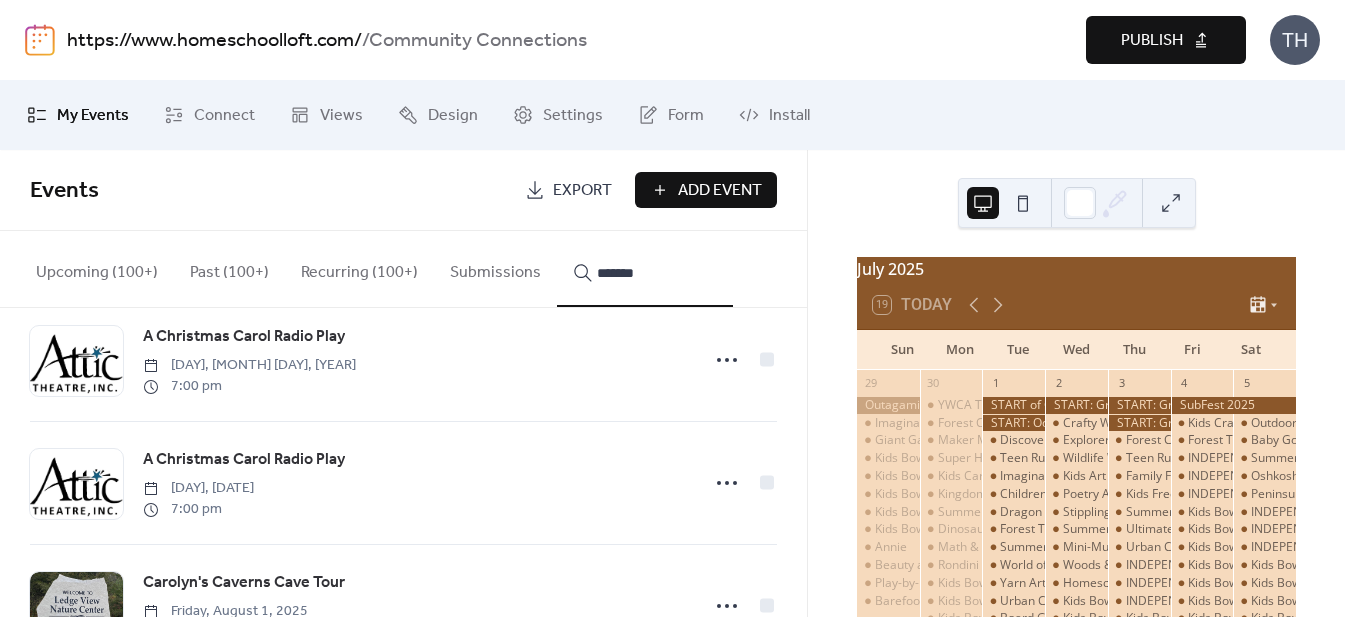scroll, scrollTop: 615, scrollLeft: 0, axis: vertical 